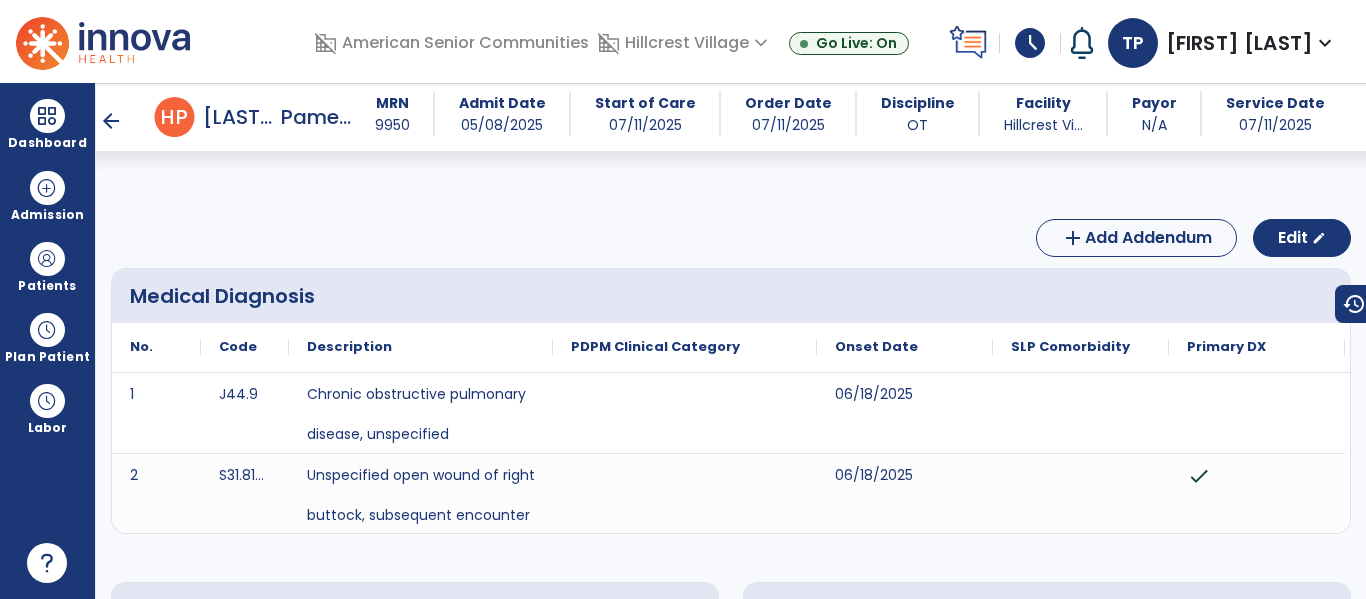 scroll, scrollTop: 0, scrollLeft: 0, axis: both 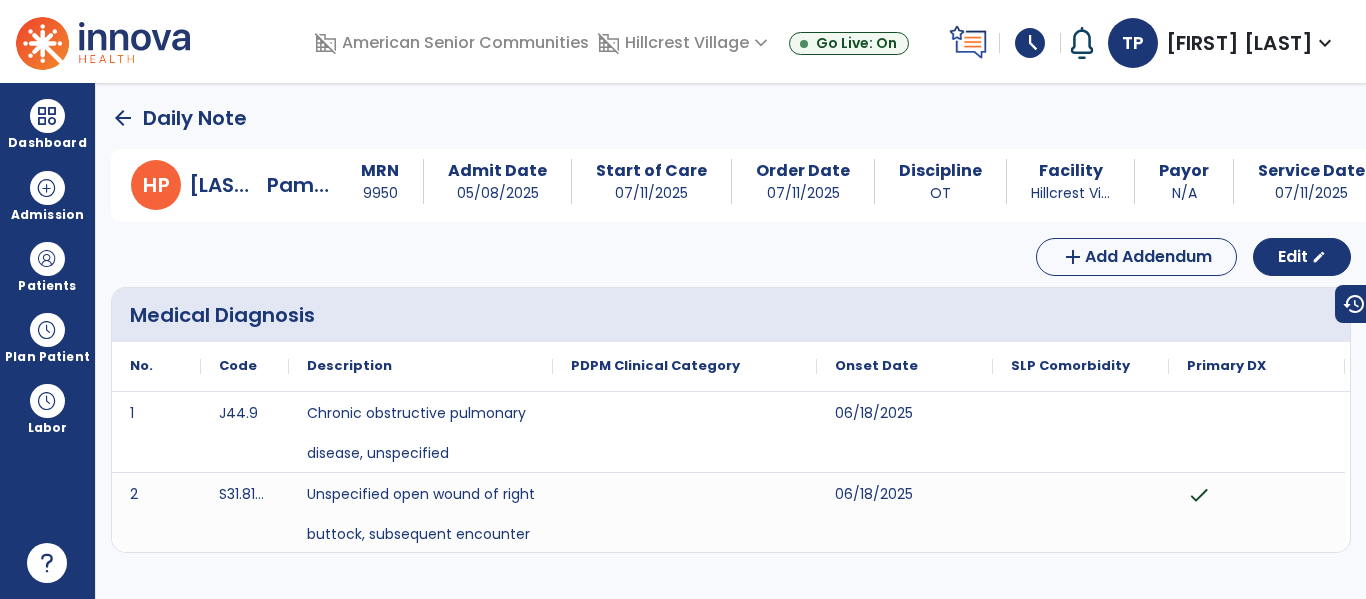 click on "arrow_back" 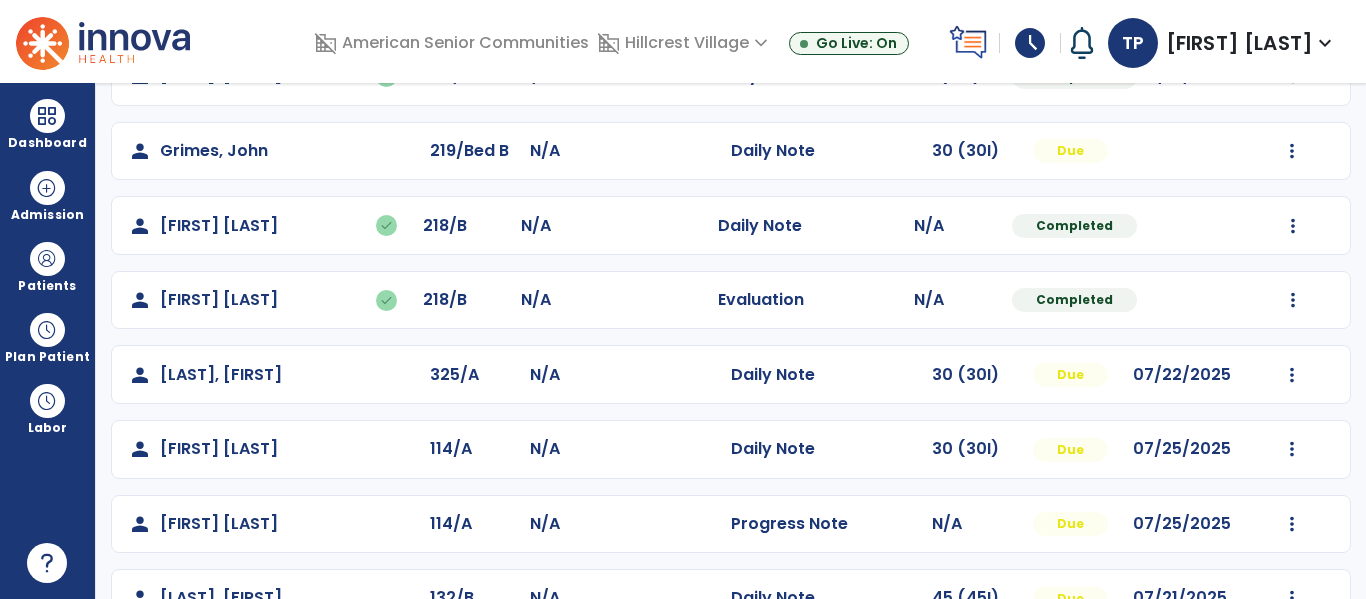 scroll, scrollTop: 734, scrollLeft: 0, axis: vertical 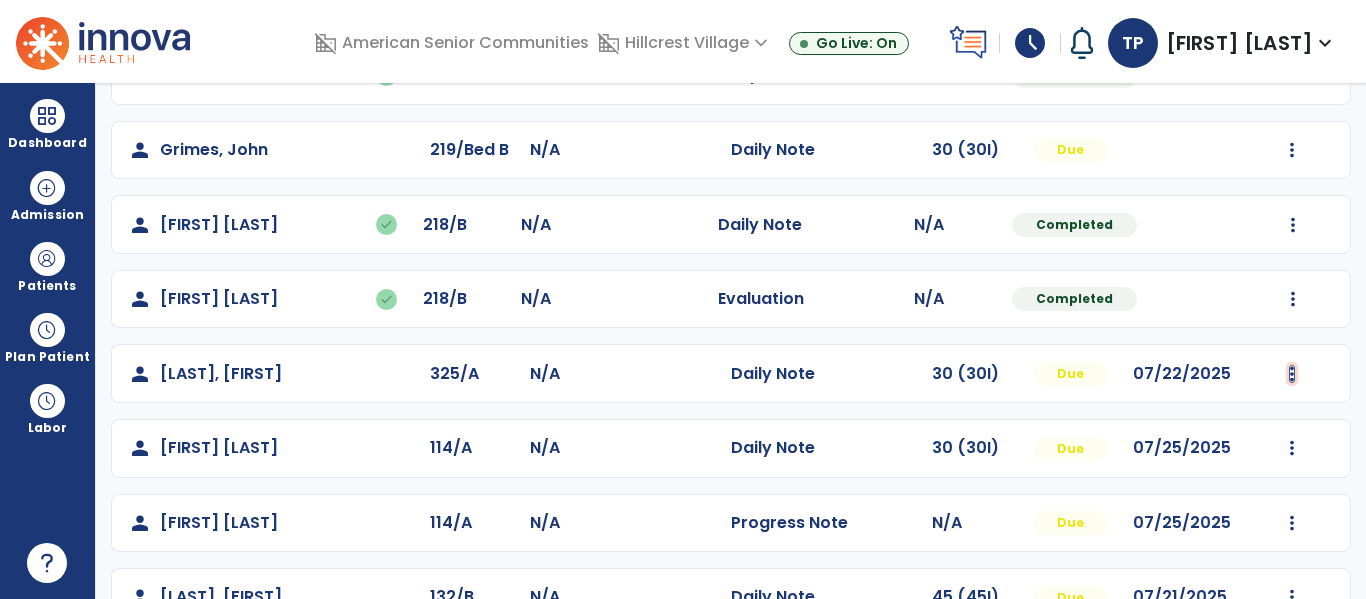 click at bounding box center (1292, -446) 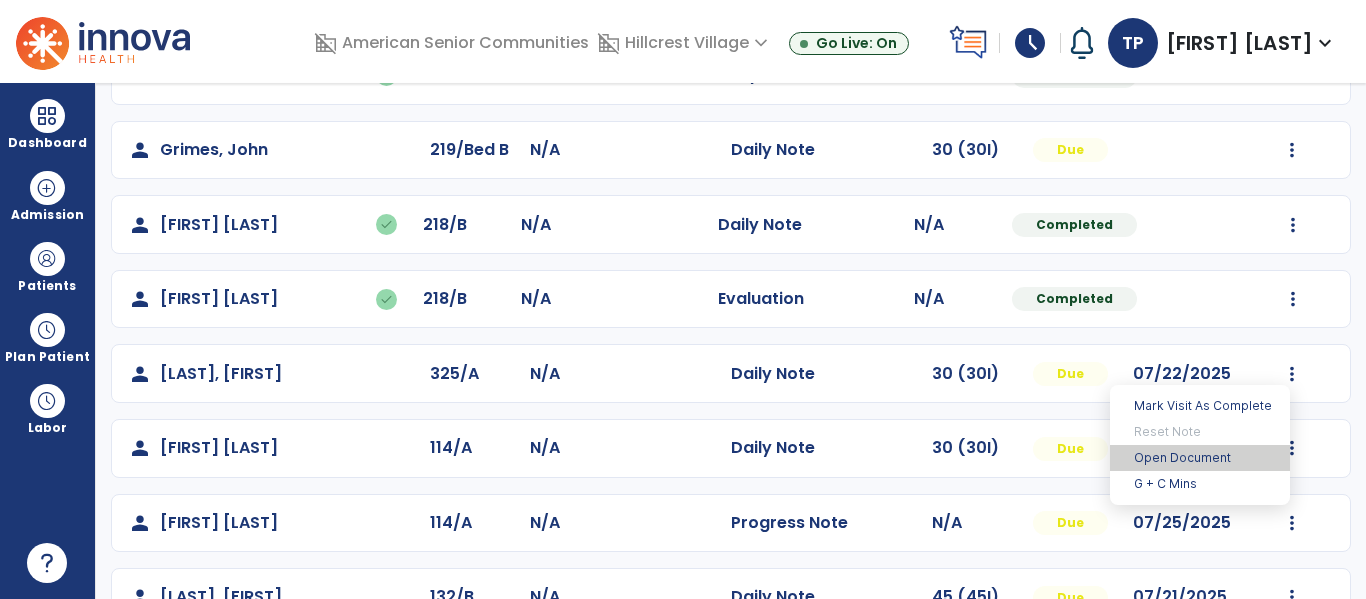 click on "Open Document" at bounding box center (1200, 458) 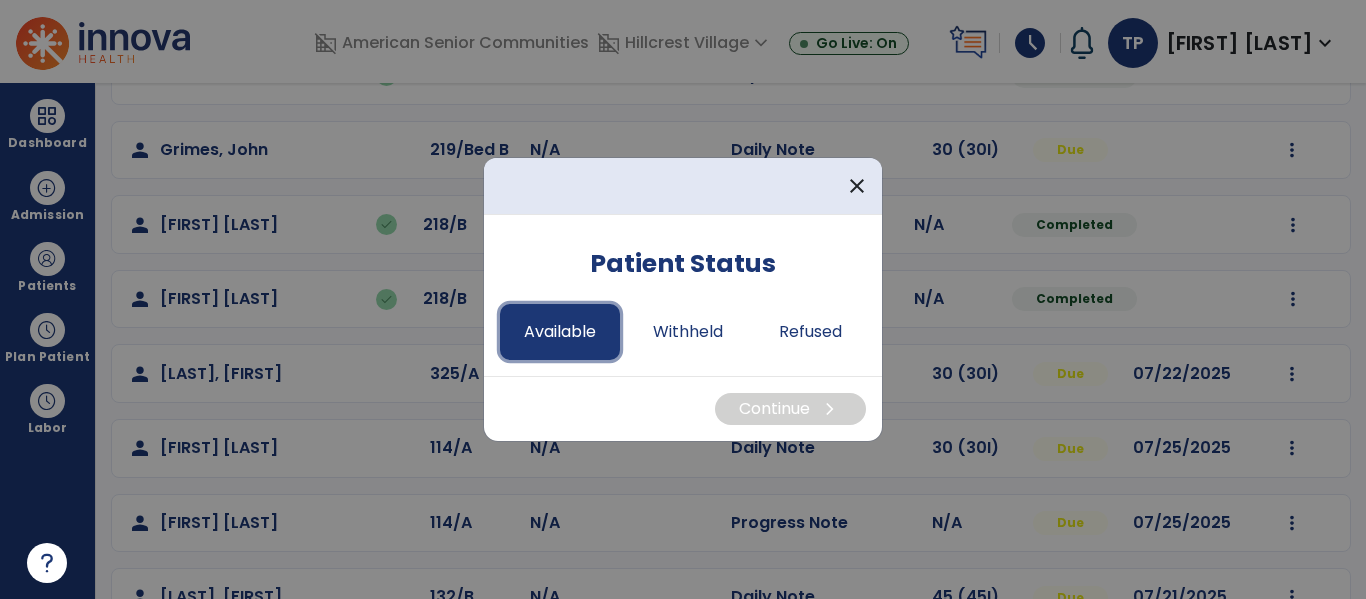 click on "Available" at bounding box center (560, 332) 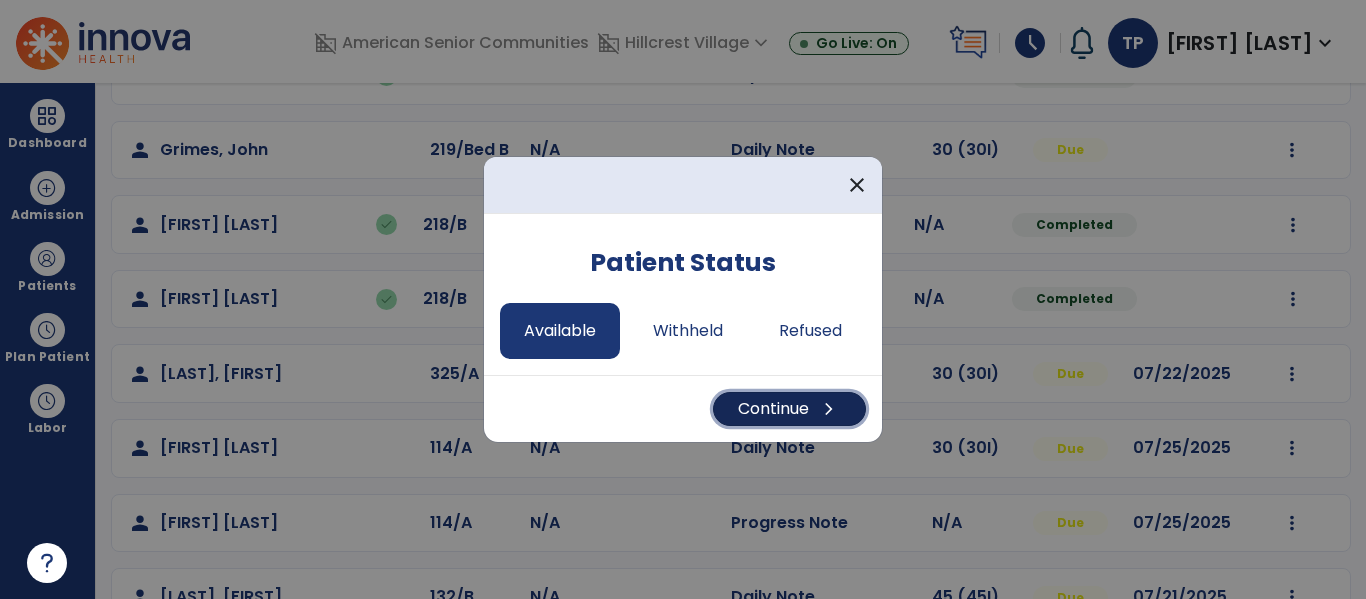 click on "Continue   chevron_right" at bounding box center [789, 409] 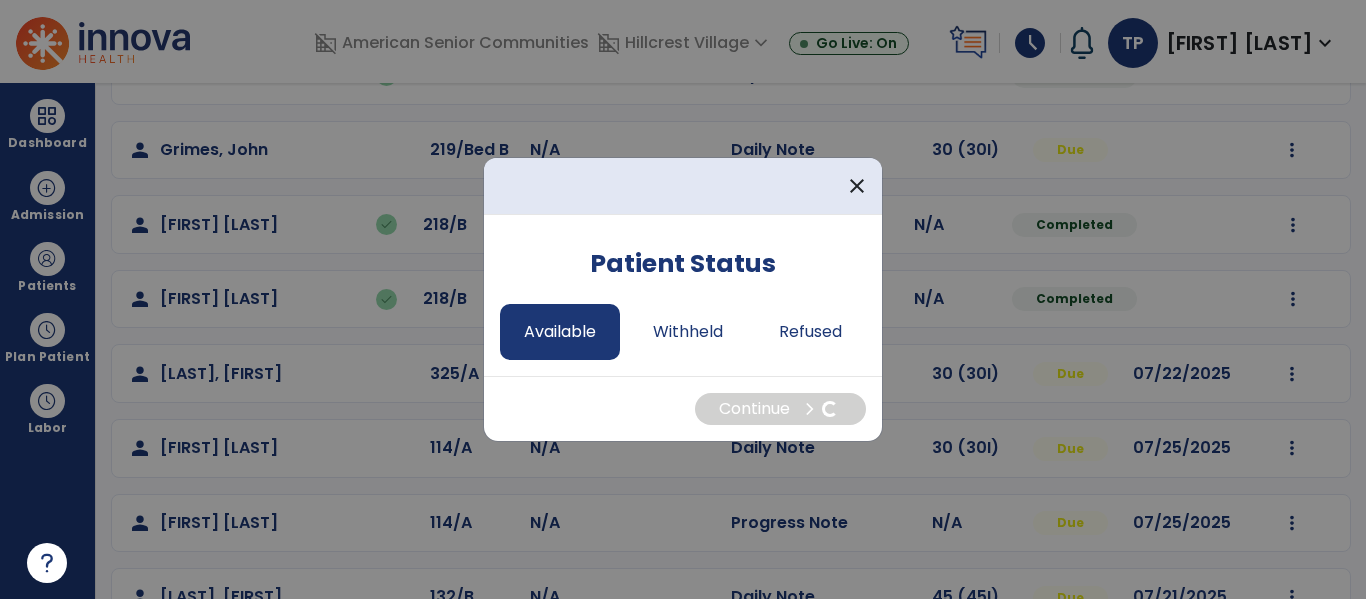 select on "*" 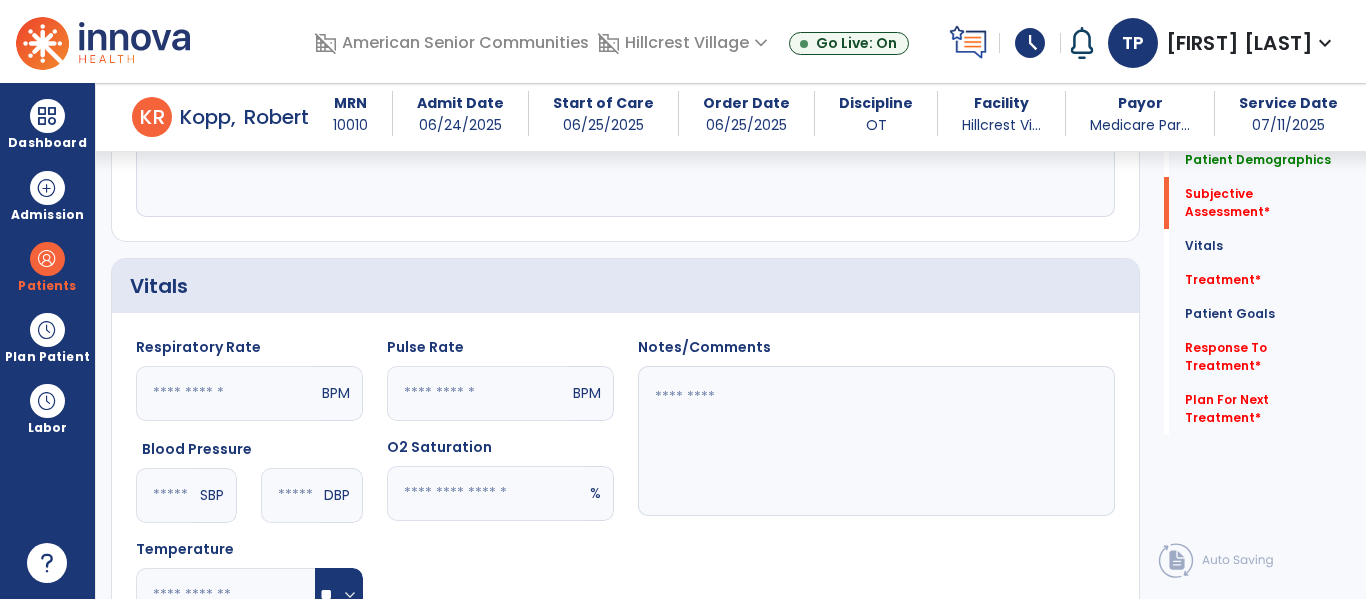 scroll, scrollTop: 552, scrollLeft: 0, axis: vertical 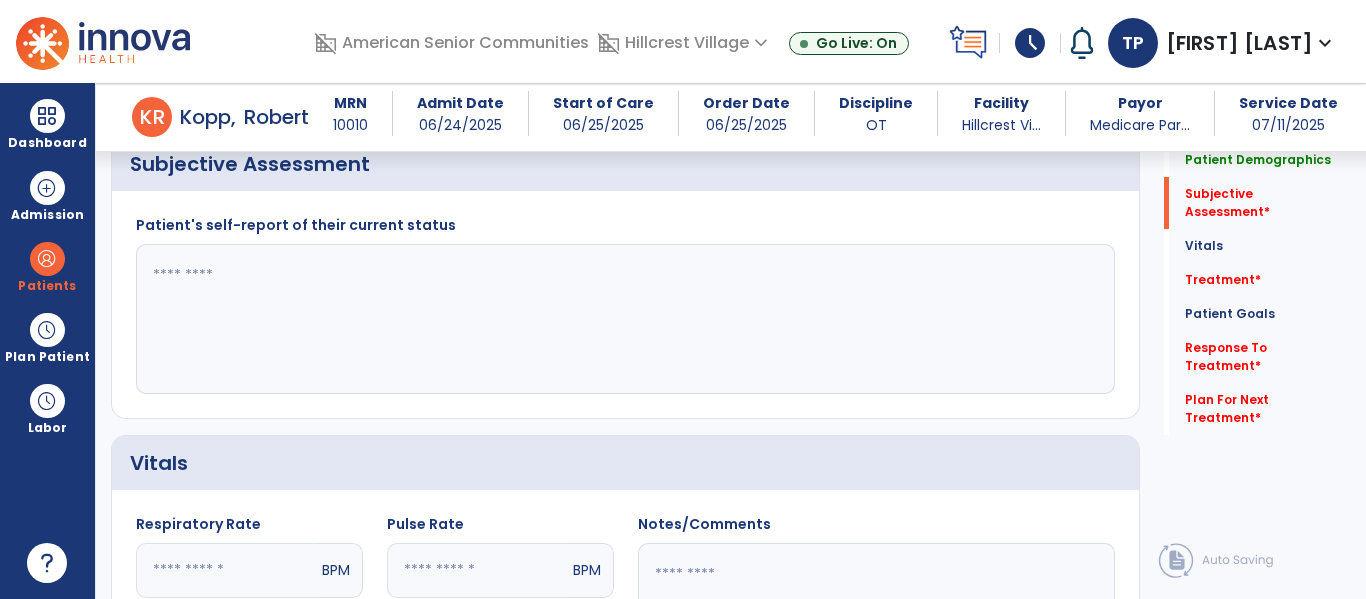 click 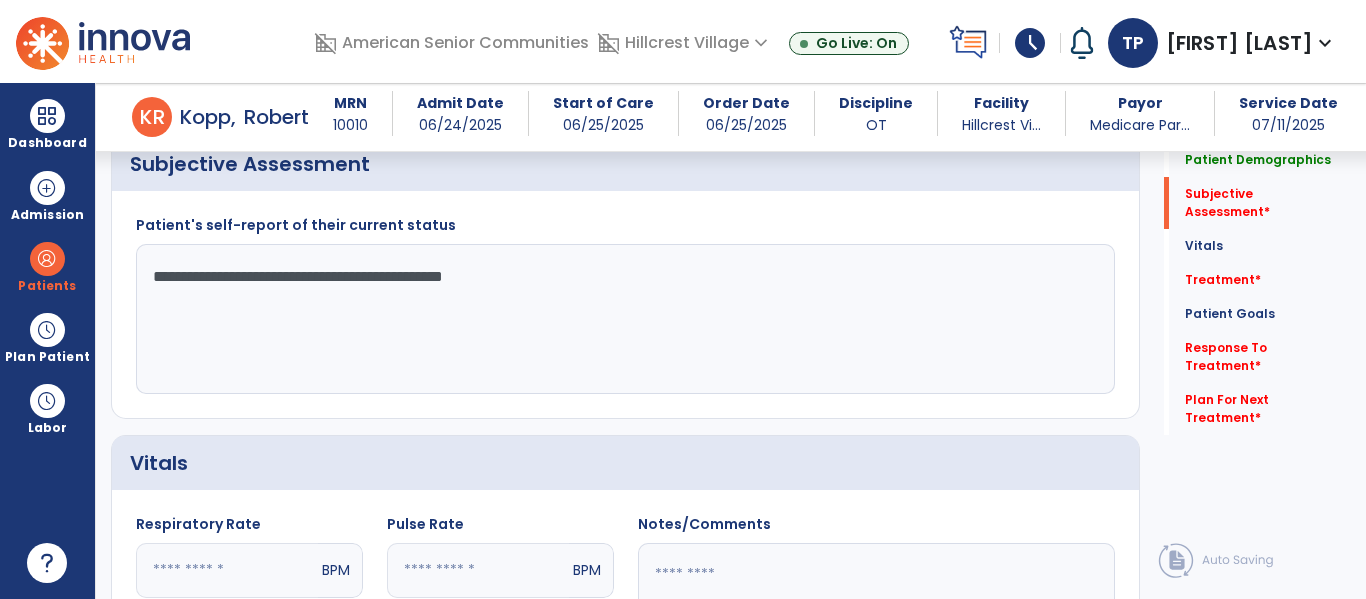 click on "**********" 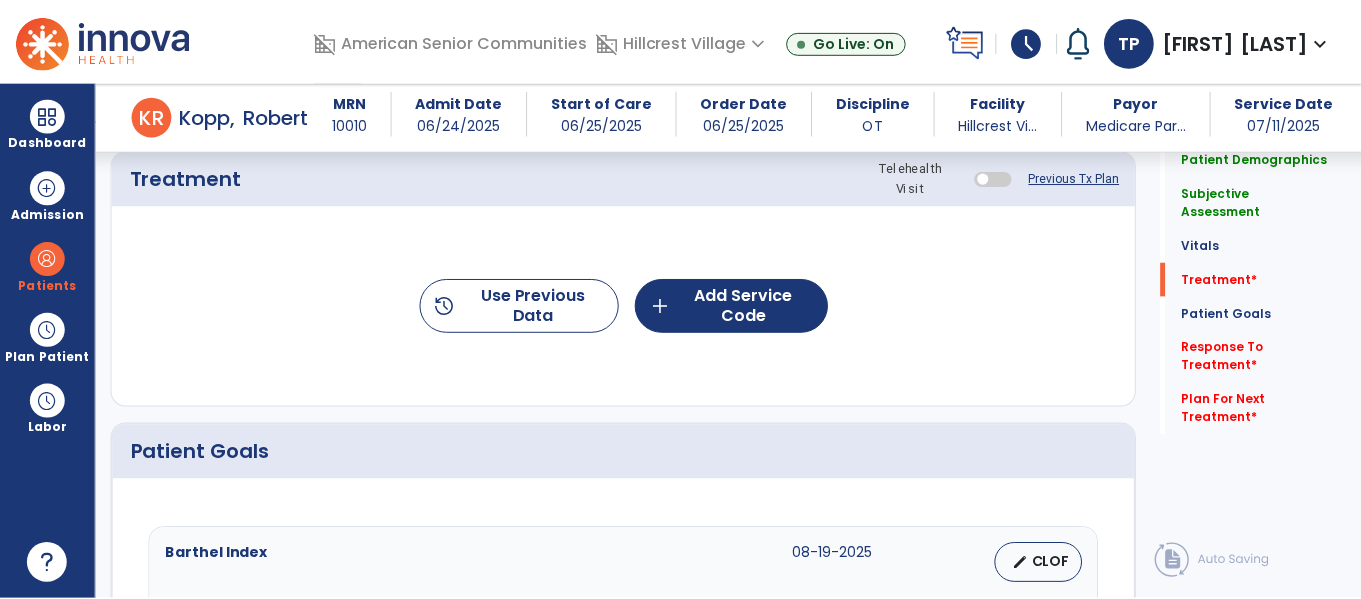 scroll, scrollTop: 1262, scrollLeft: 0, axis: vertical 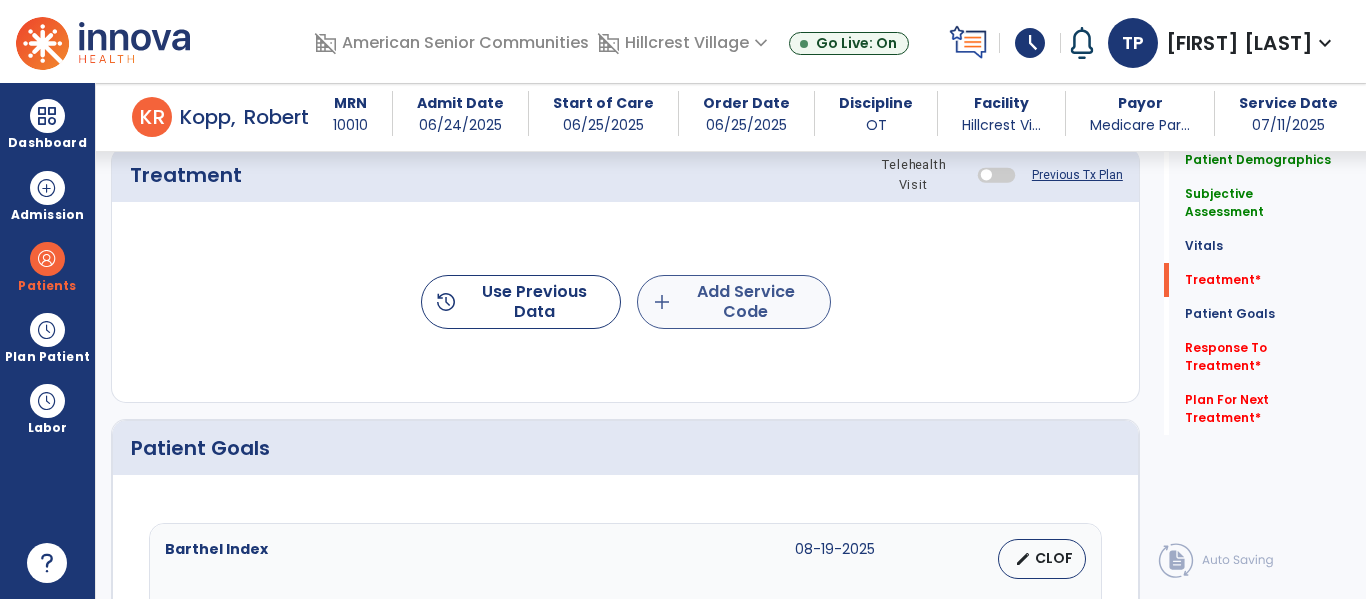 type on "**********" 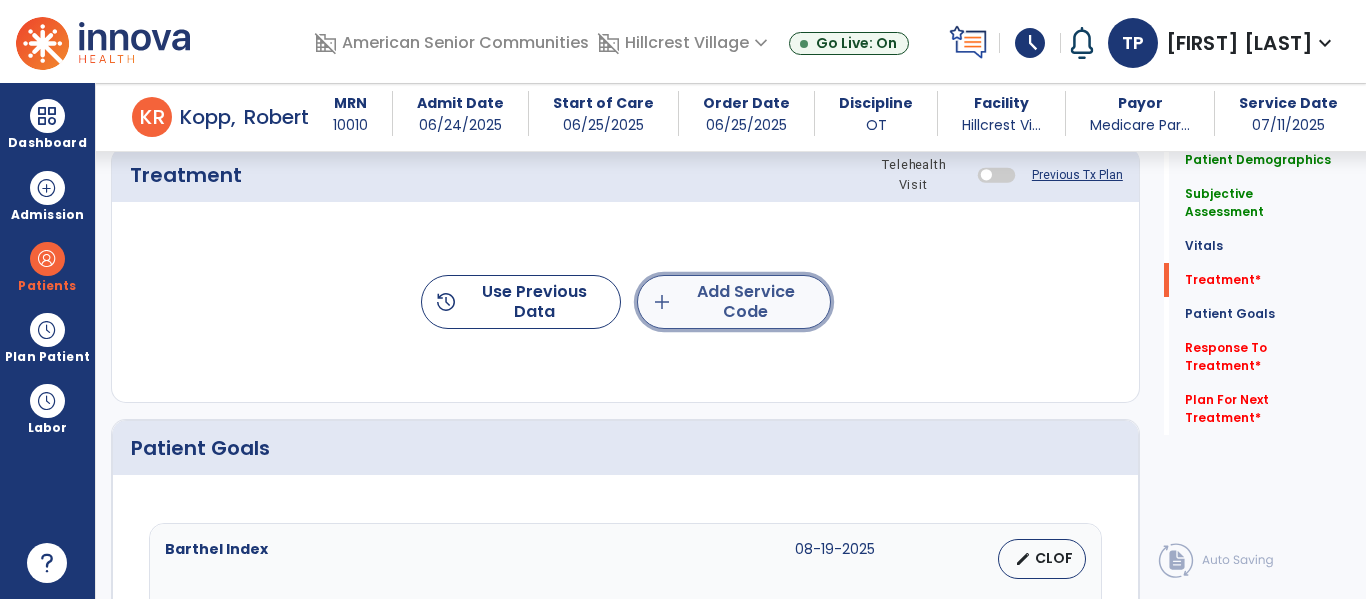 click on "add  Add Service Code" 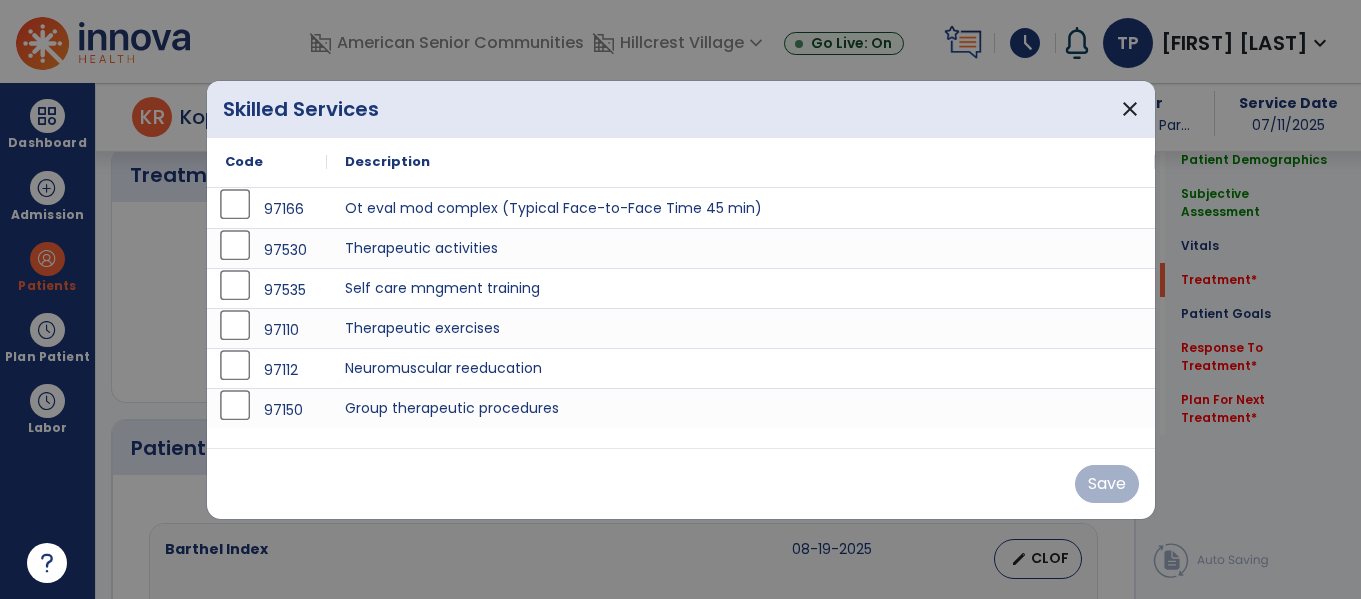 scroll, scrollTop: 1262, scrollLeft: 0, axis: vertical 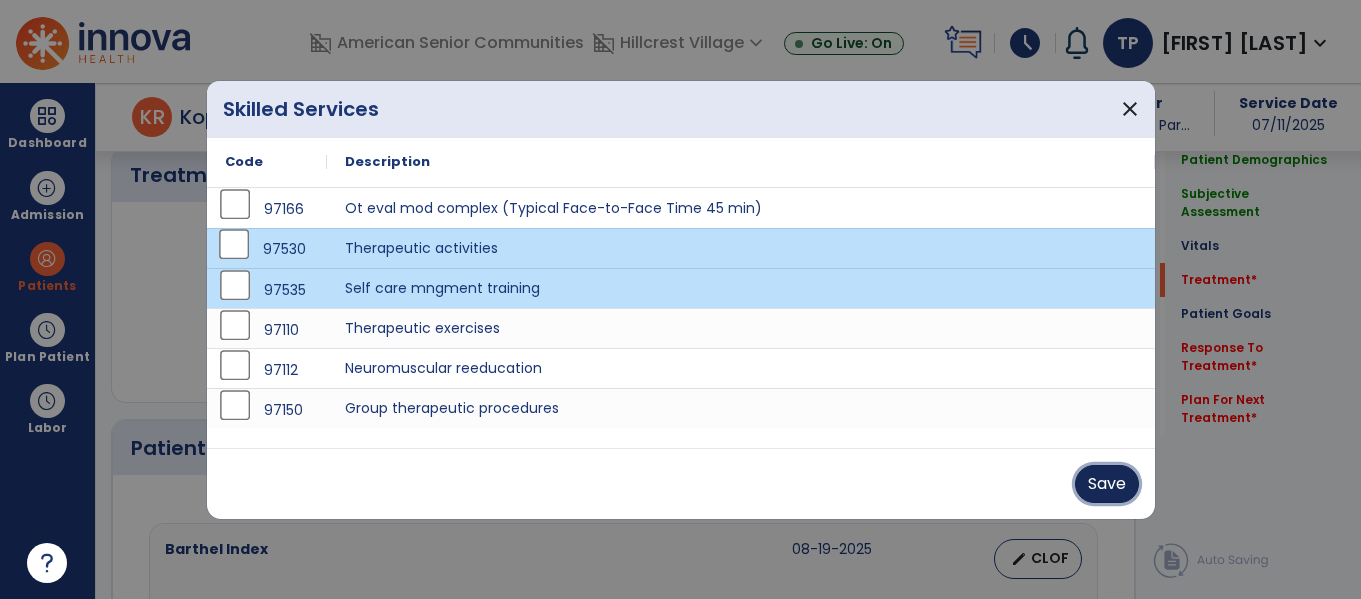 click on "Save" at bounding box center (1107, 484) 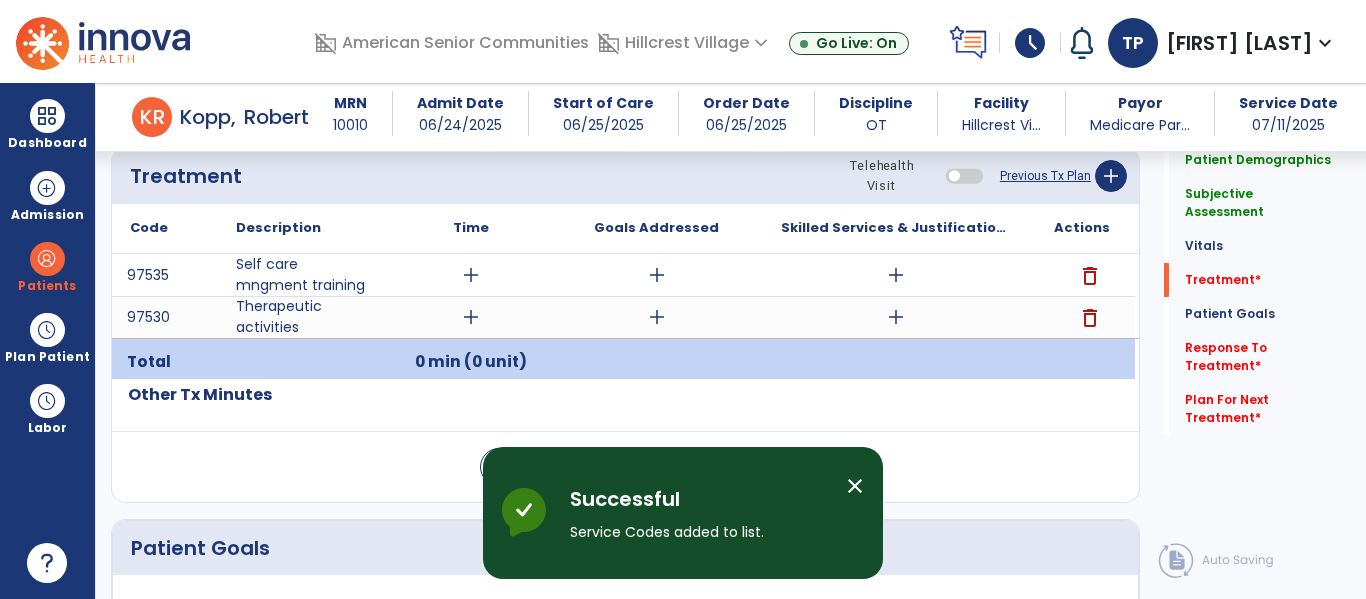 click on "add" at bounding box center [471, 275] 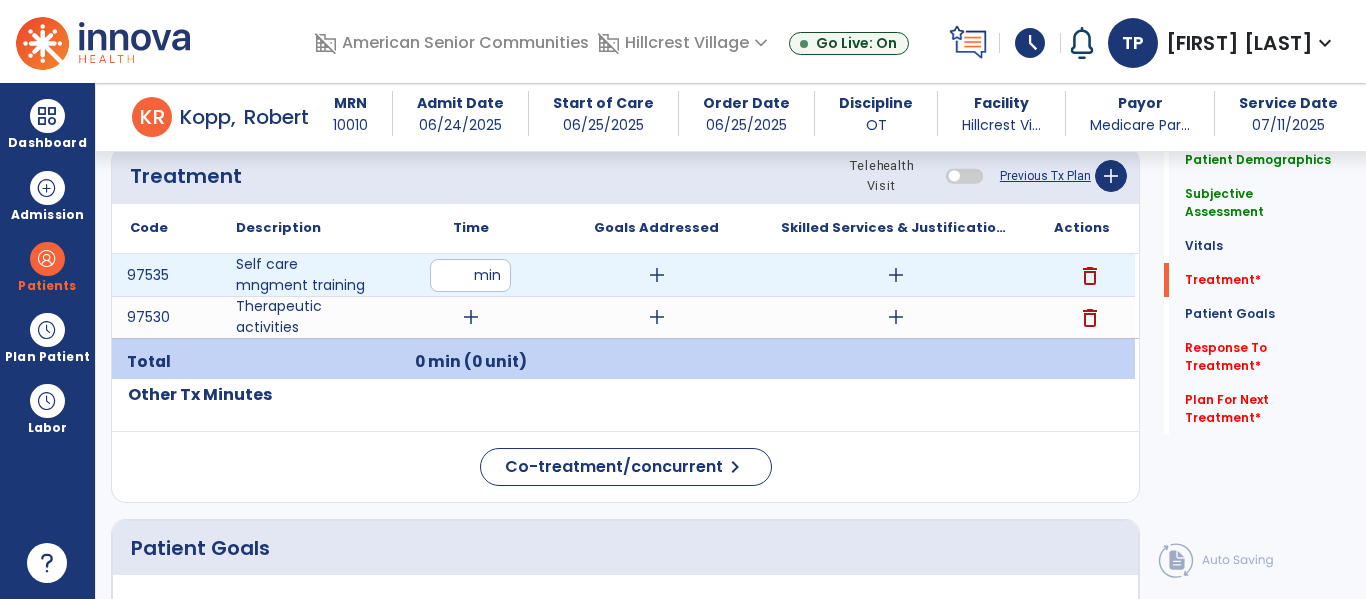 type on "**" 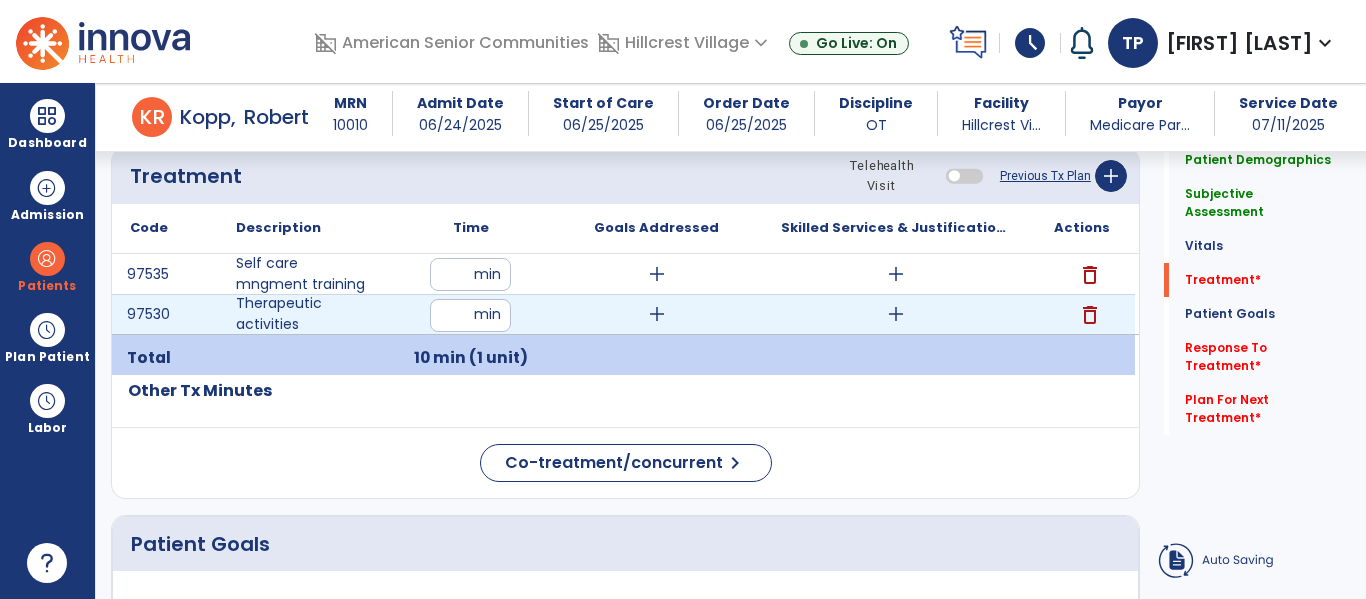 click at bounding box center [470, 315] 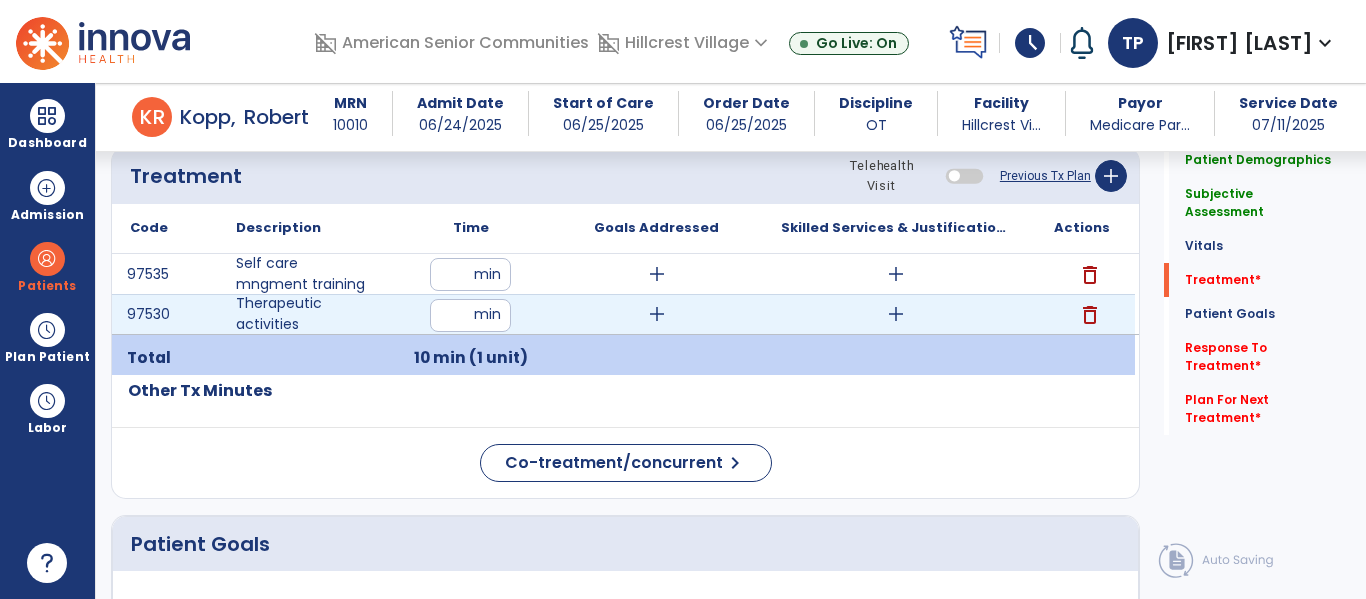 type on "**" 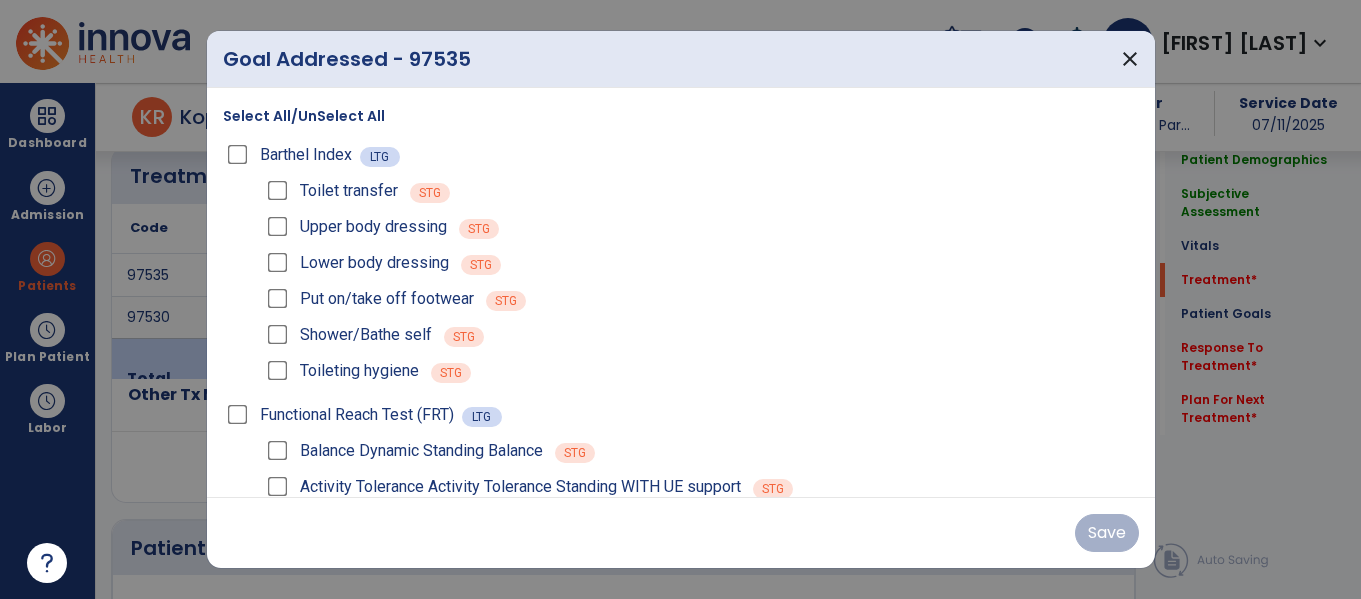 scroll, scrollTop: 1262, scrollLeft: 0, axis: vertical 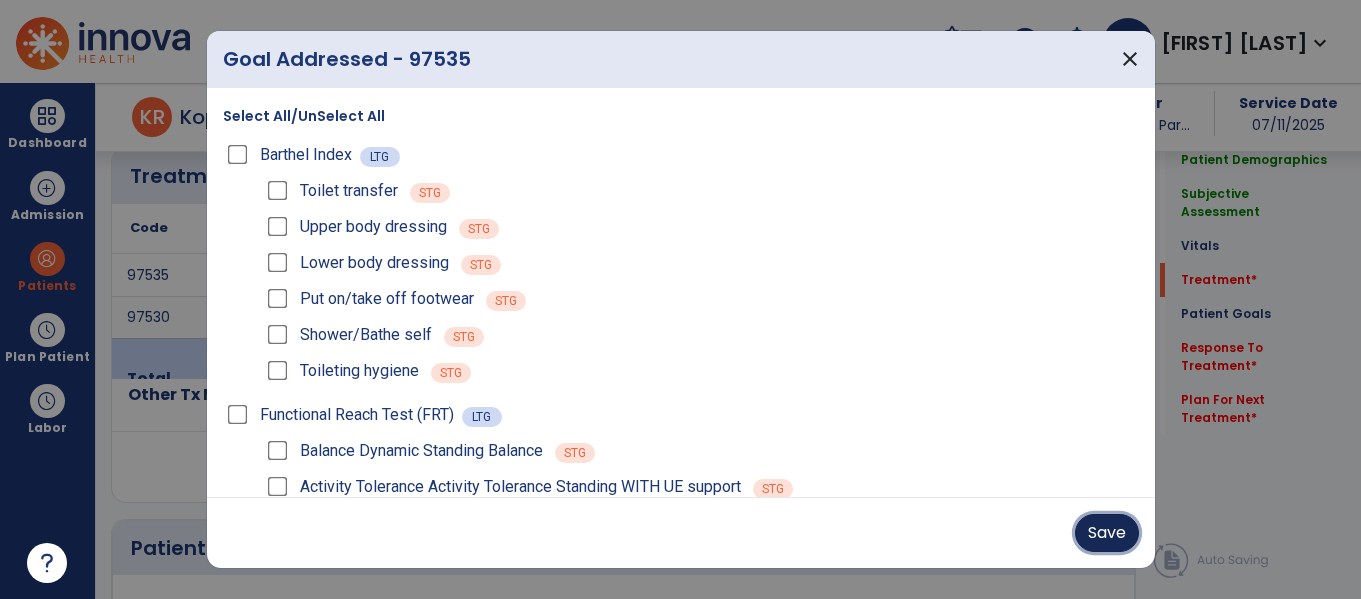 click on "Save" at bounding box center (1107, 533) 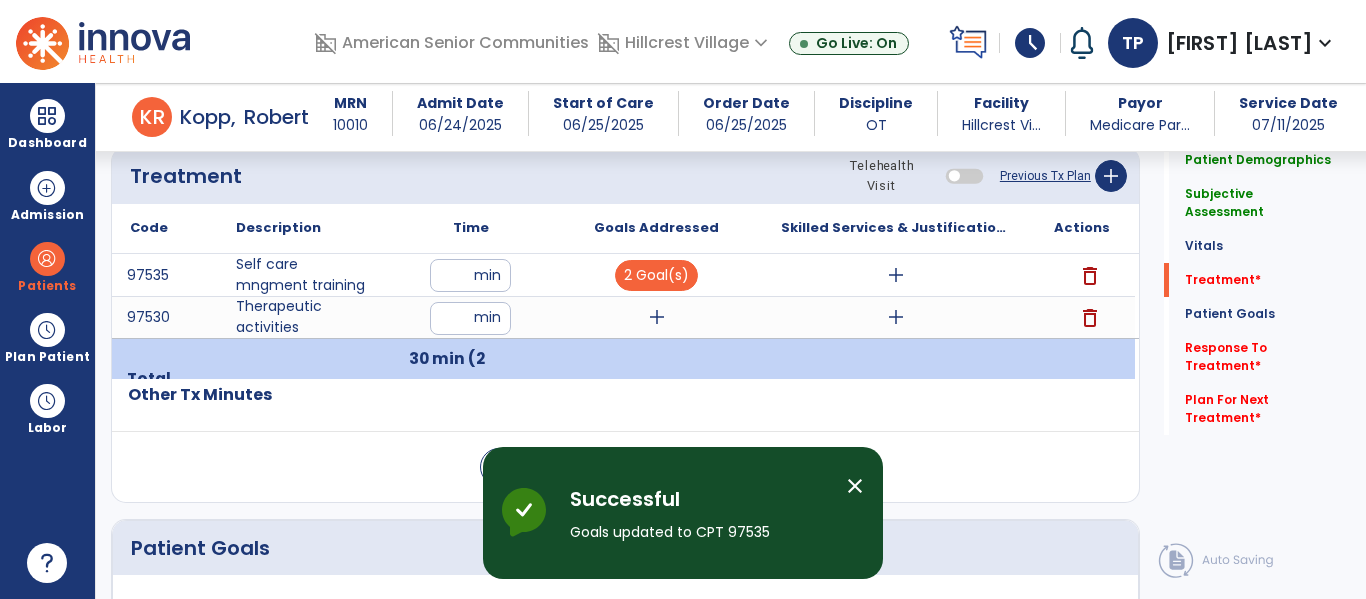 click on "add" at bounding box center (896, 275) 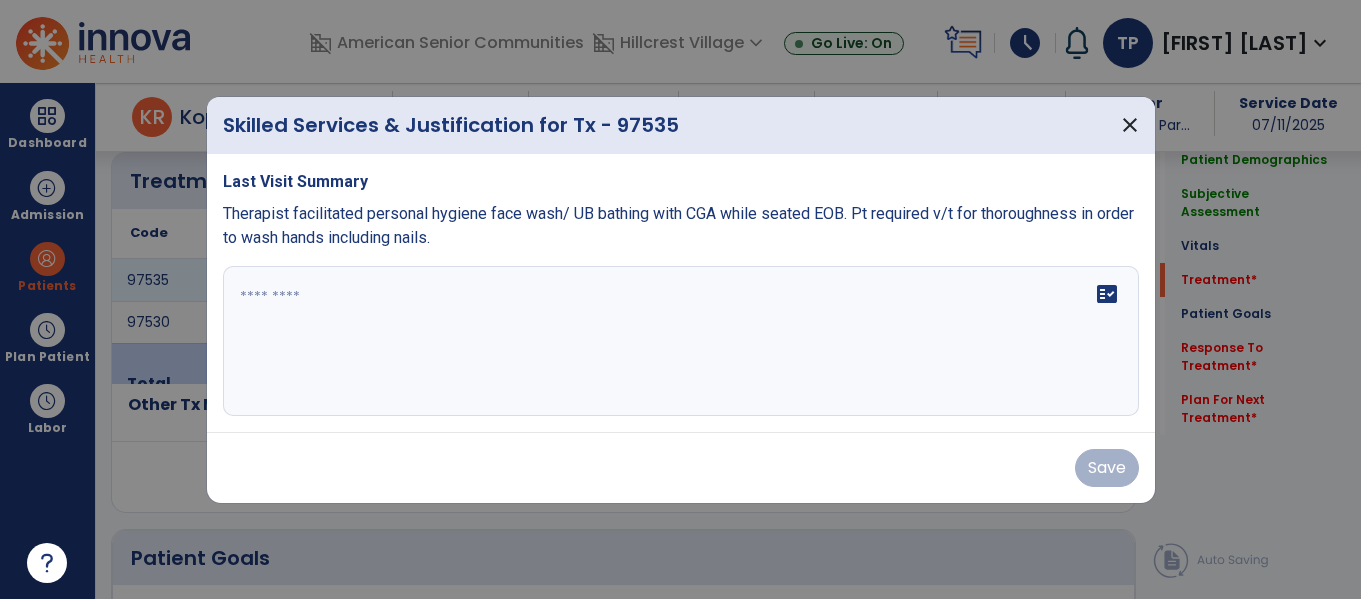 scroll, scrollTop: 1262, scrollLeft: 0, axis: vertical 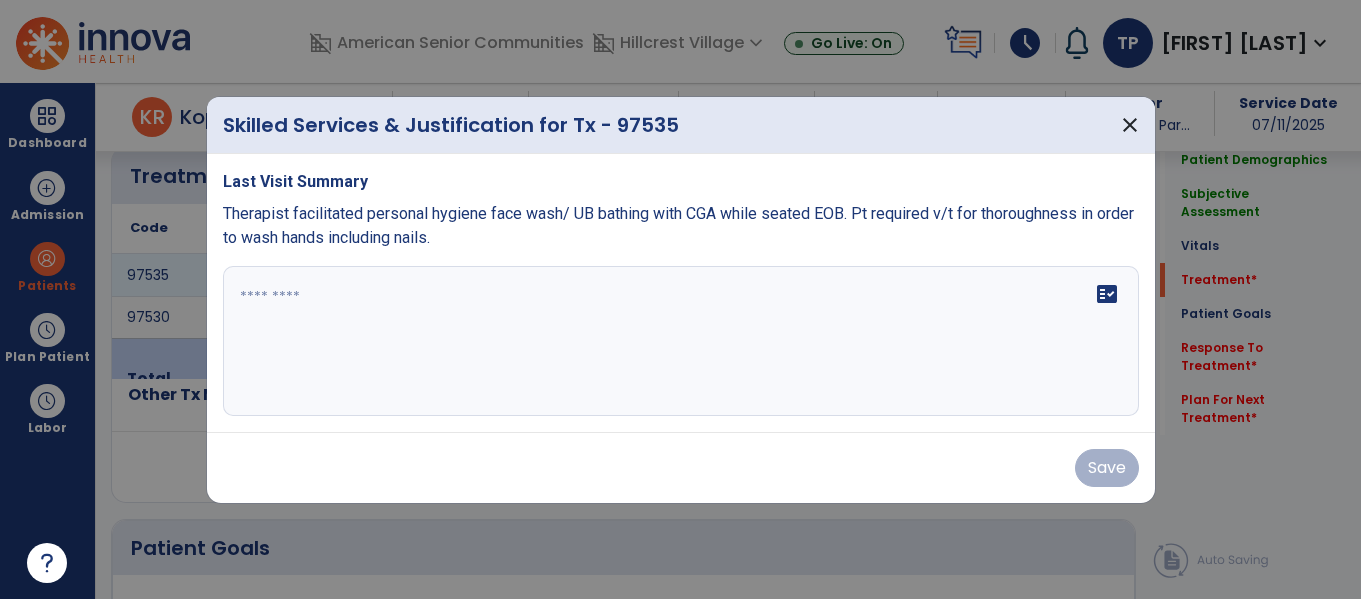 click at bounding box center [681, 341] 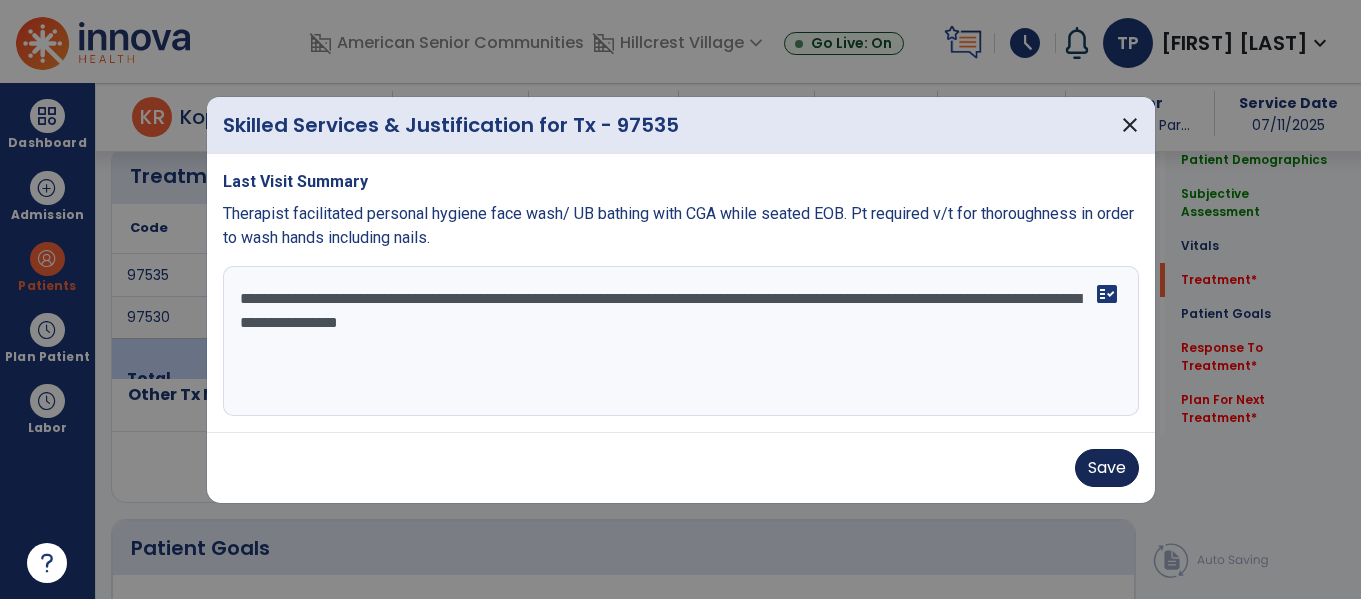 type on "**********" 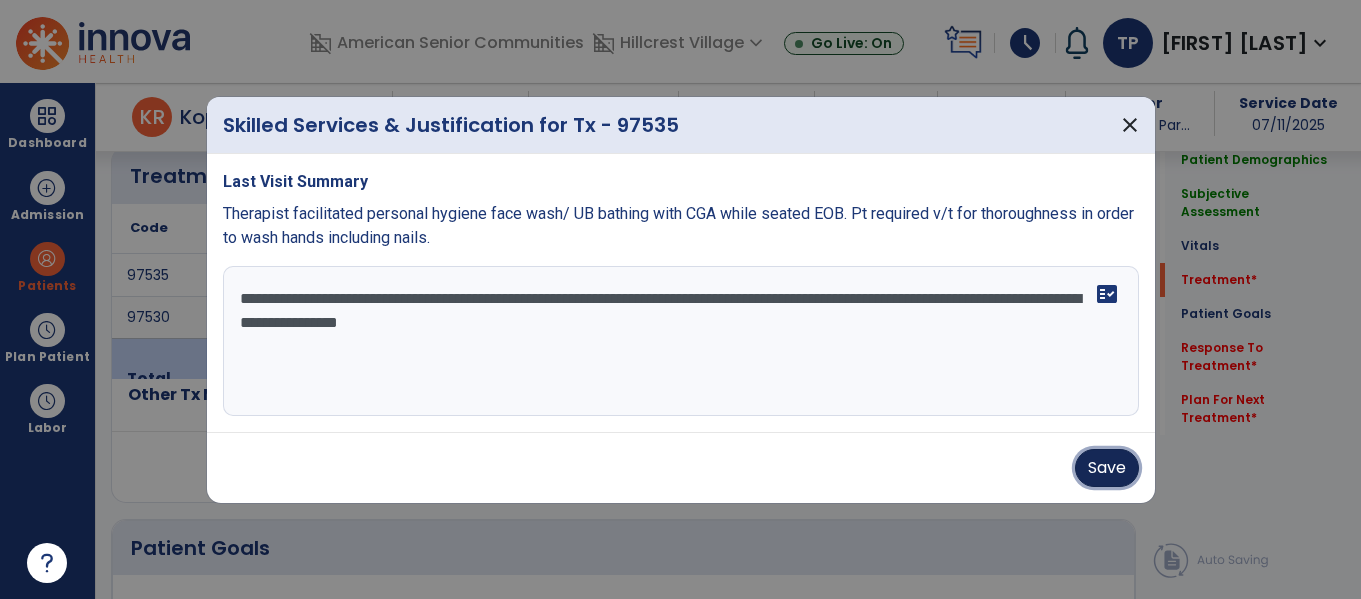 click on "Save" at bounding box center (1107, 468) 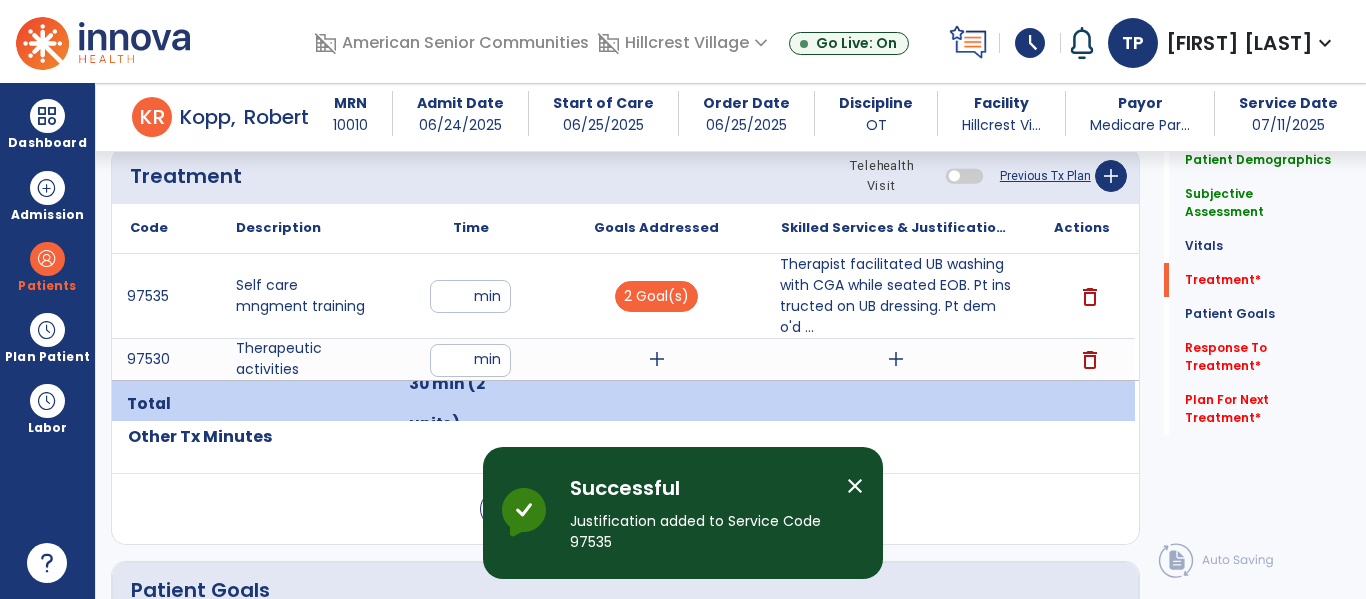 click on "add" at bounding box center [657, 359] 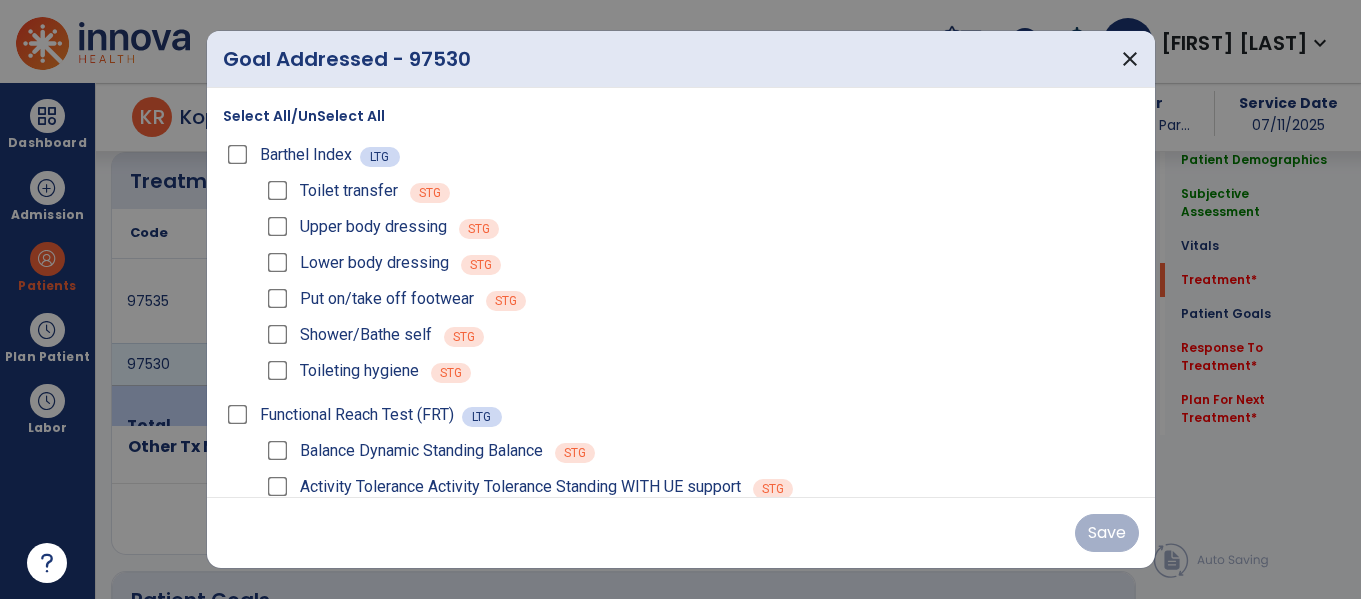 scroll, scrollTop: 1262, scrollLeft: 0, axis: vertical 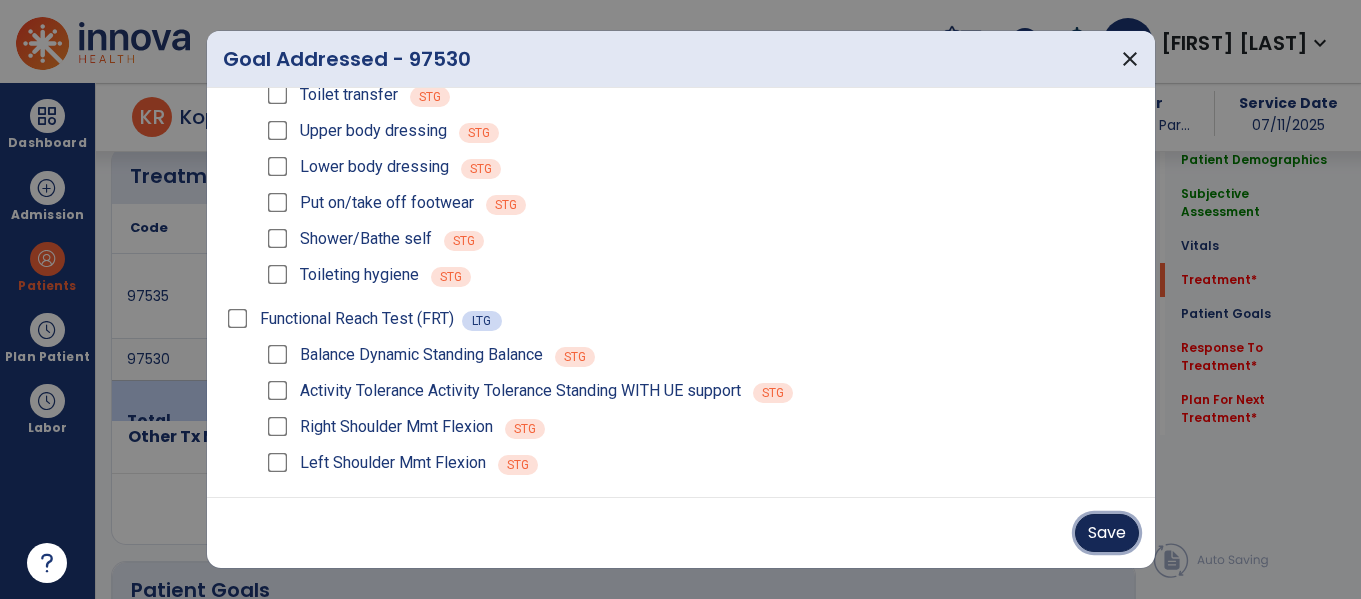 click on "Save" at bounding box center (1107, 533) 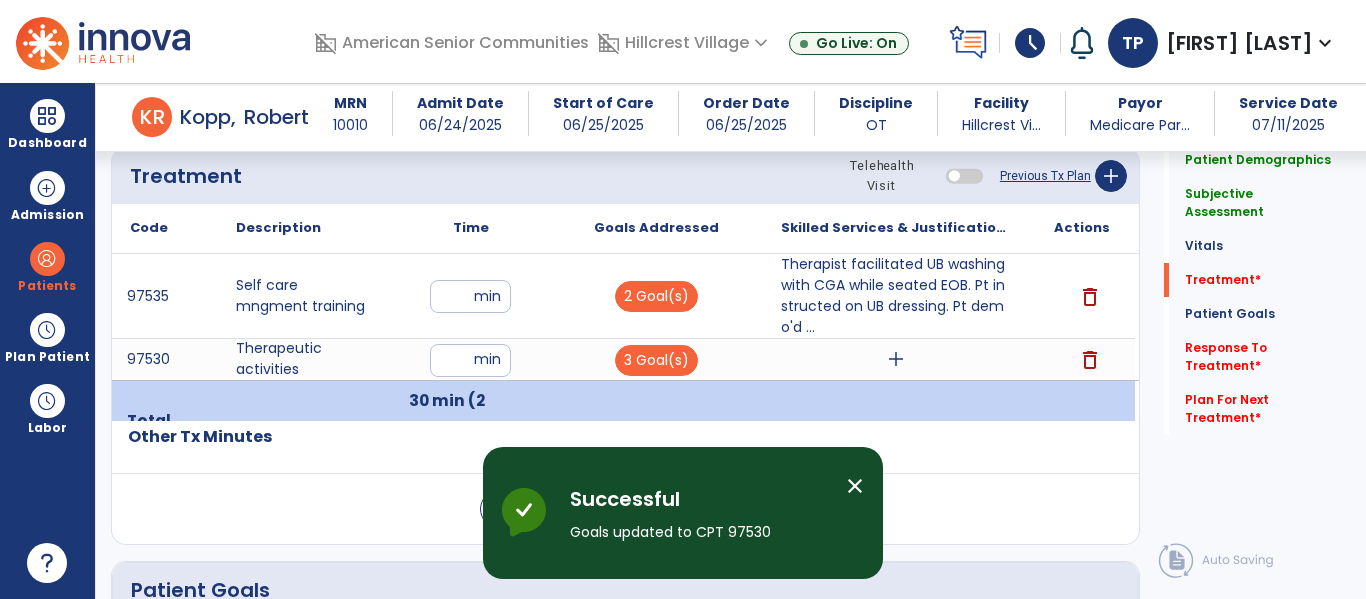 click on "add" at bounding box center [896, 359] 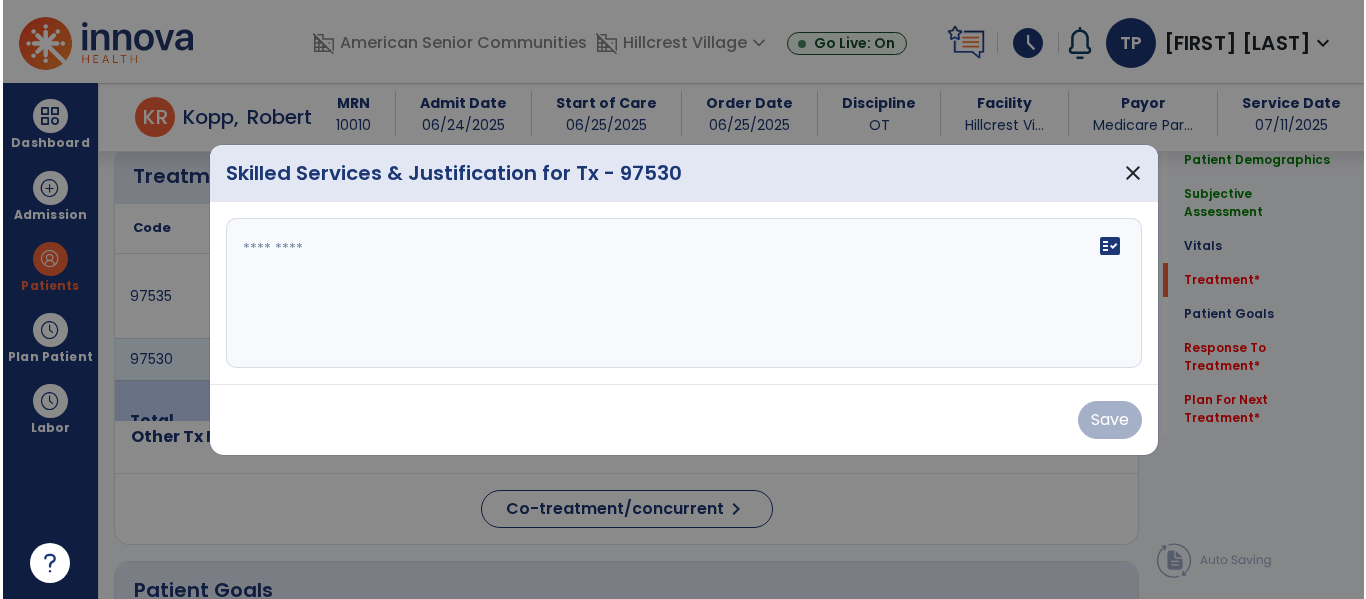 scroll, scrollTop: 1262, scrollLeft: 0, axis: vertical 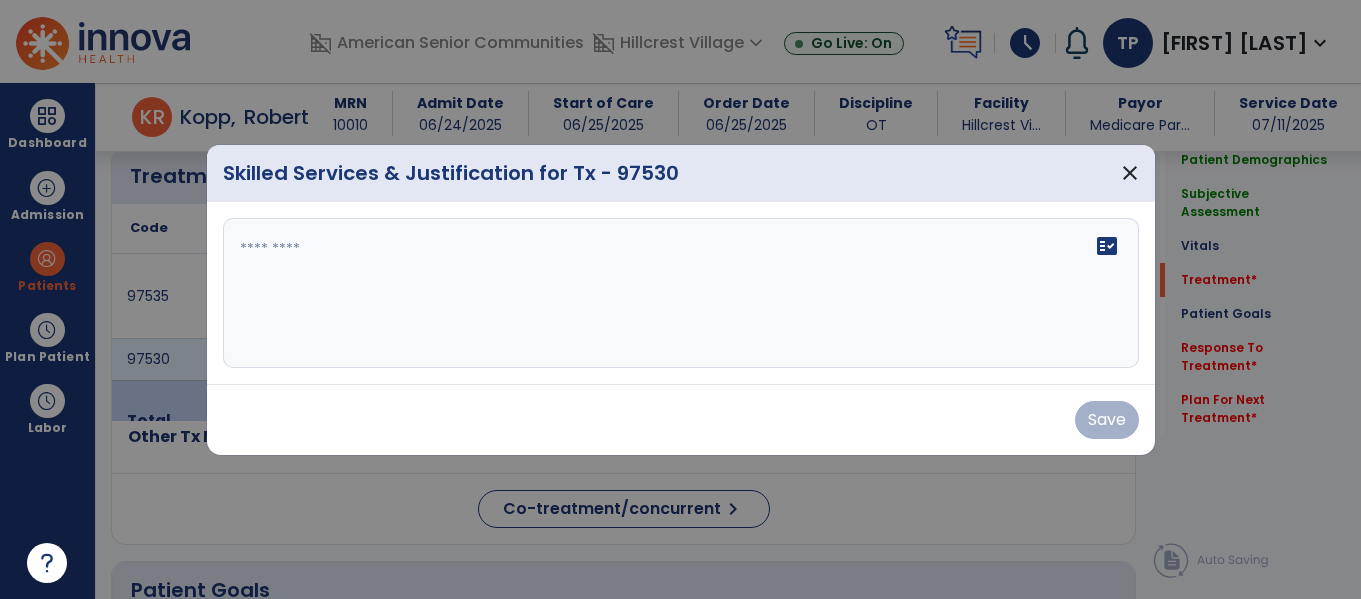 click on "fact_check" at bounding box center [681, 293] 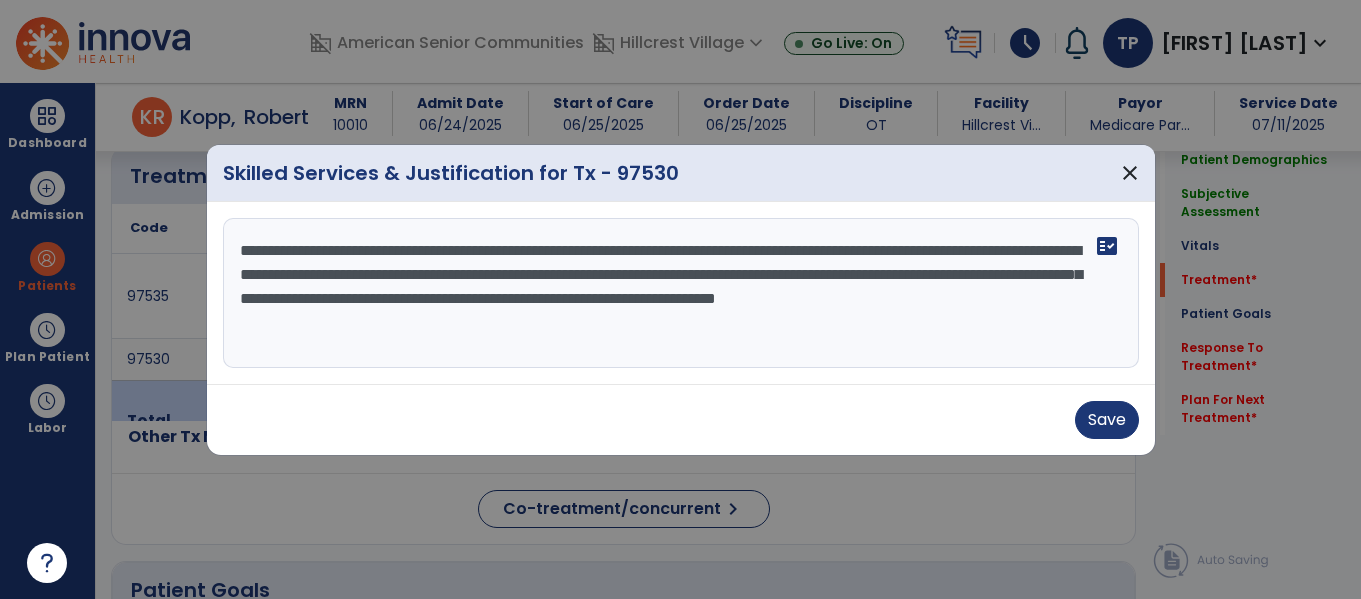 type on "**********" 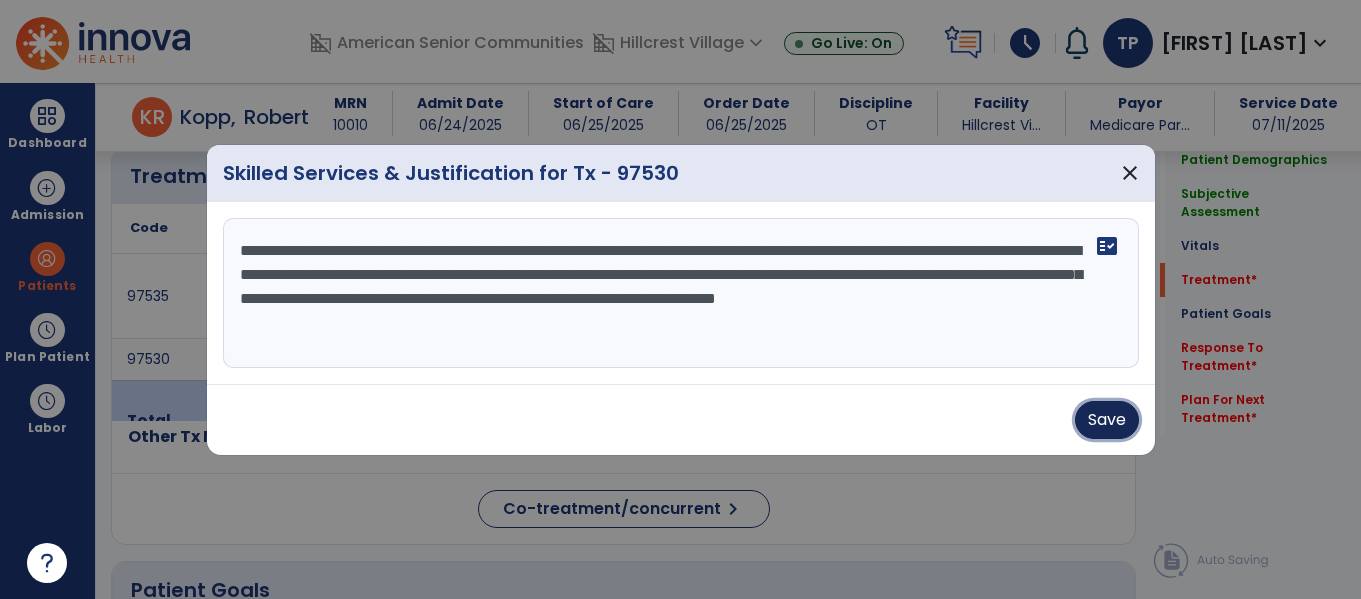 click on "Save" at bounding box center (1107, 420) 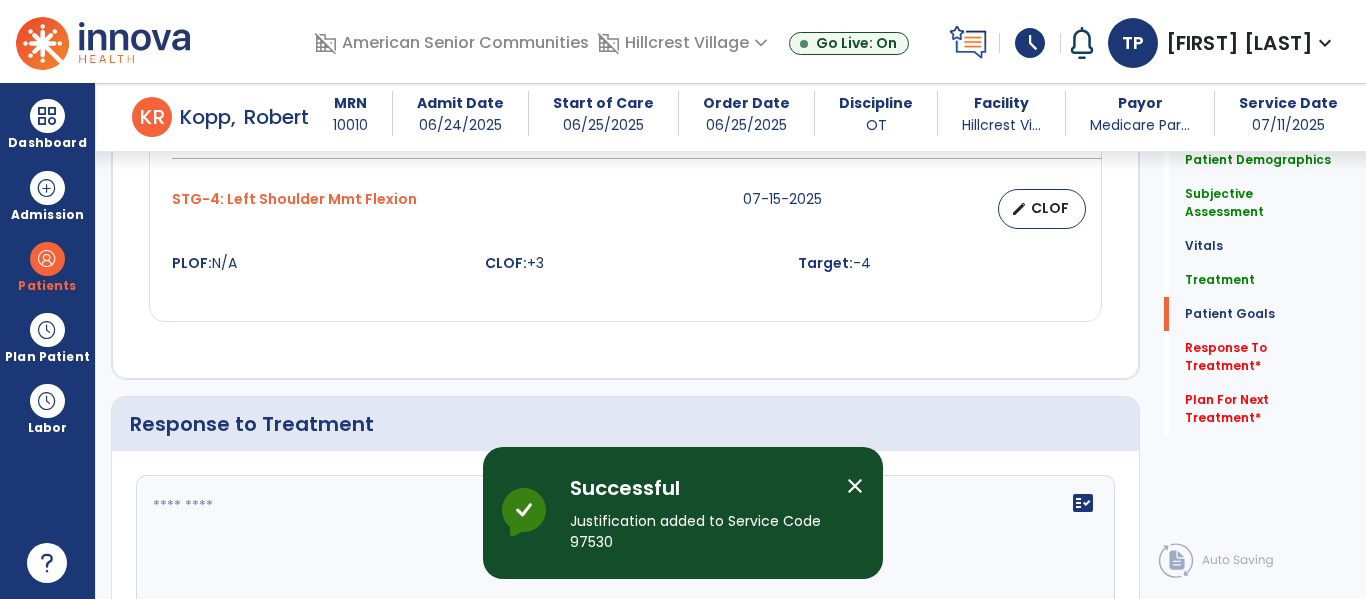 scroll, scrollTop: 3331, scrollLeft: 0, axis: vertical 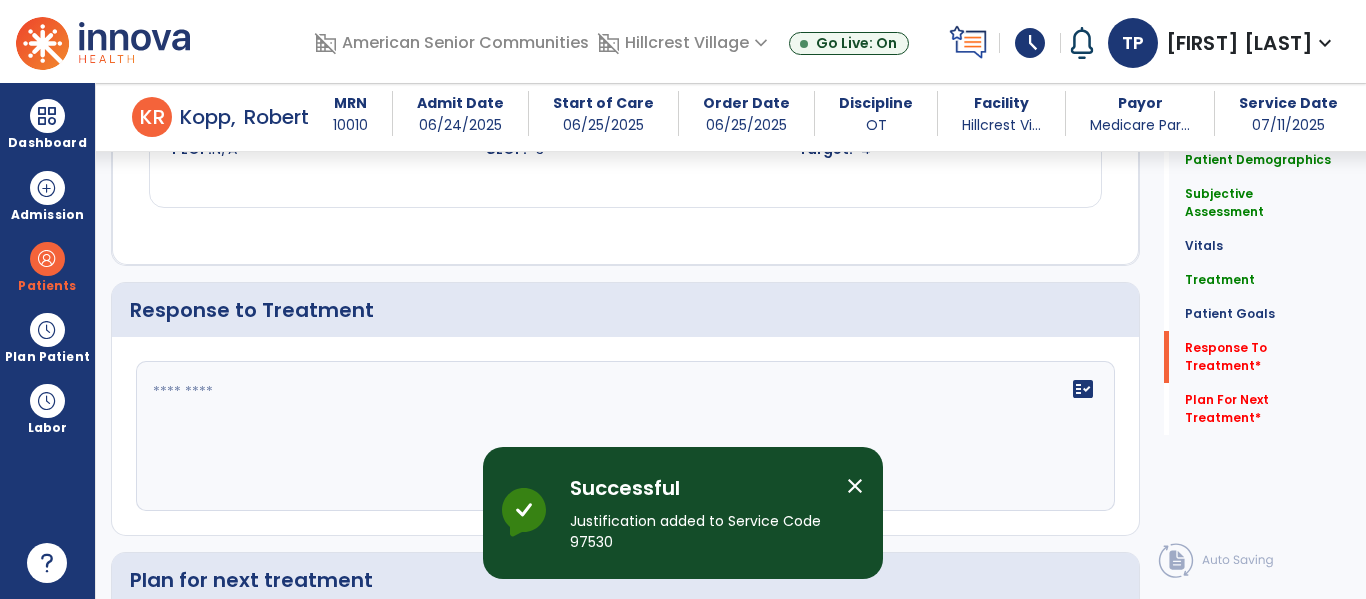 click 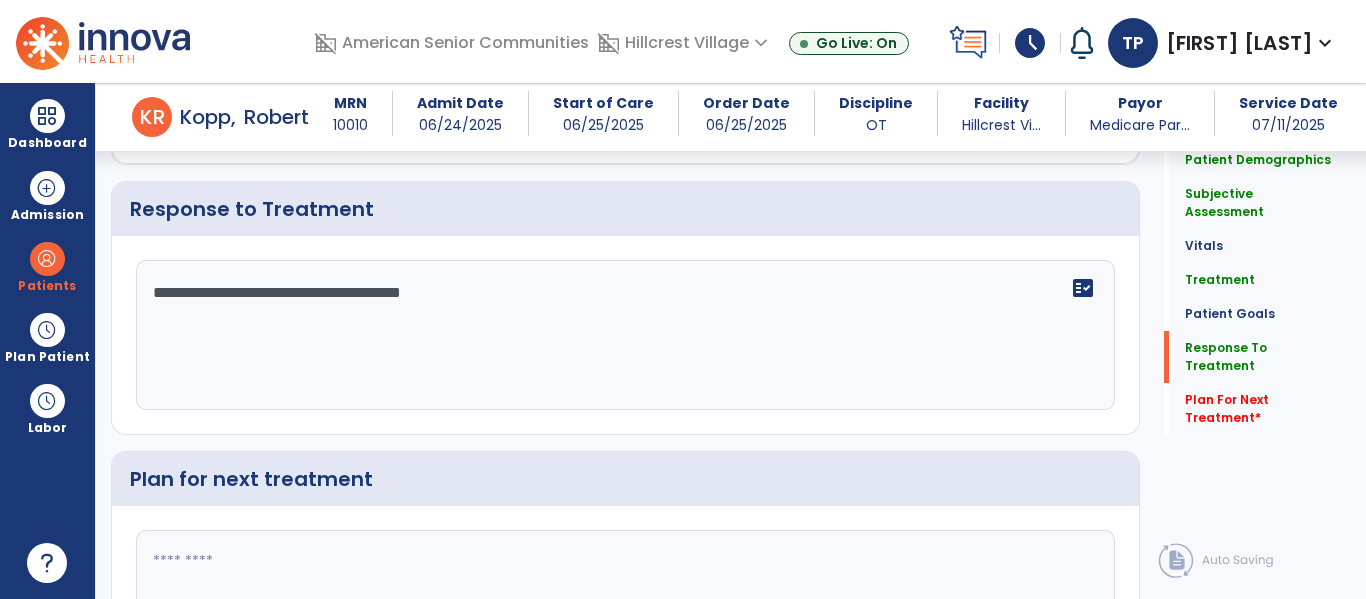 scroll, scrollTop: 3472, scrollLeft: 0, axis: vertical 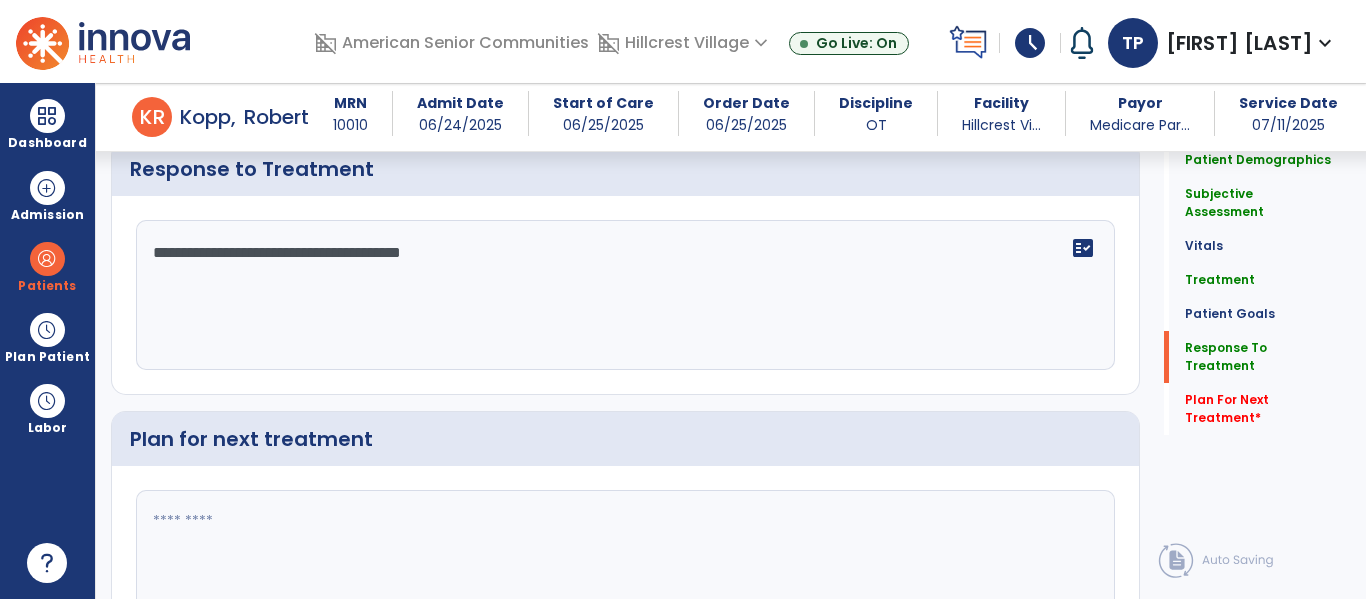 type on "**********" 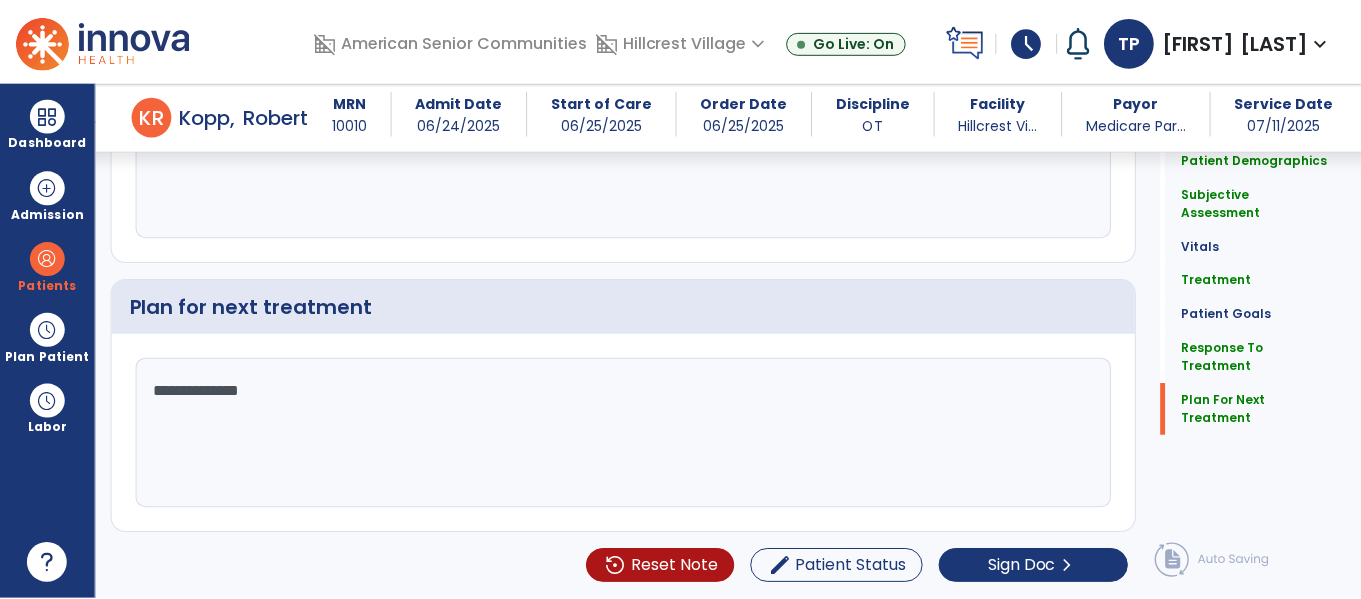 scroll, scrollTop: 3474, scrollLeft: 0, axis: vertical 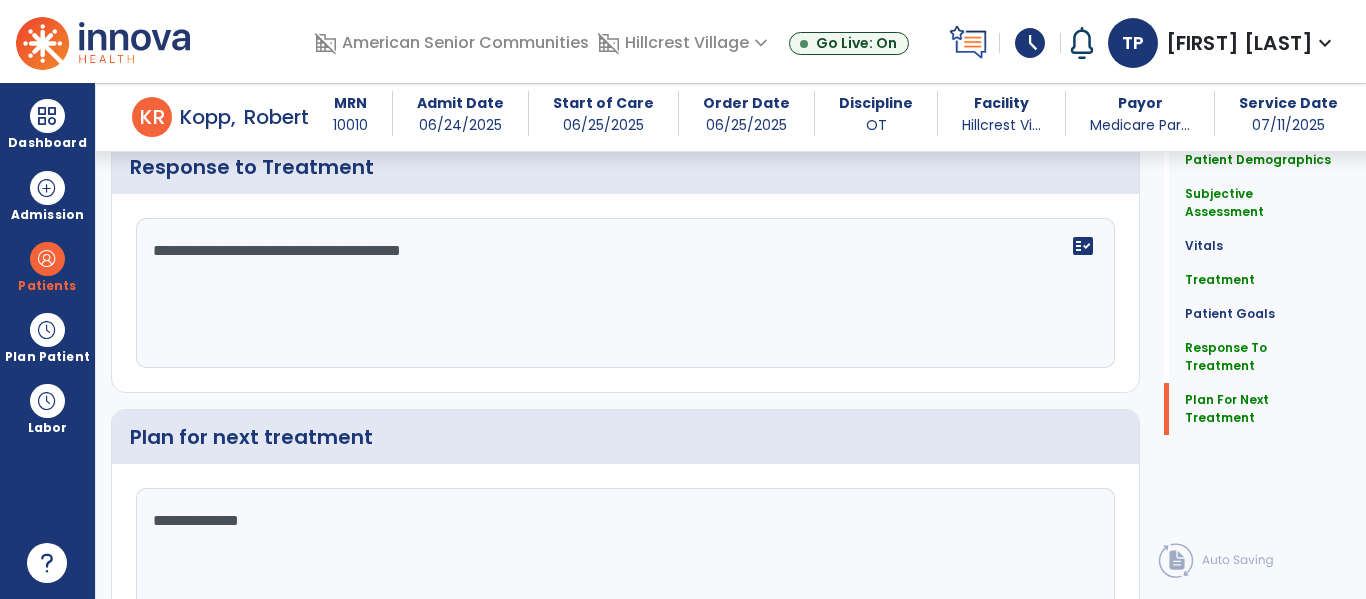 type on "**********" 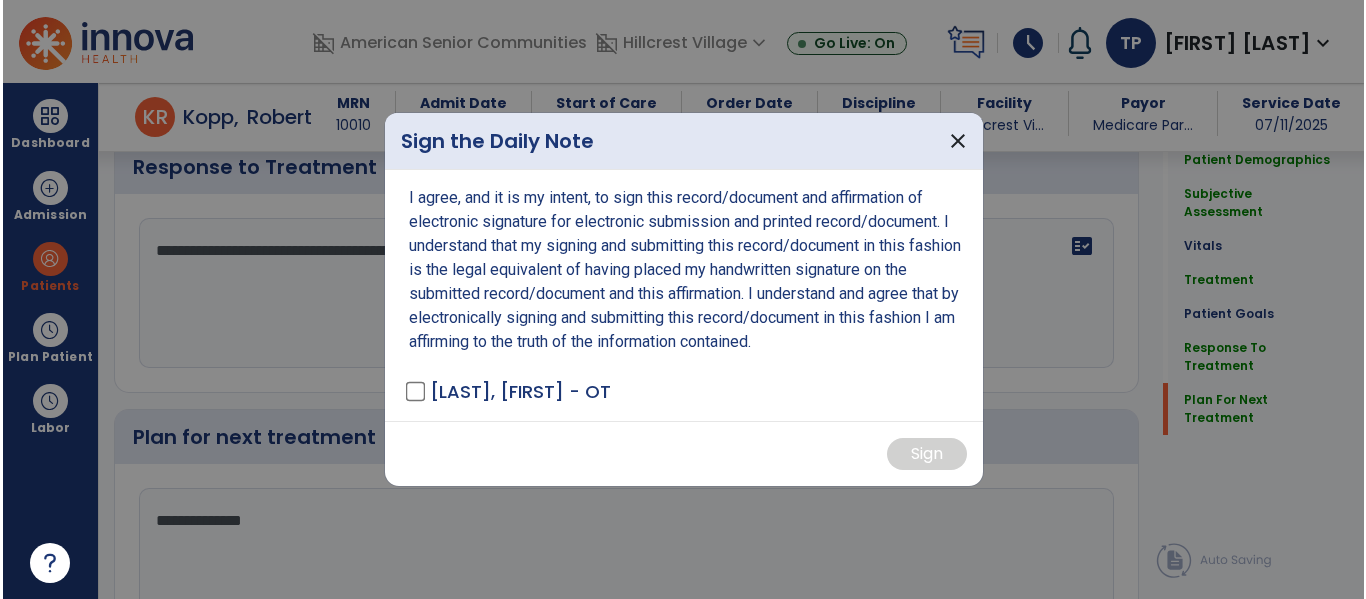 scroll, scrollTop: 3604, scrollLeft: 0, axis: vertical 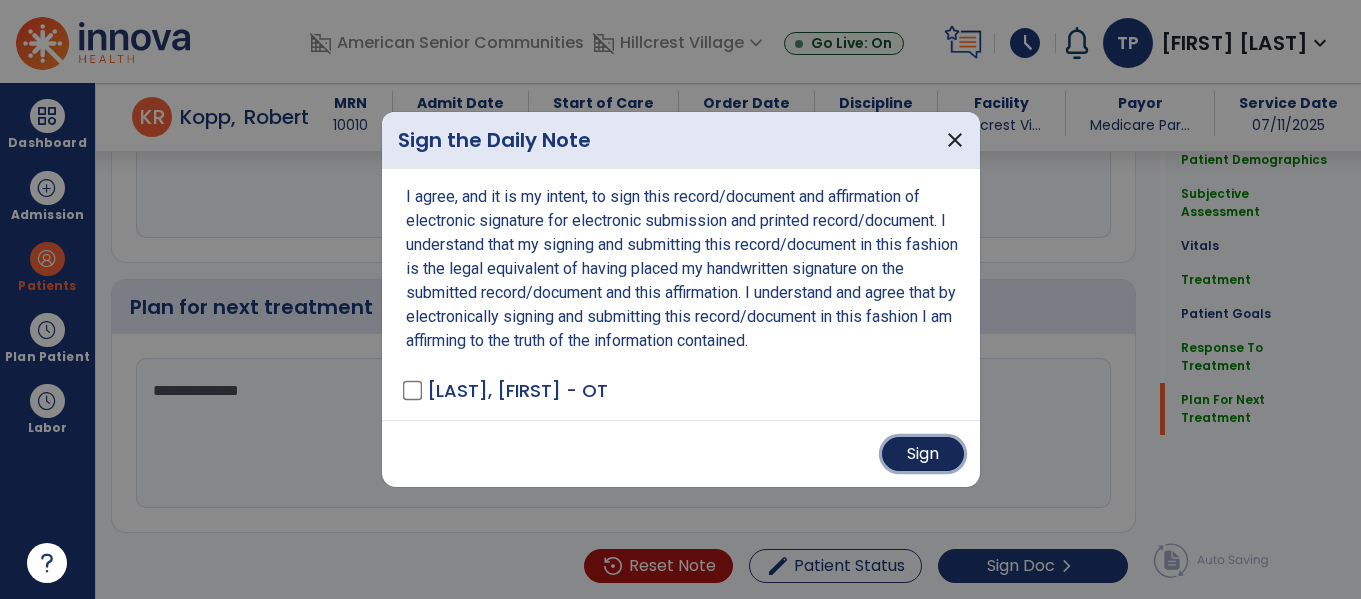 click on "Sign" at bounding box center [923, 454] 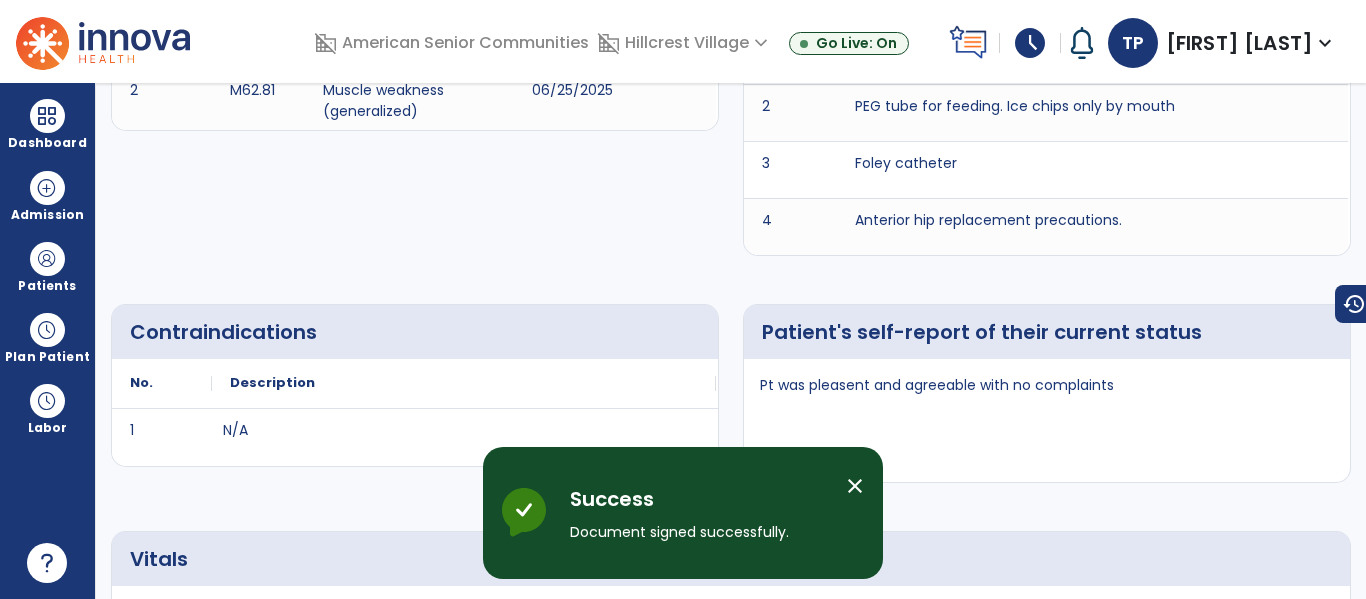 scroll, scrollTop: 0, scrollLeft: 0, axis: both 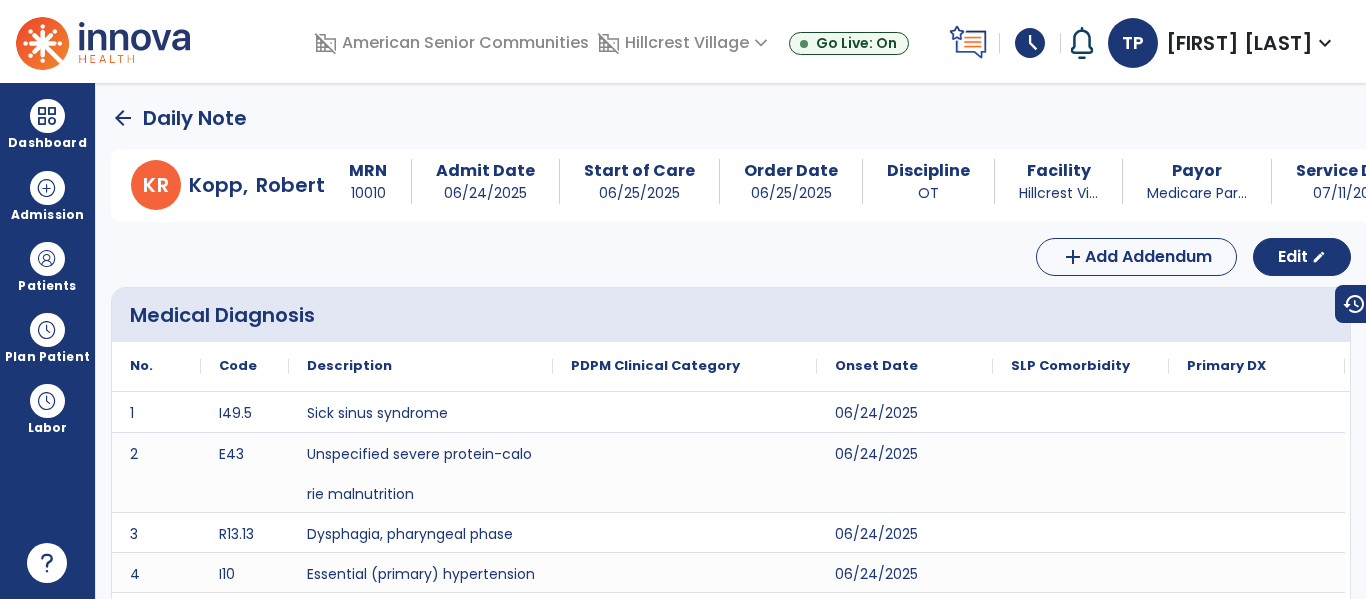 click on "arrow_back" 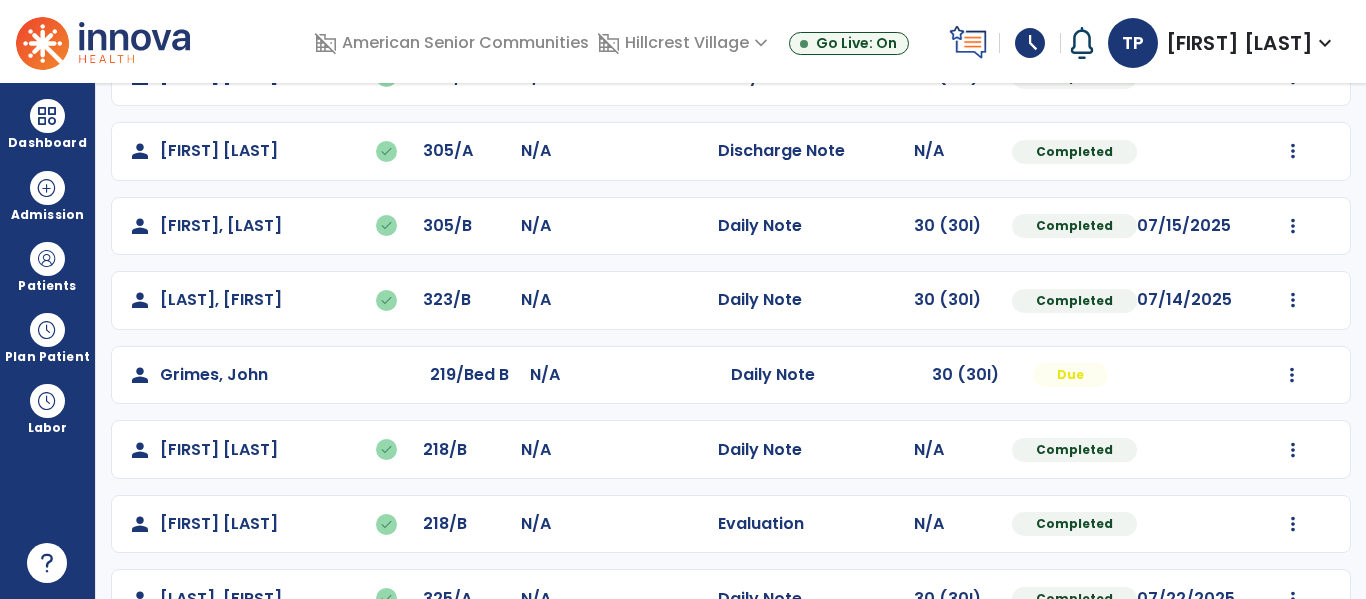 scroll, scrollTop: 512, scrollLeft: 0, axis: vertical 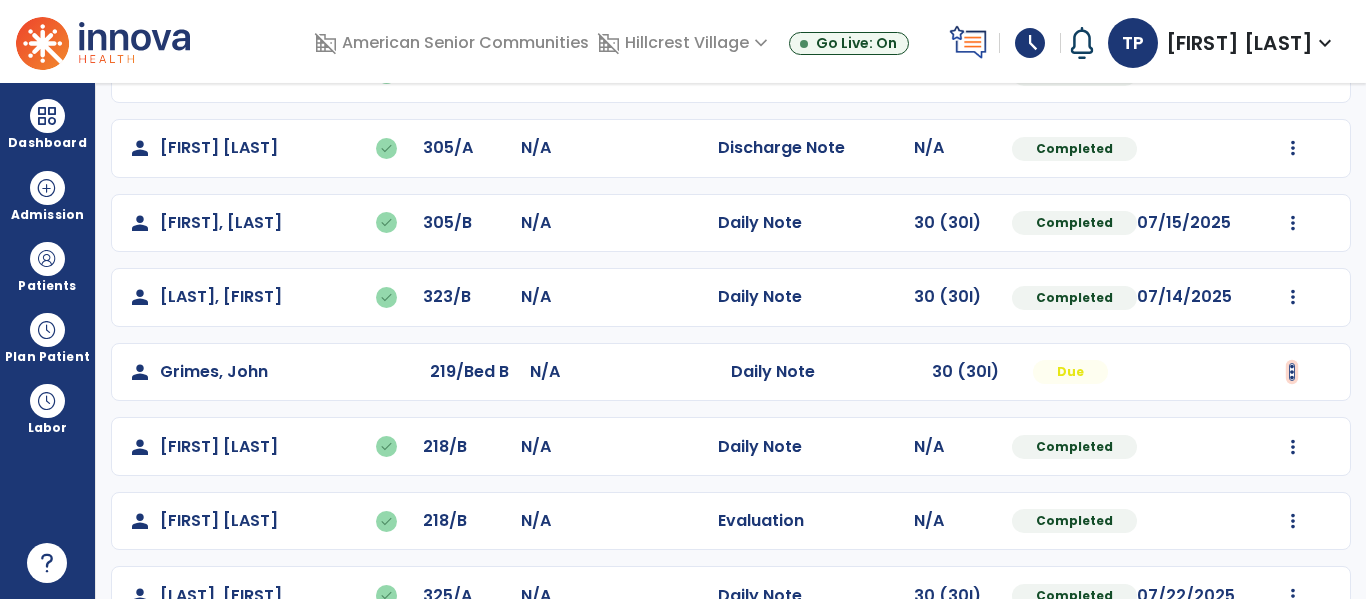 click at bounding box center (1292, -224) 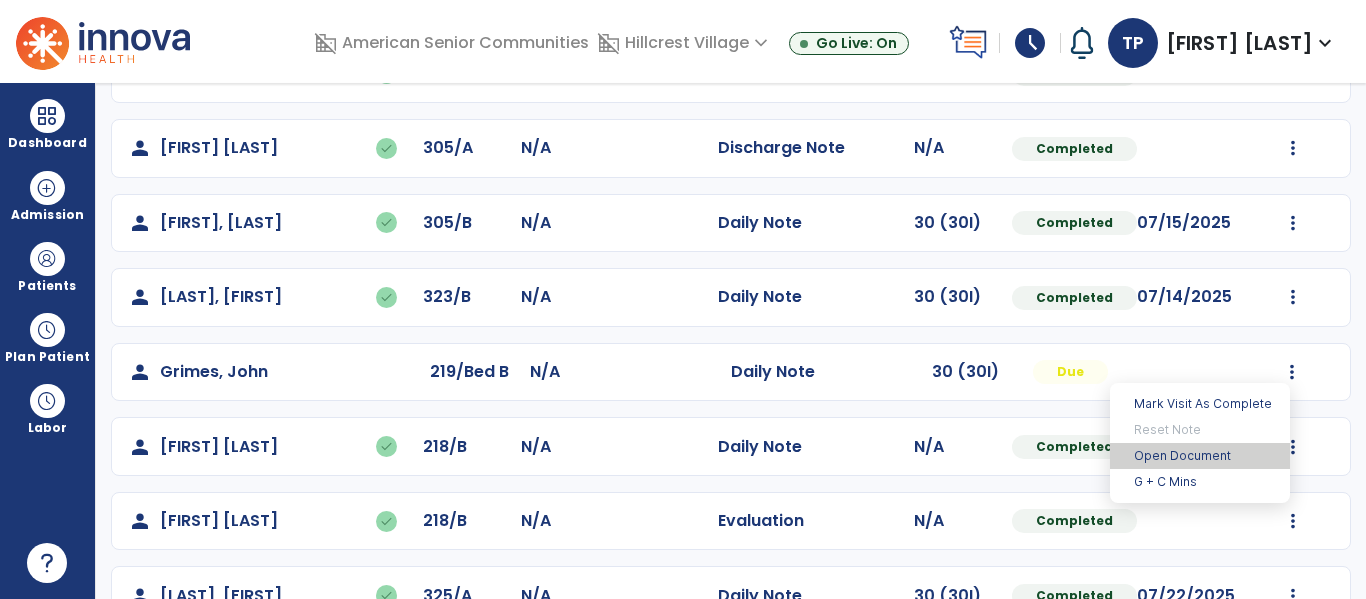 click on "Open Document" at bounding box center [1200, 456] 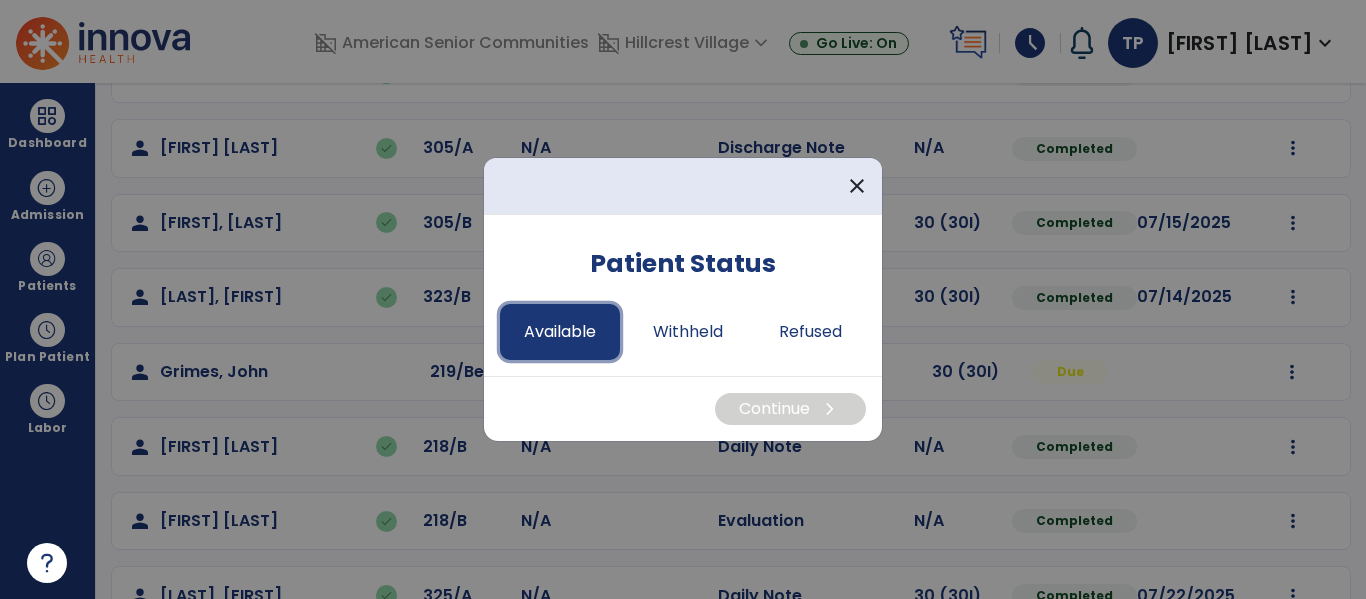 click on "Available" at bounding box center (560, 332) 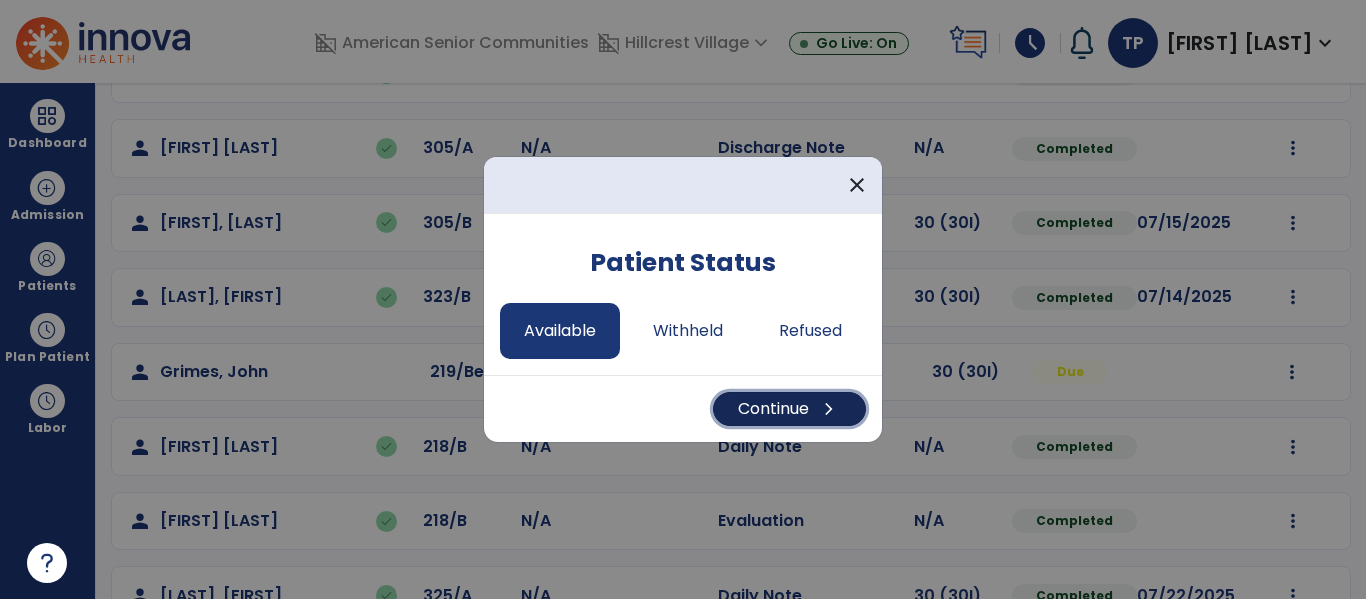 click on "chevron_right" at bounding box center (829, 409) 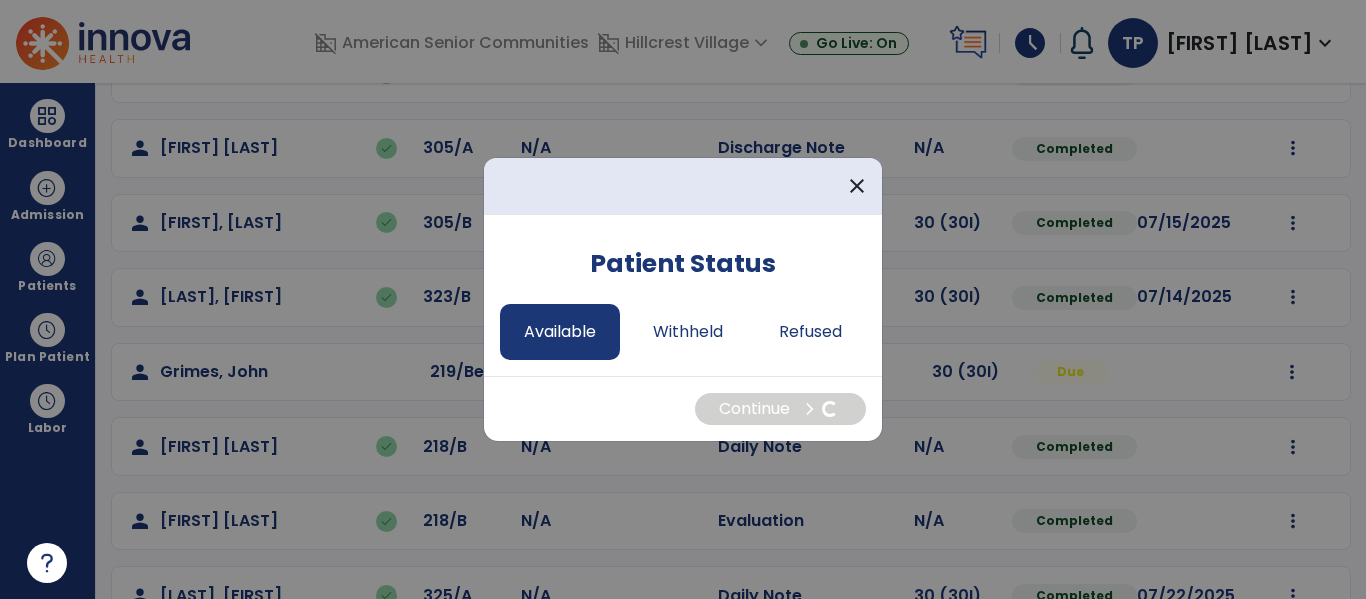 select on "*" 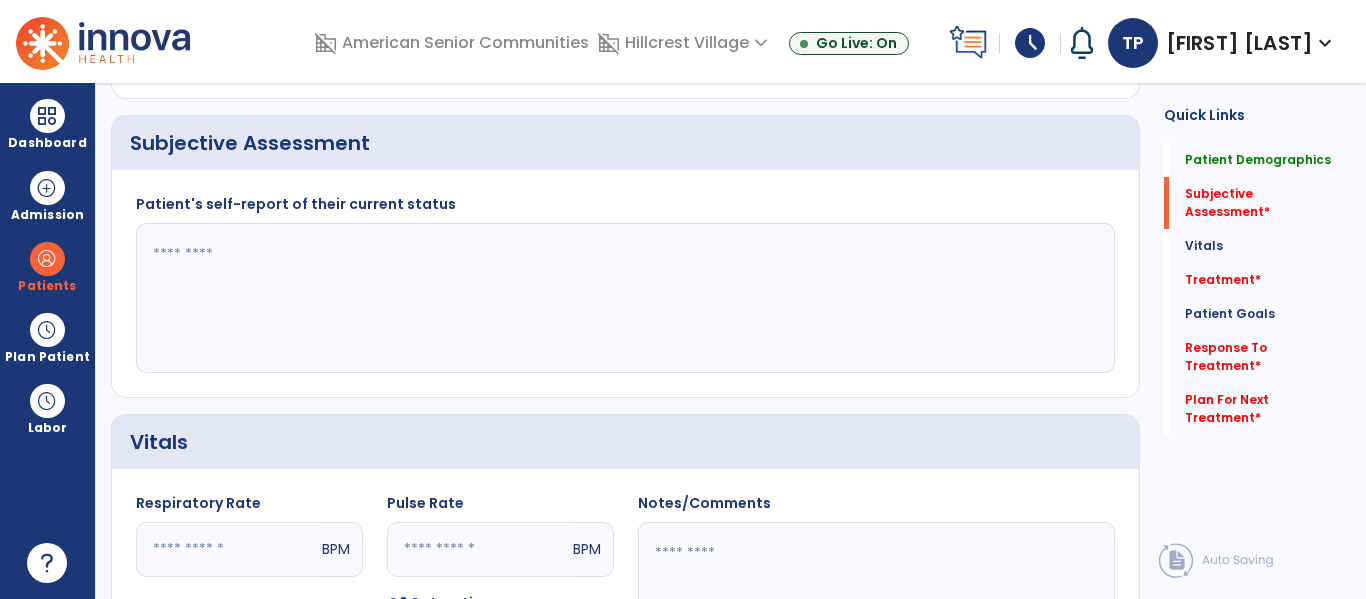 click 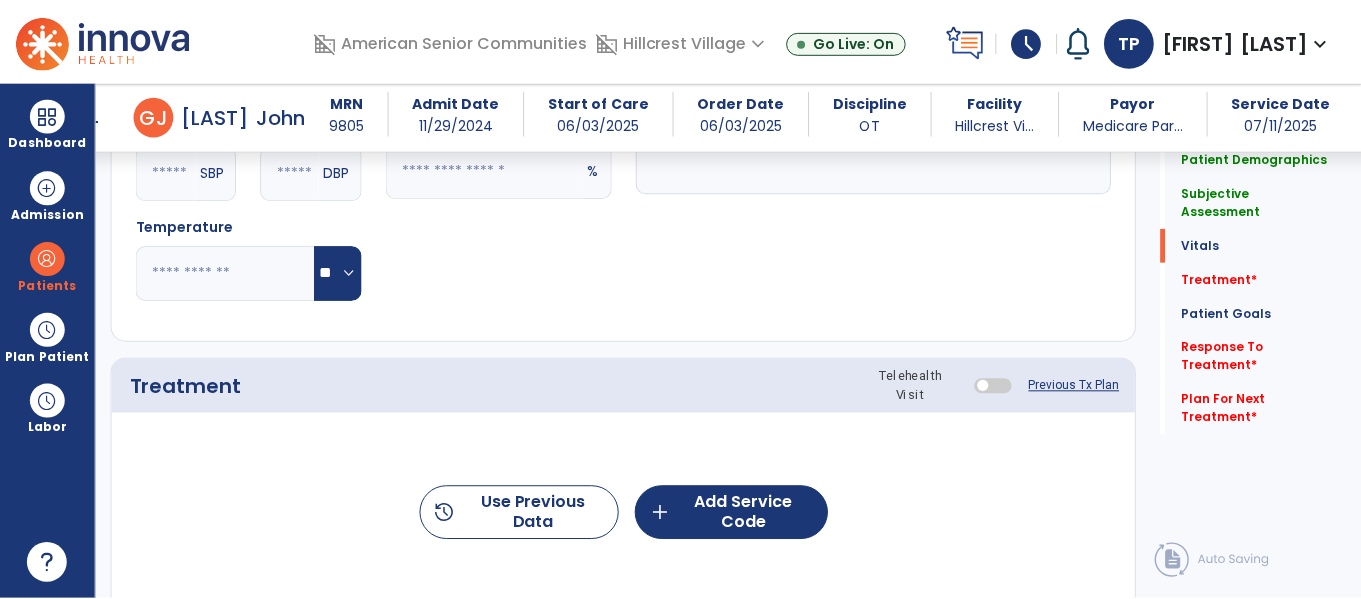 scroll, scrollTop: 970, scrollLeft: 0, axis: vertical 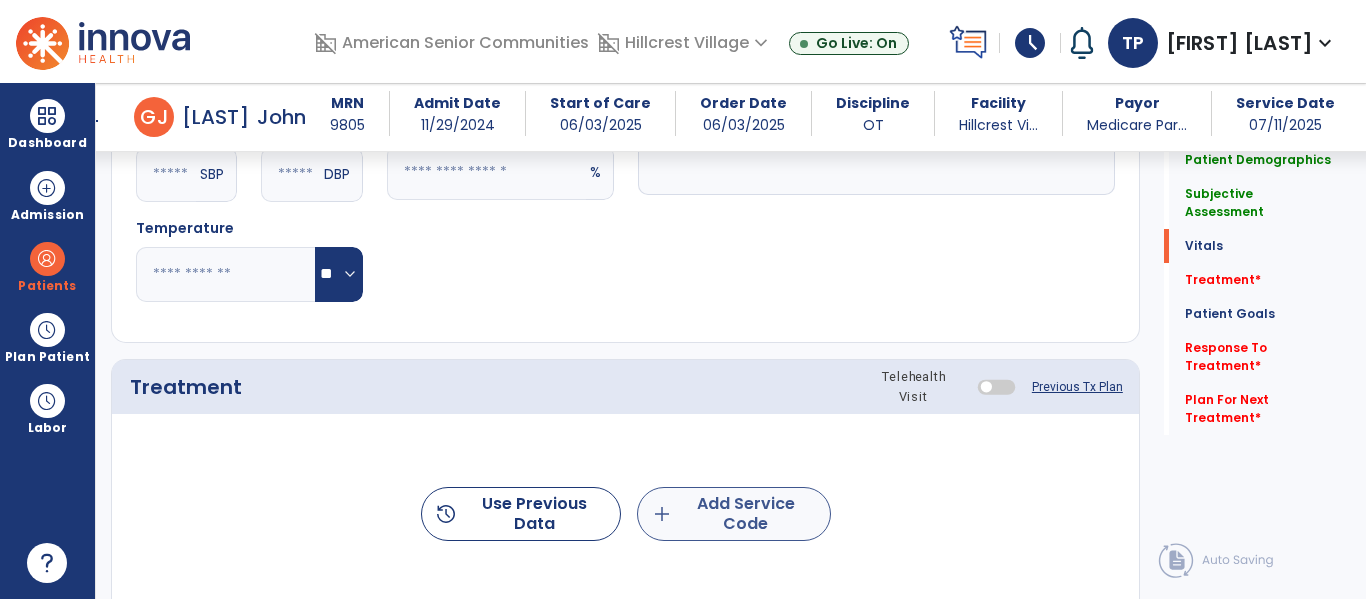 type on "**********" 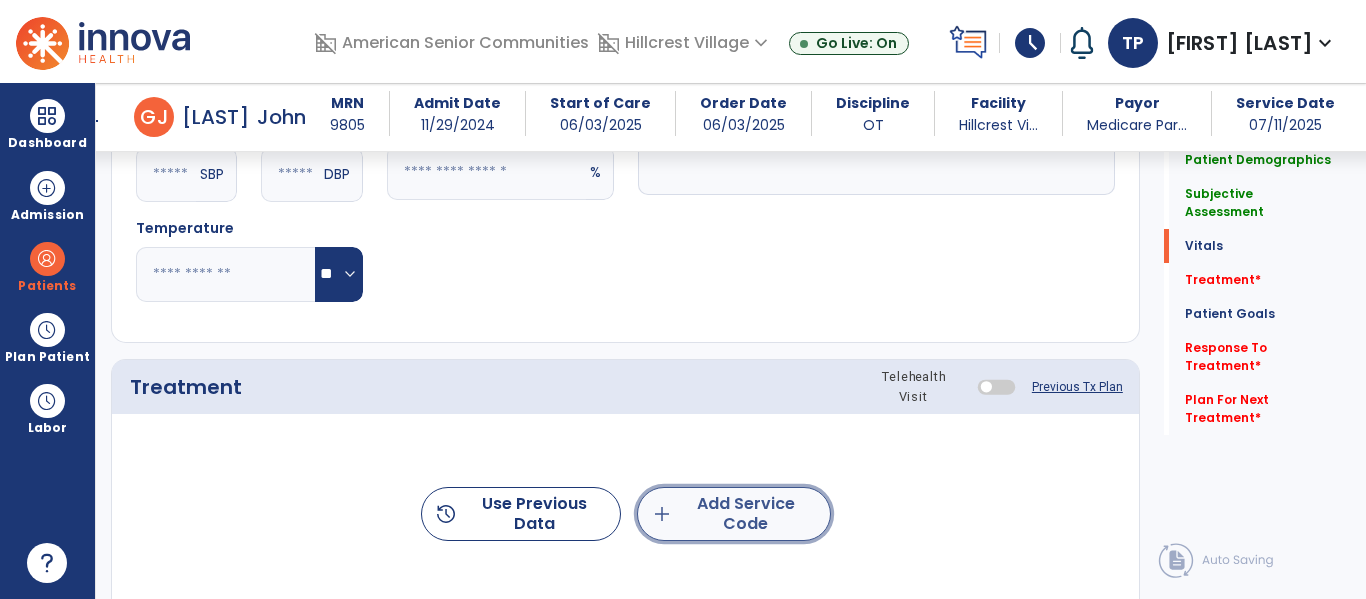 click on "add  Add Service Code" 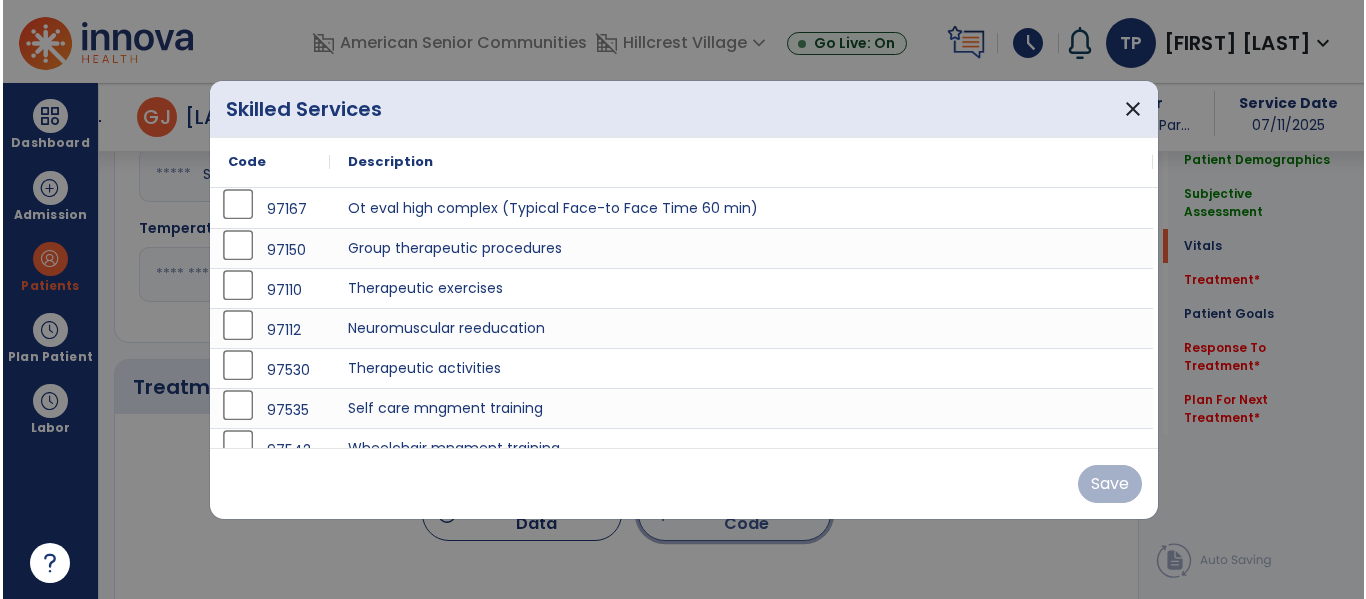 scroll, scrollTop: 970, scrollLeft: 0, axis: vertical 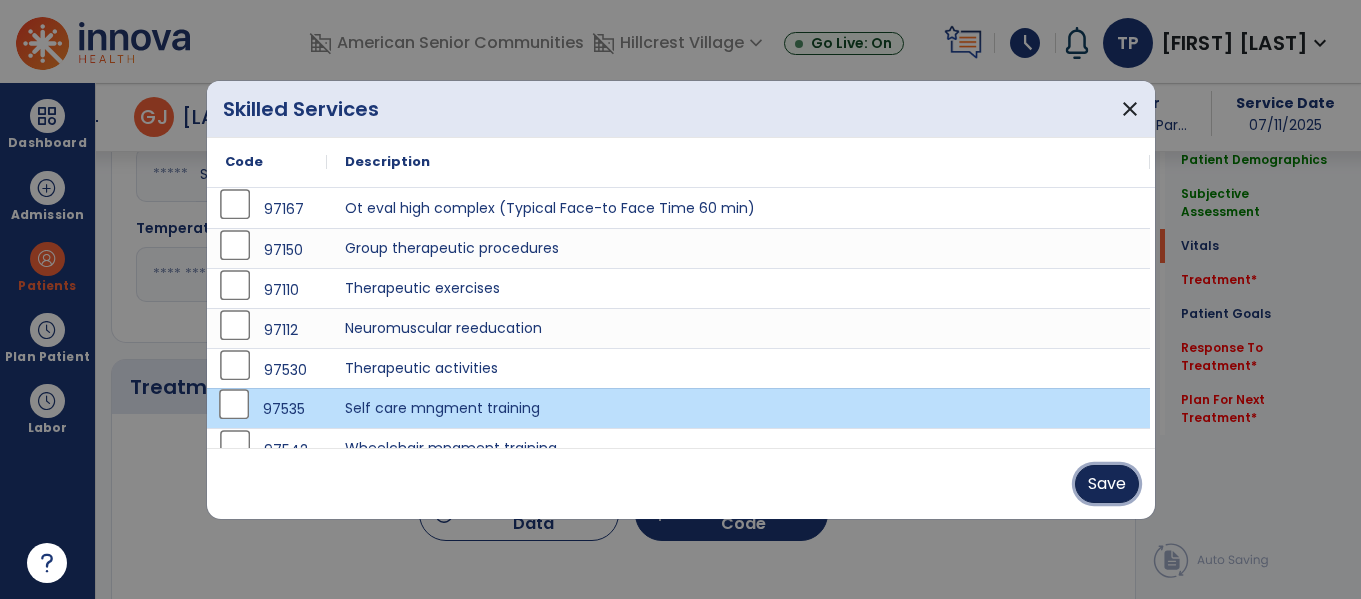 click on "Save" at bounding box center [1107, 484] 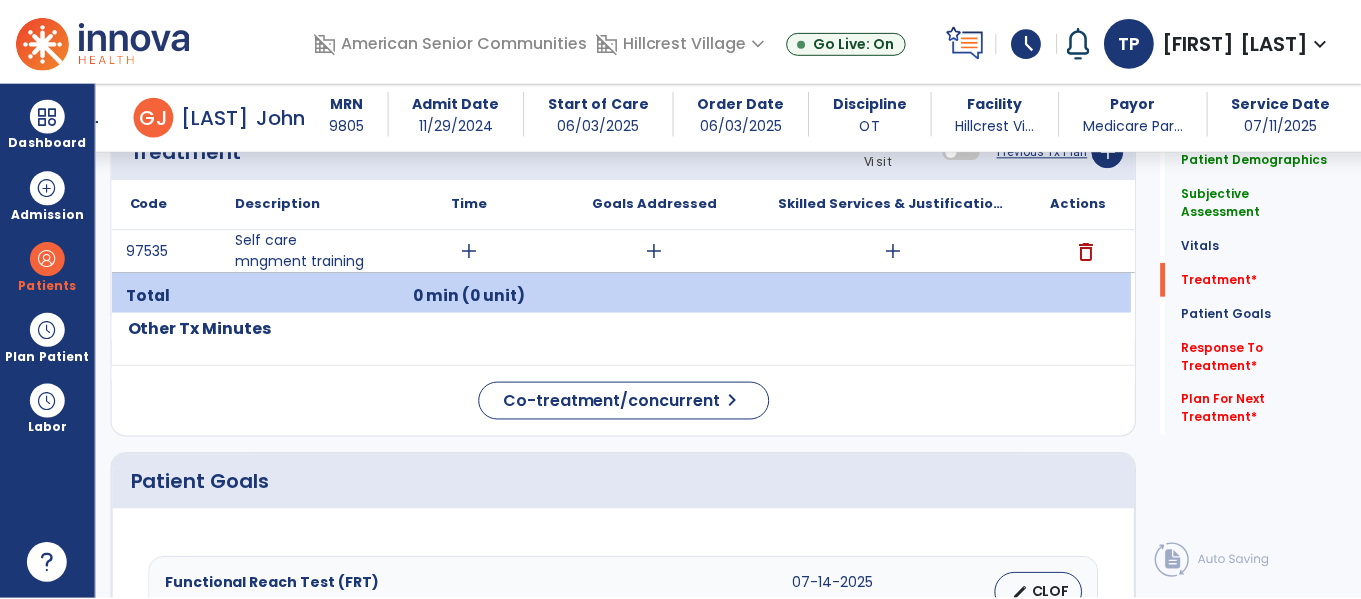 scroll, scrollTop: 1187, scrollLeft: 0, axis: vertical 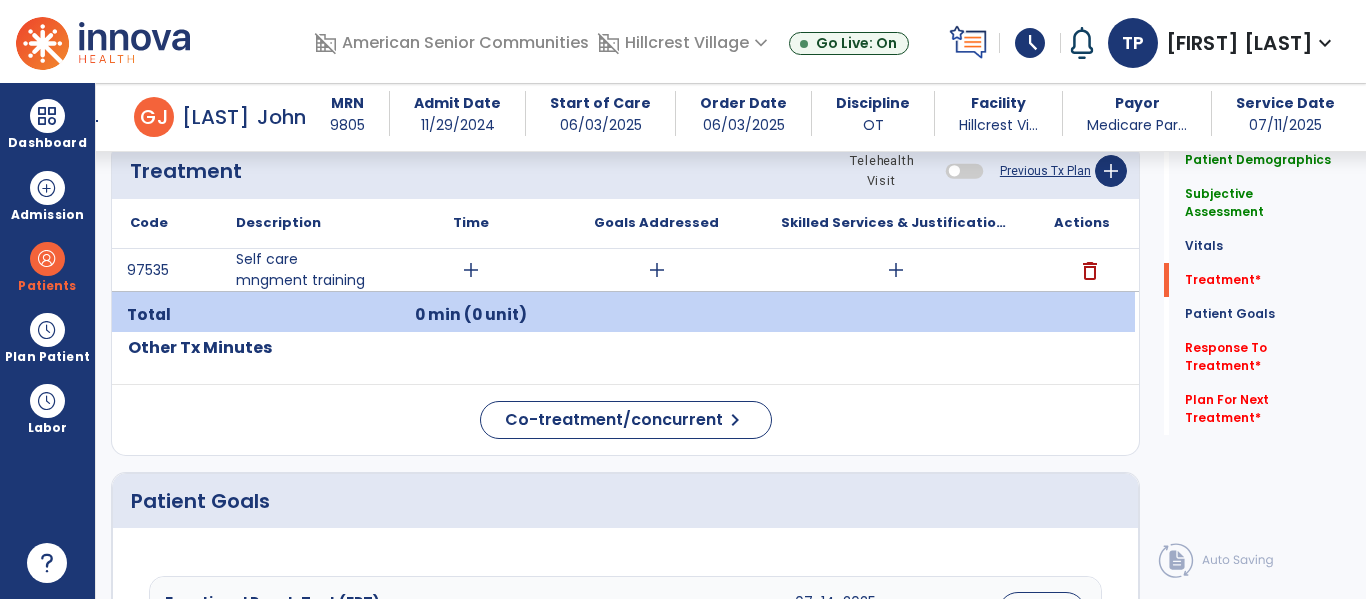 click on "add" at bounding box center (471, 270) 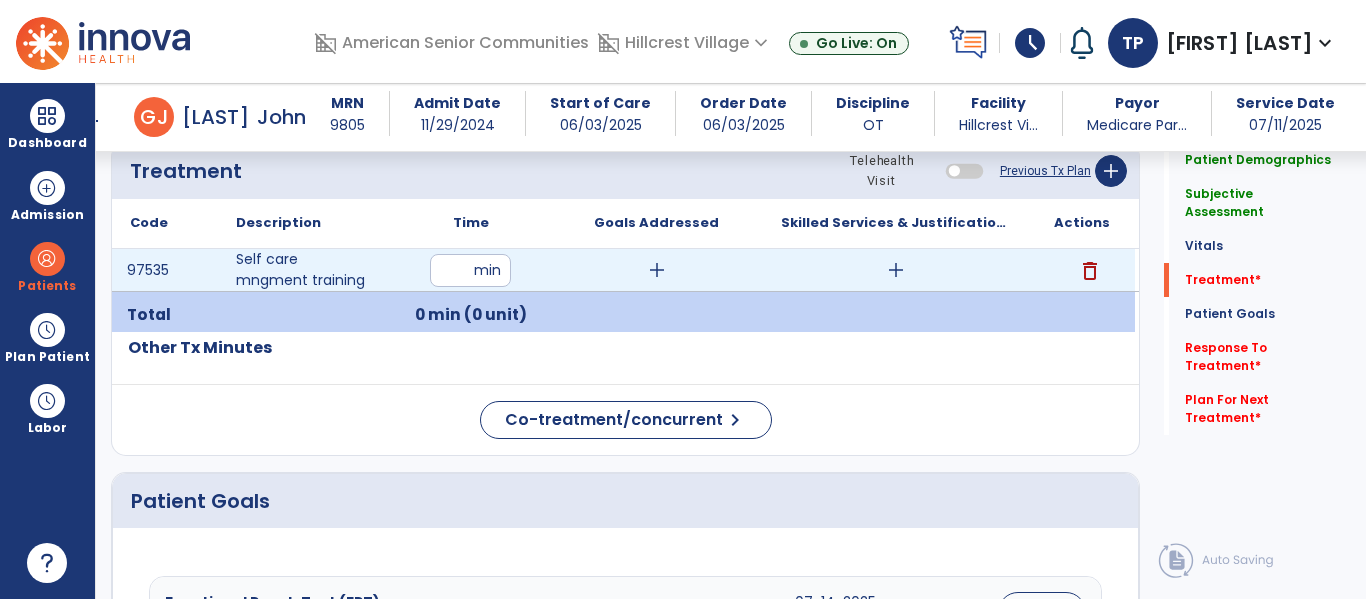 type on "**" 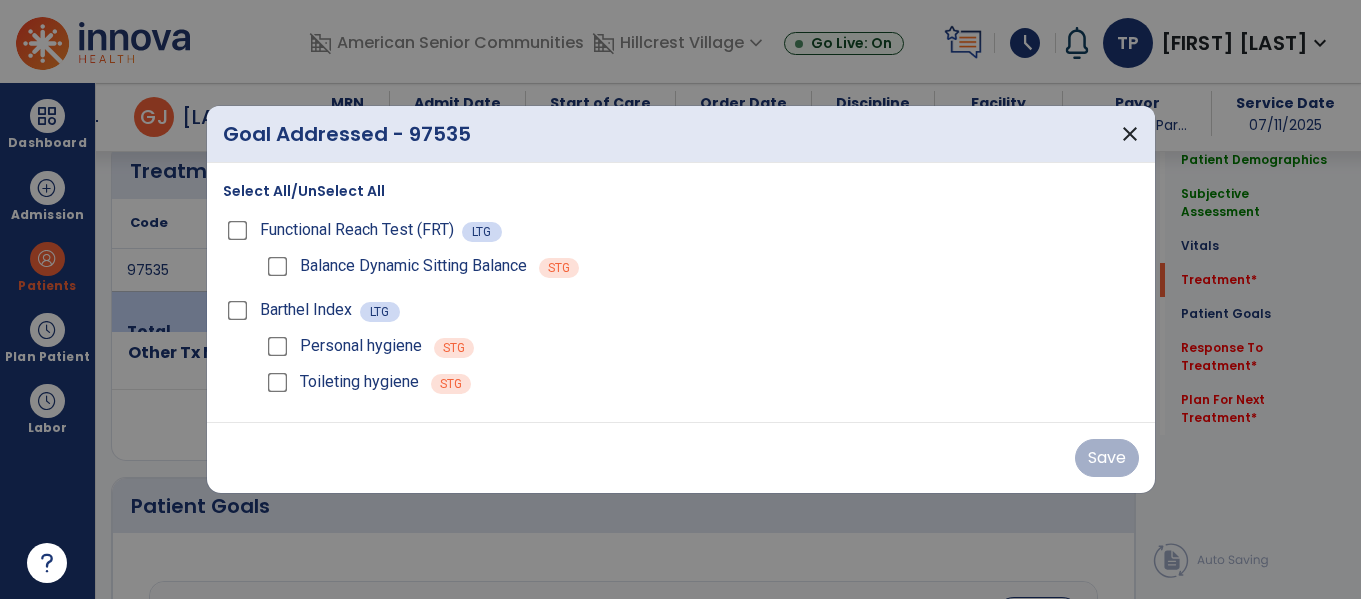 scroll, scrollTop: 1187, scrollLeft: 0, axis: vertical 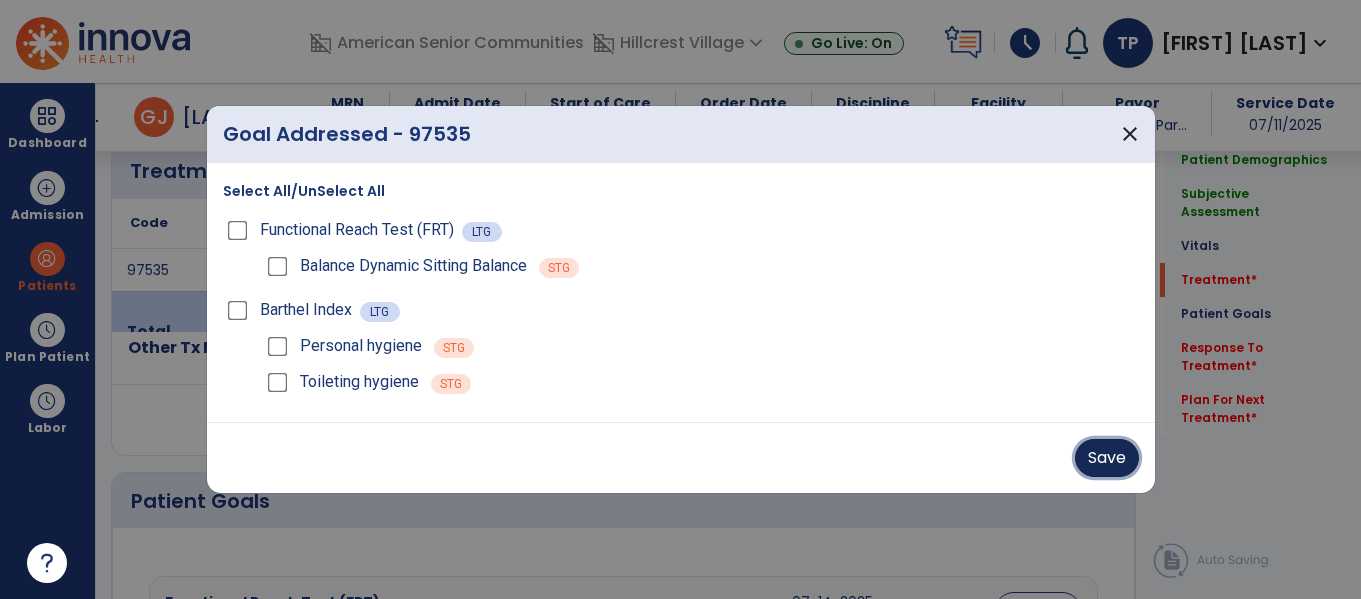 click on "Save" at bounding box center [1107, 458] 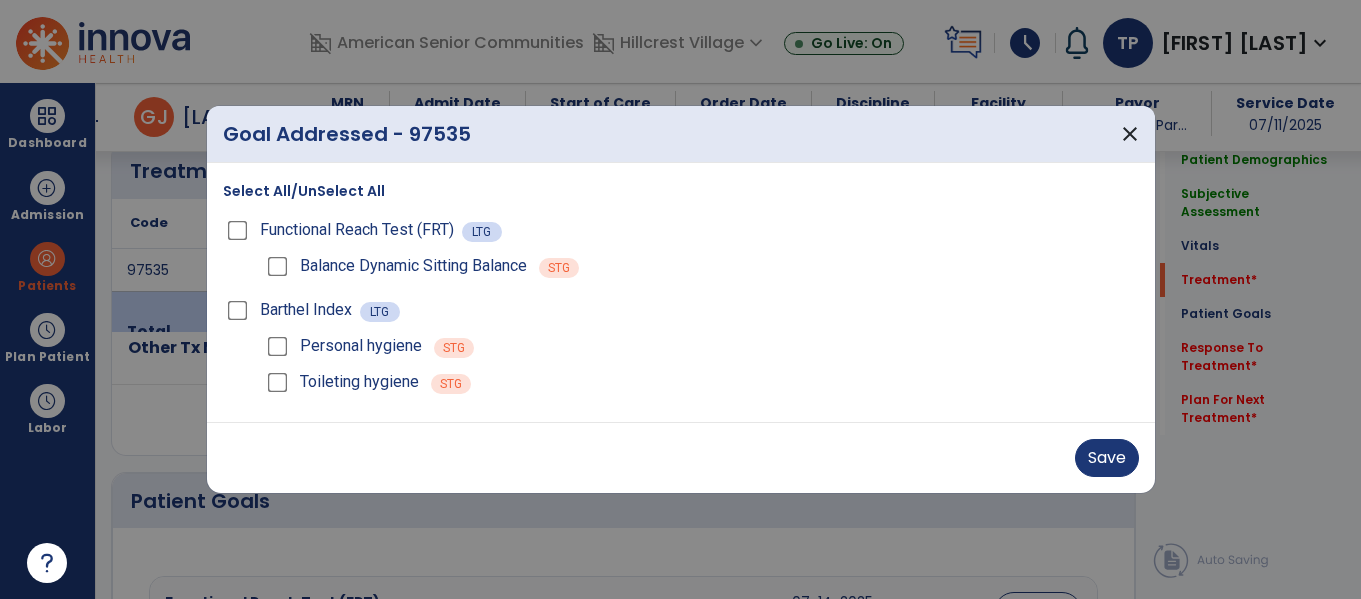 click on "Save" at bounding box center [681, 458] 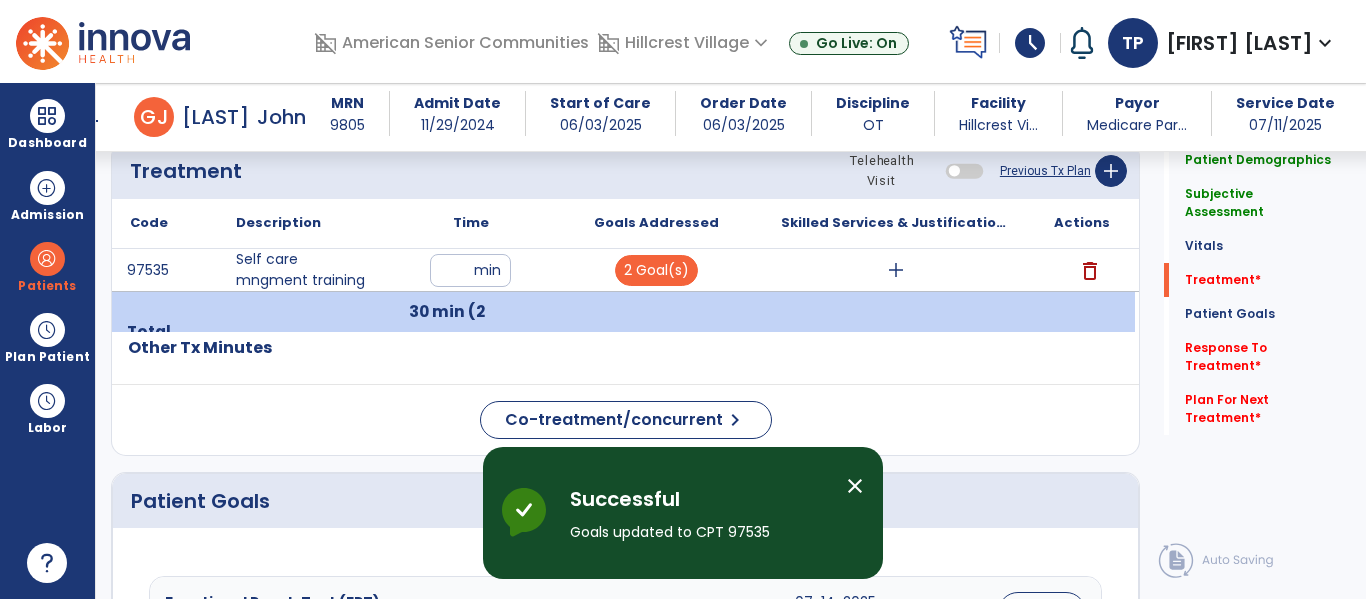 click on "add" at bounding box center (896, 270) 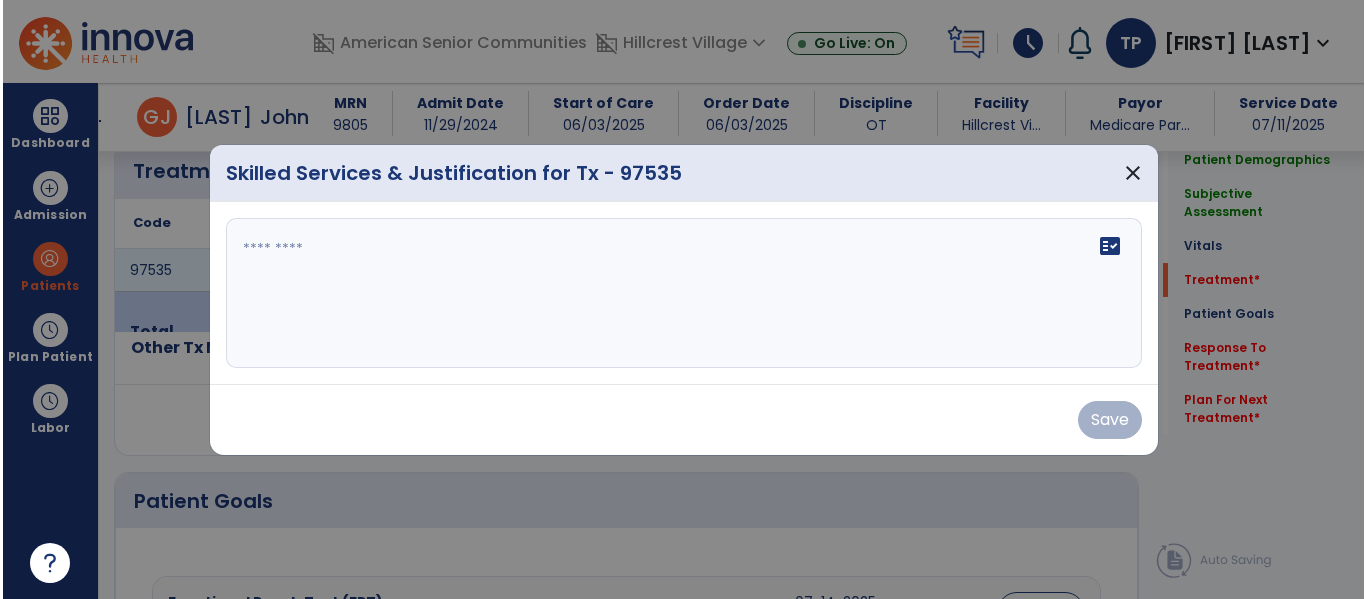 scroll, scrollTop: 1187, scrollLeft: 0, axis: vertical 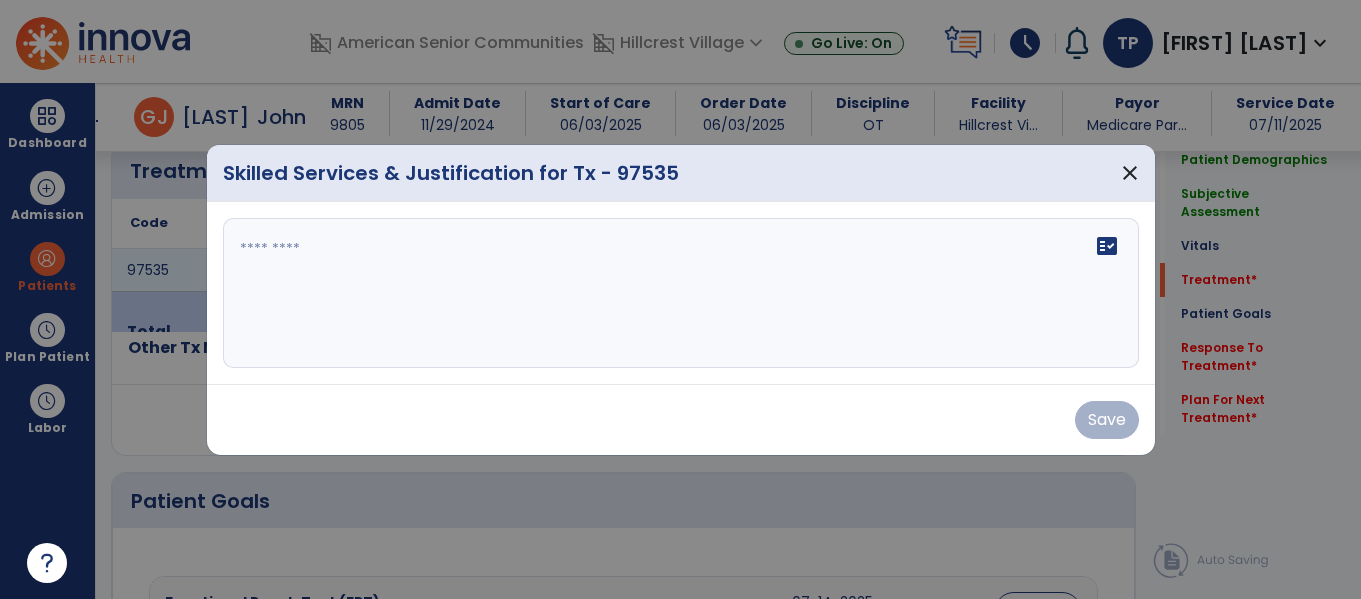click on "fact_check" at bounding box center (681, 293) 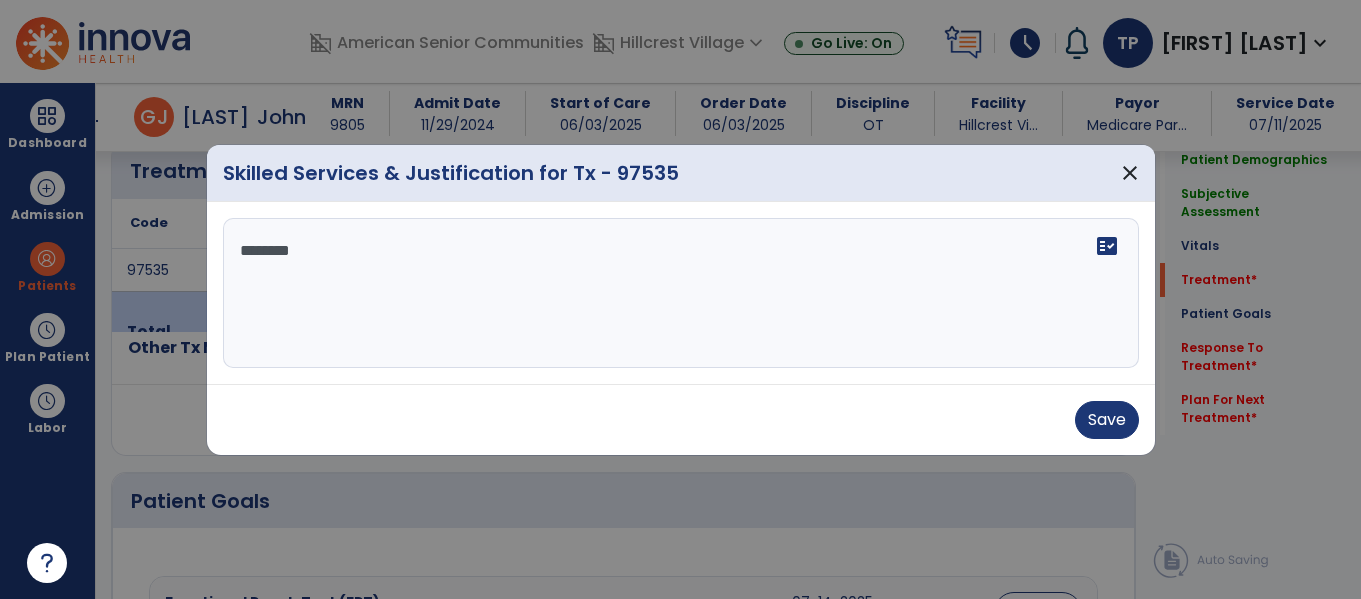 type on "*********" 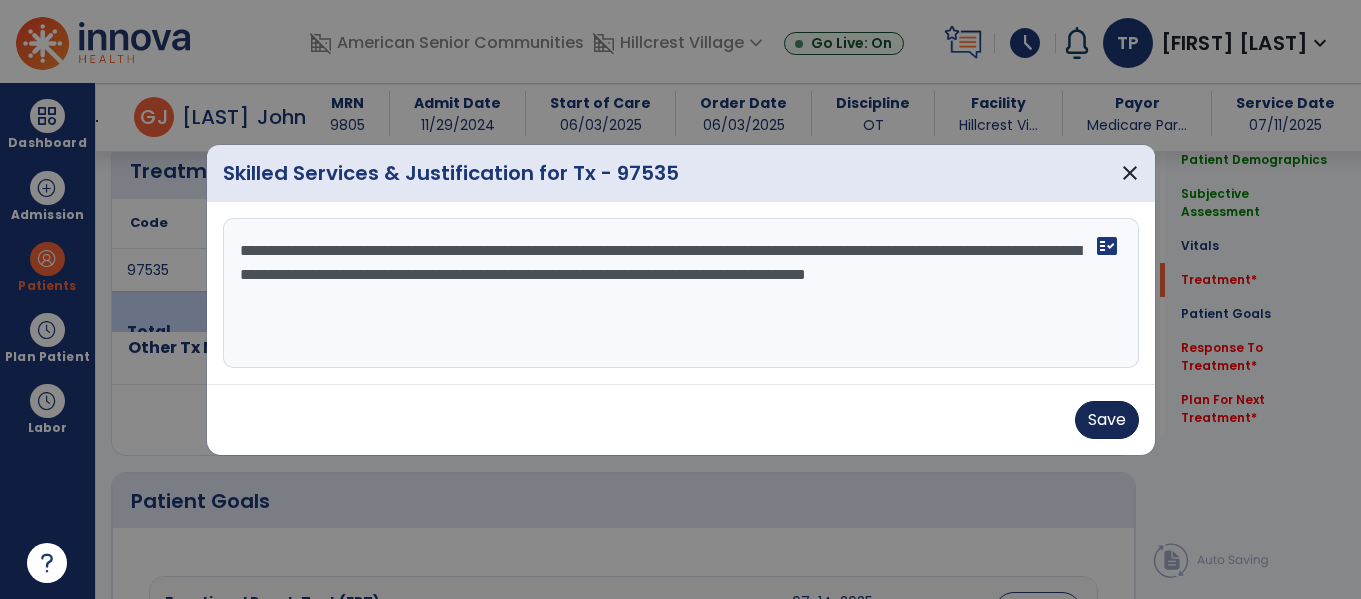 type on "**********" 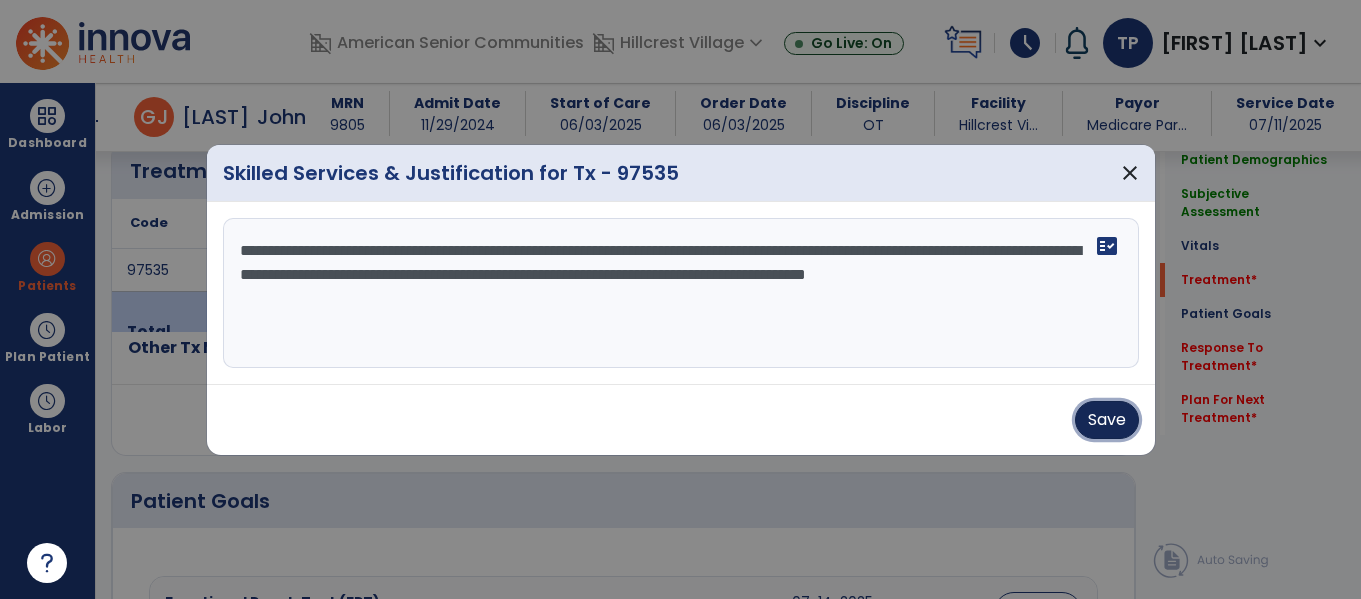 click on "Save" at bounding box center [1107, 420] 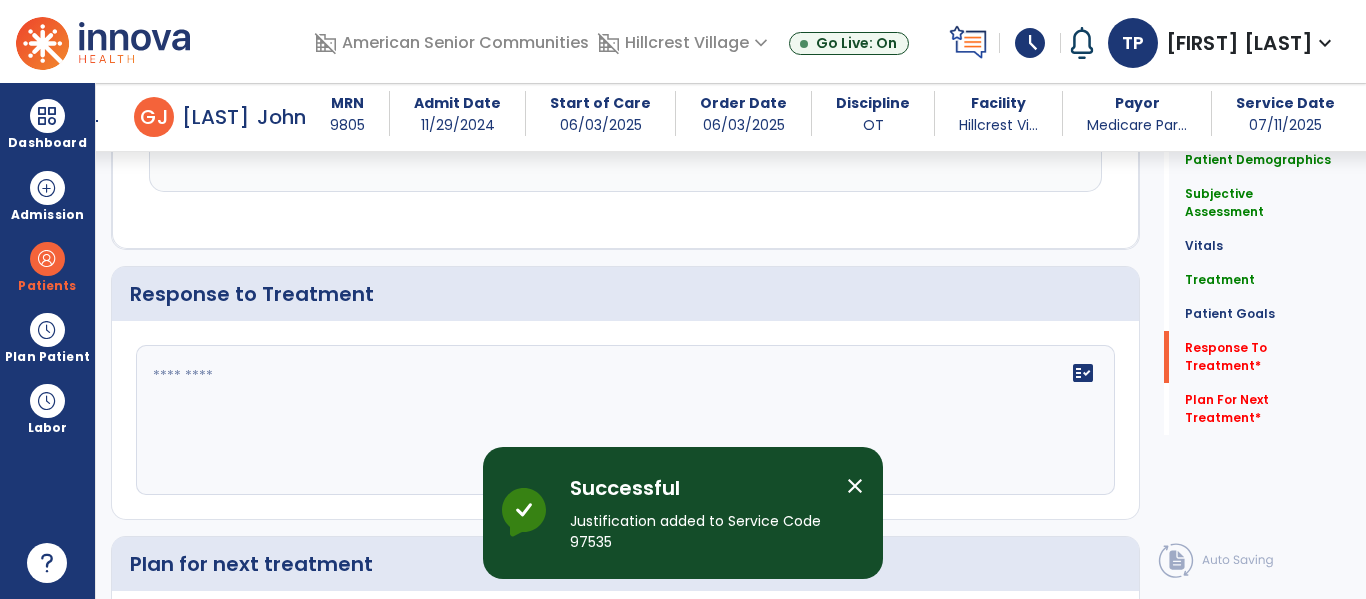 scroll, scrollTop: 3229, scrollLeft: 0, axis: vertical 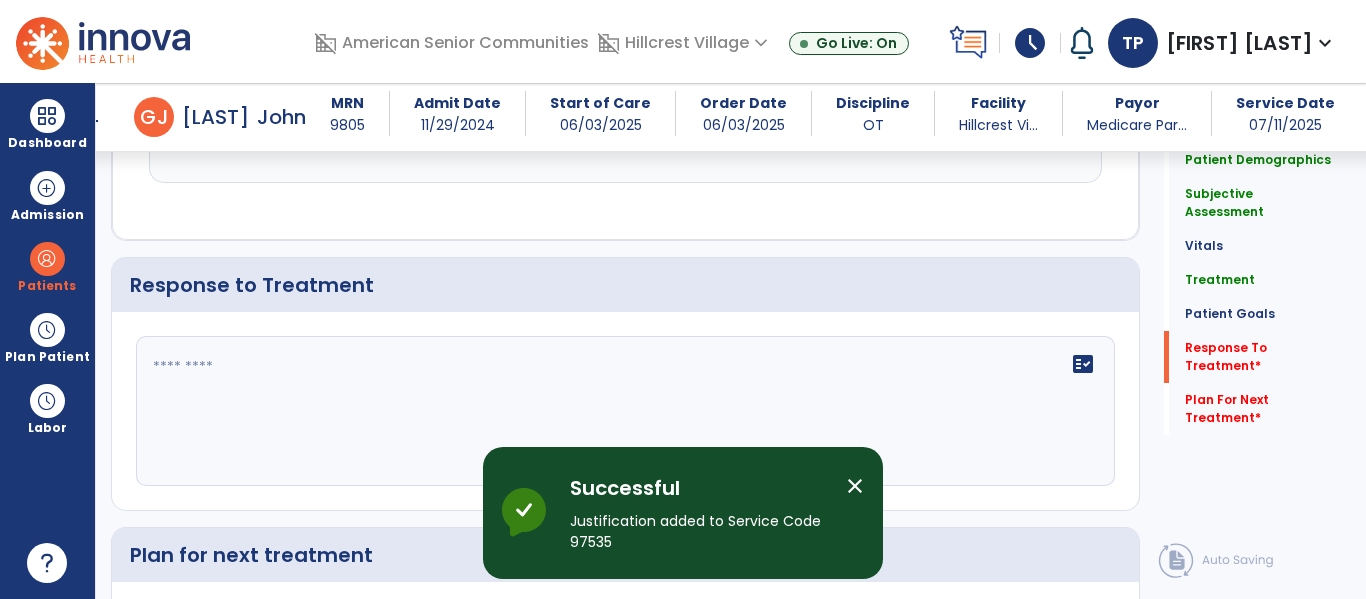click on "fact_check" 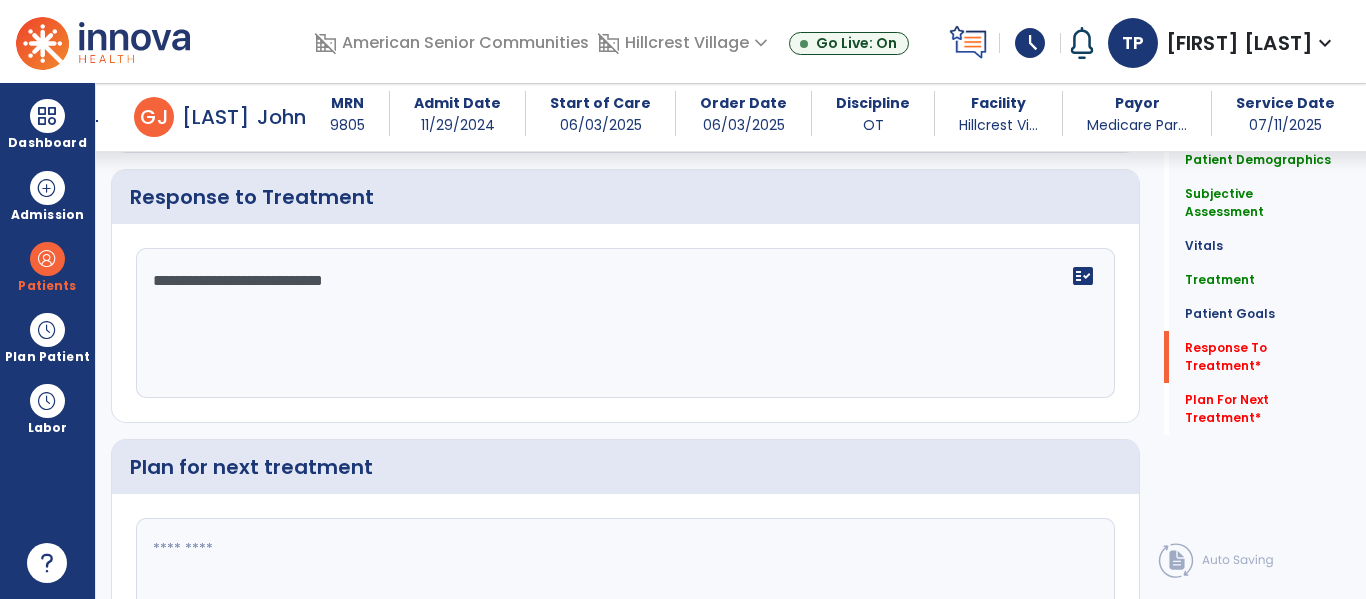 scroll, scrollTop: 3349, scrollLeft: 0, axis: vertical 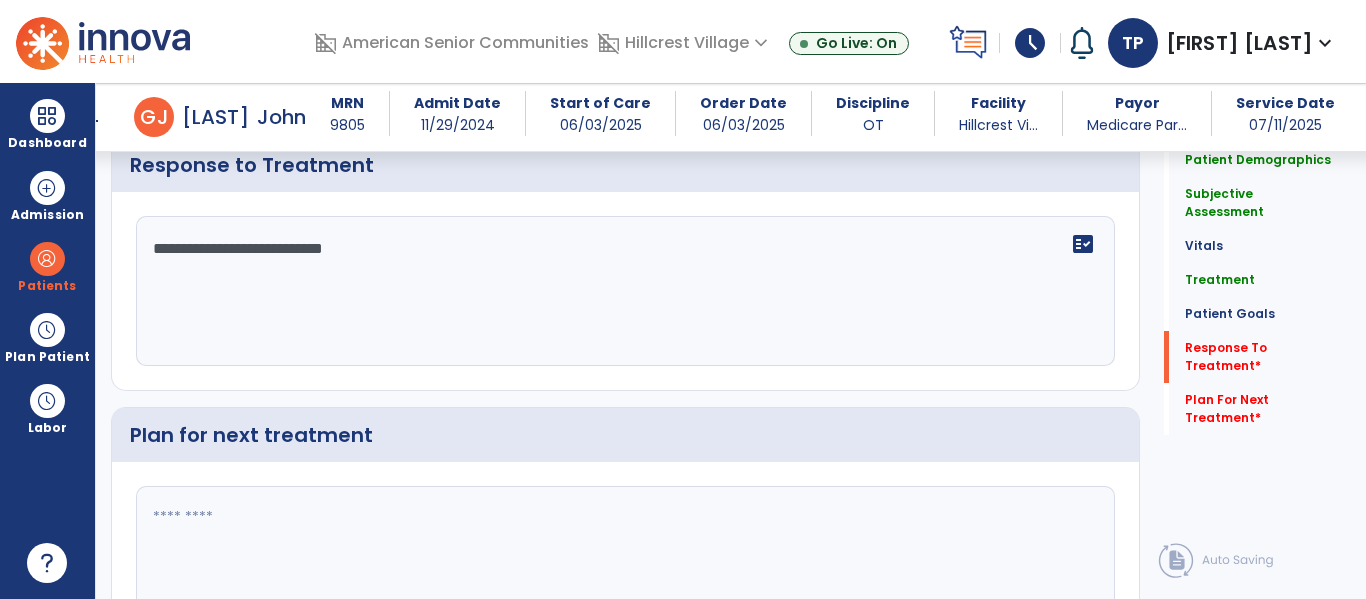 click 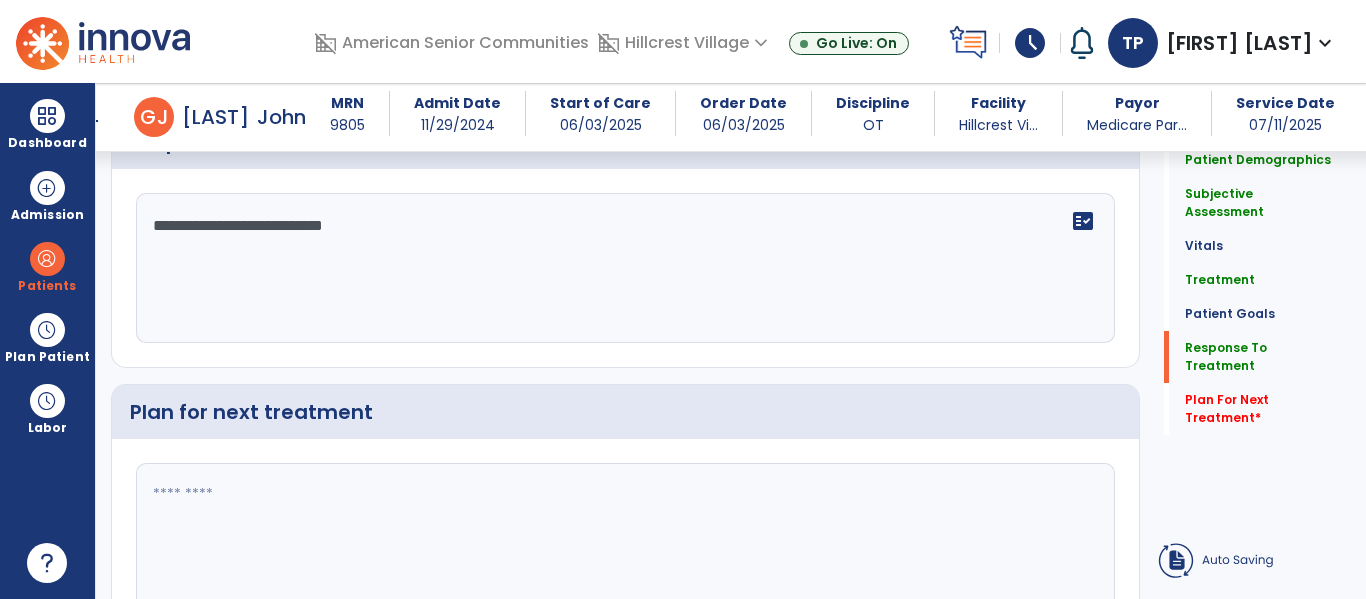 click on "**********" 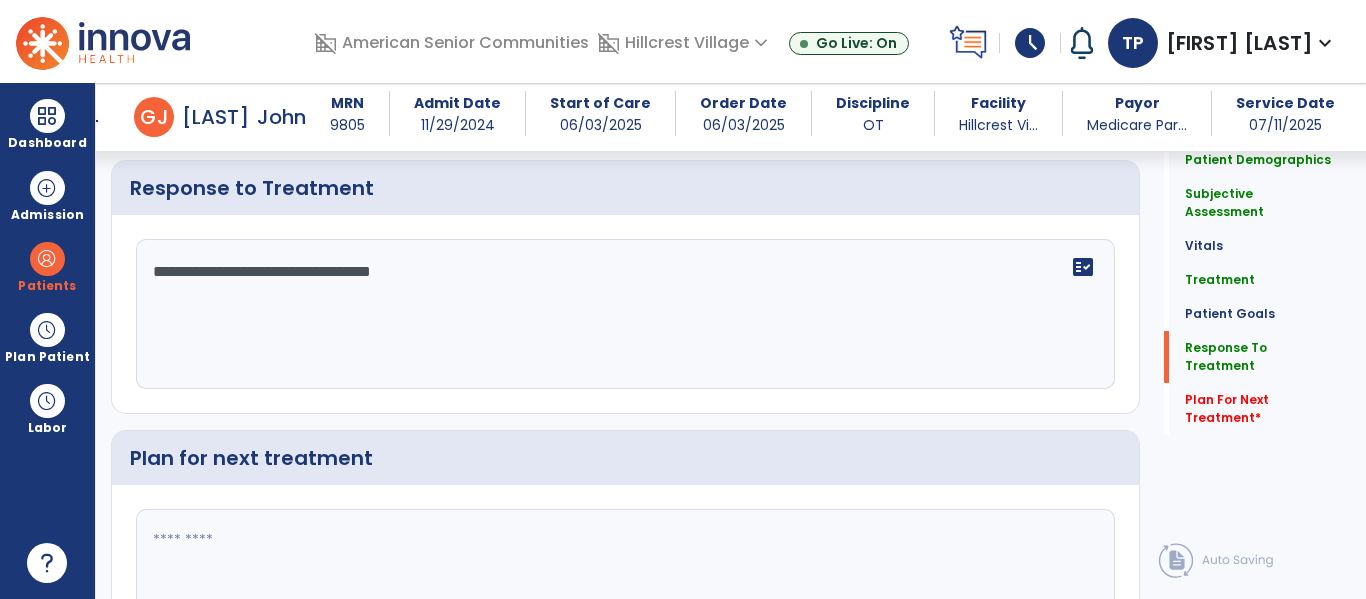 scroll, scrollTop: 3349, scrollLeft: 0, axis: vertical 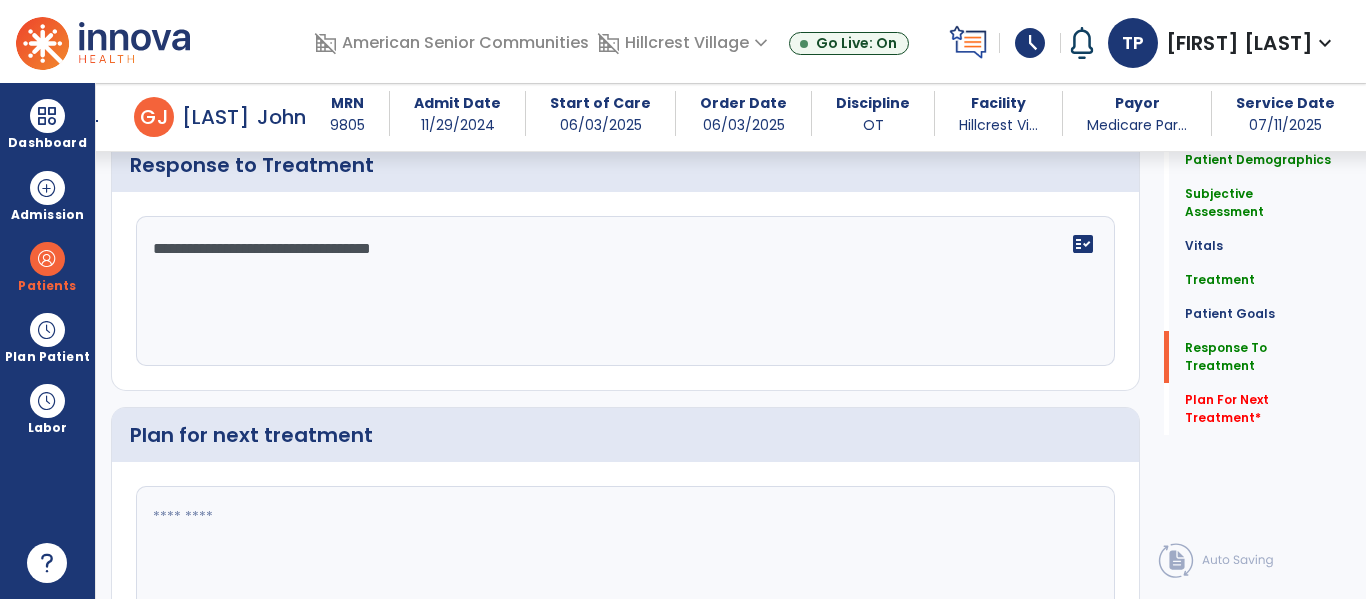 type on "**********" 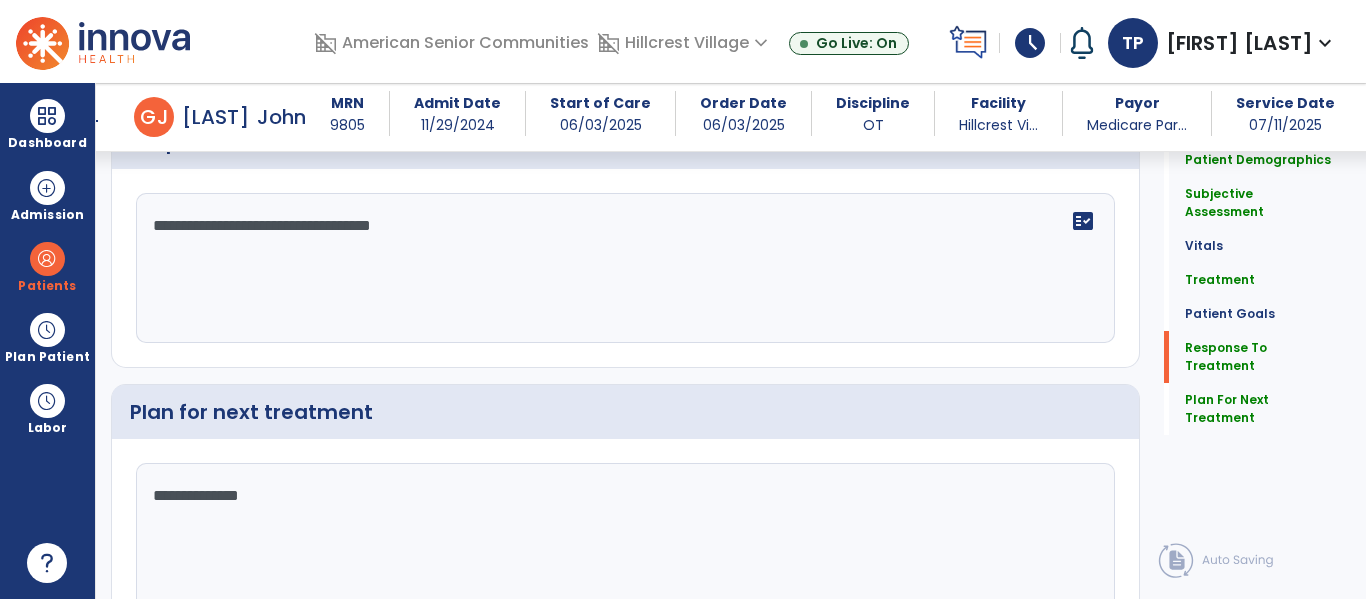 scroll, scrollTop: 3326, scrollLeft: 0, axis: vertical 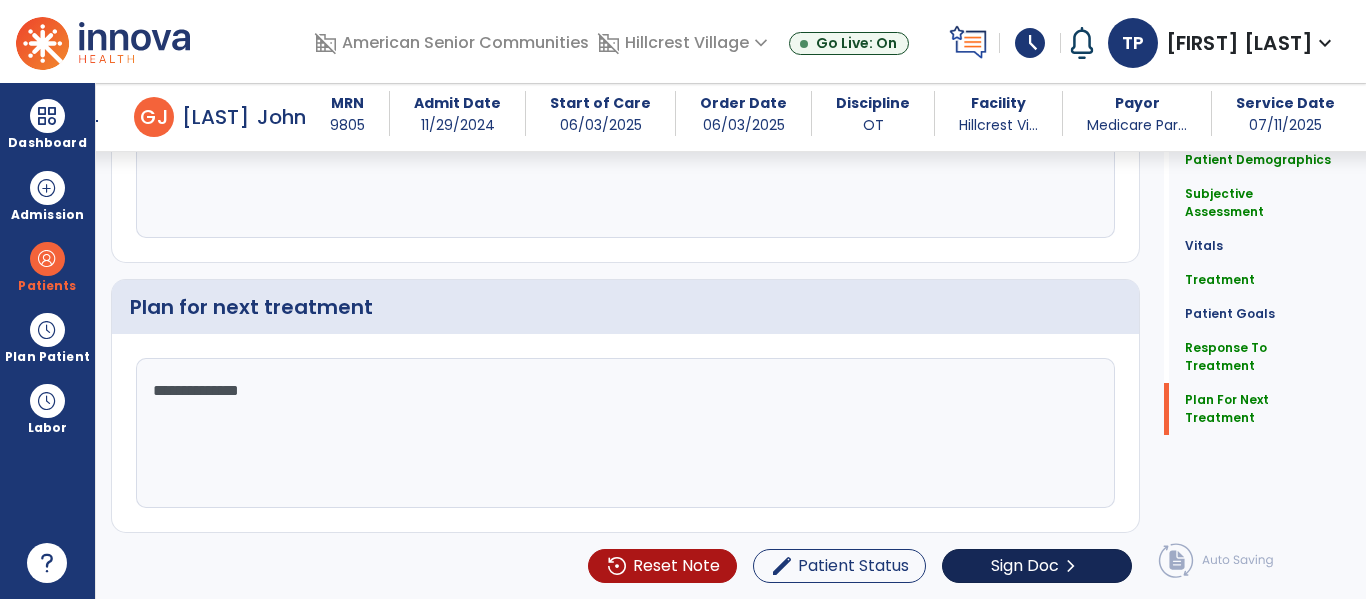 type on "**********" 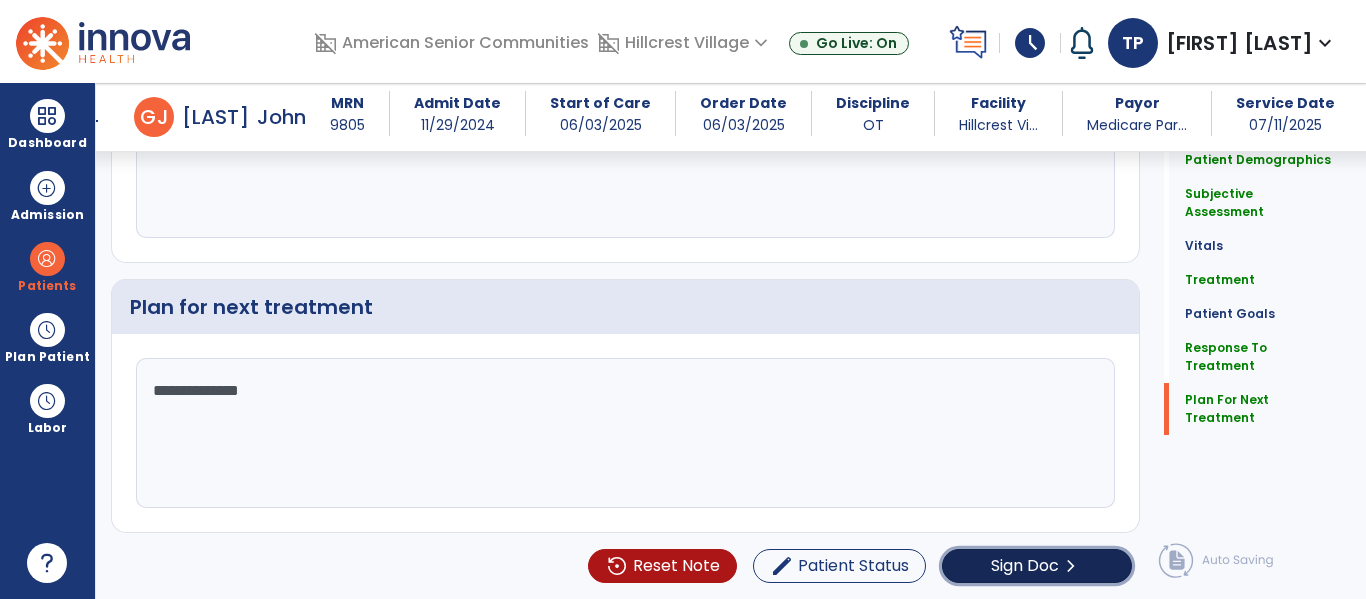 click on "Sign Doc  chevron_right" 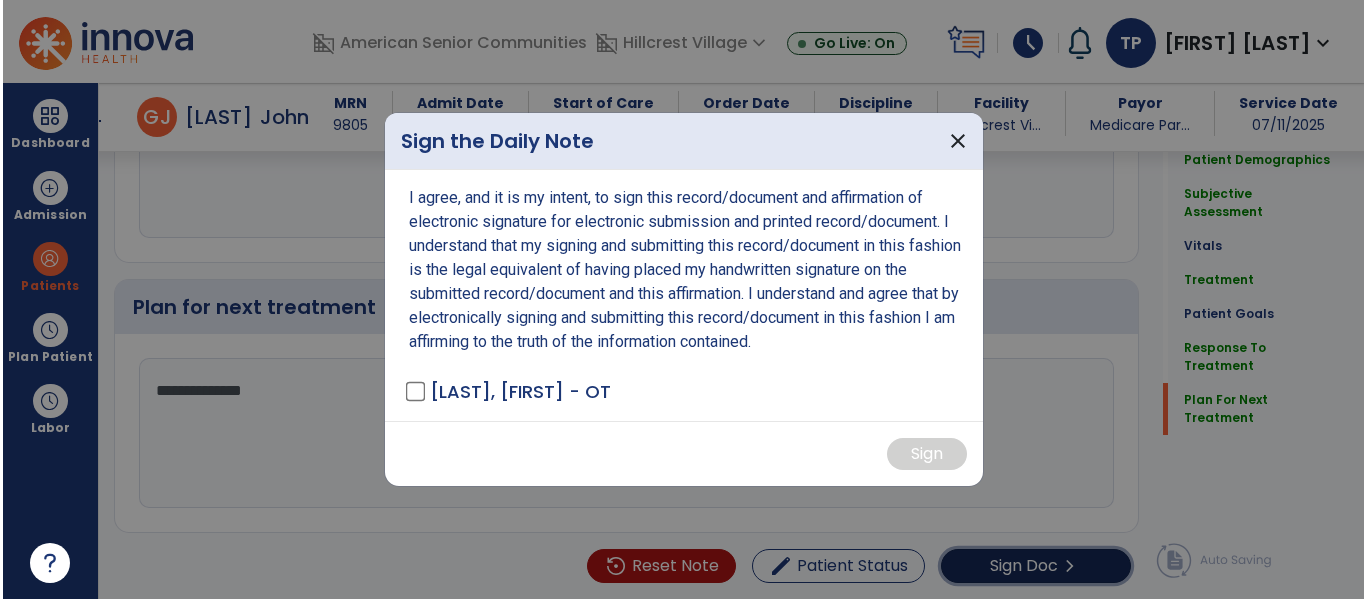 scroll, scrollTop: 3477, scrollLeft: 0, axis: vertical 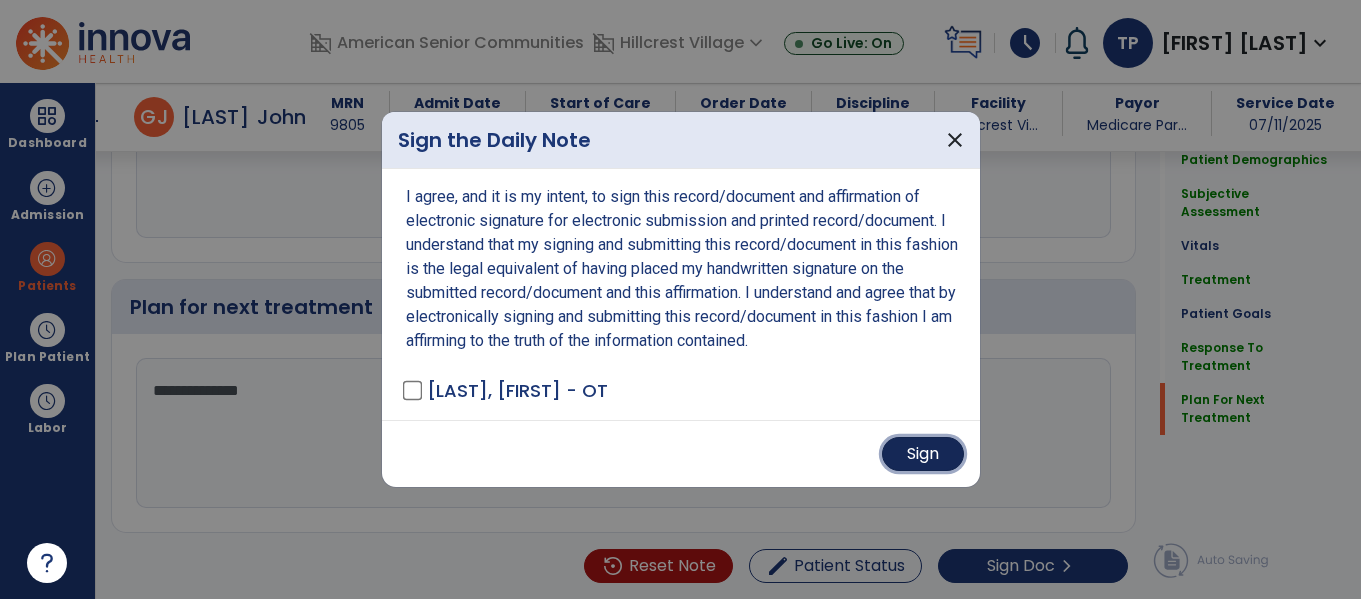 click on "Sign" at bounding box center [923, 454] 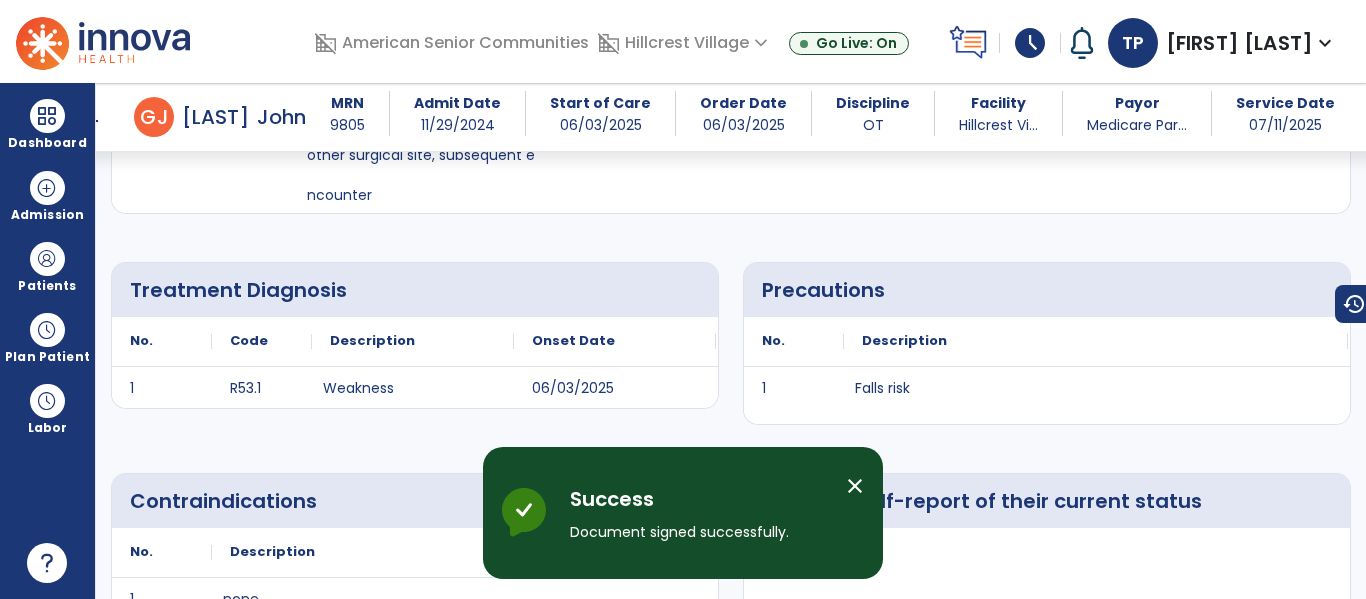 scroll, scrollTop: 0, scrollLeft: 0, axis: both 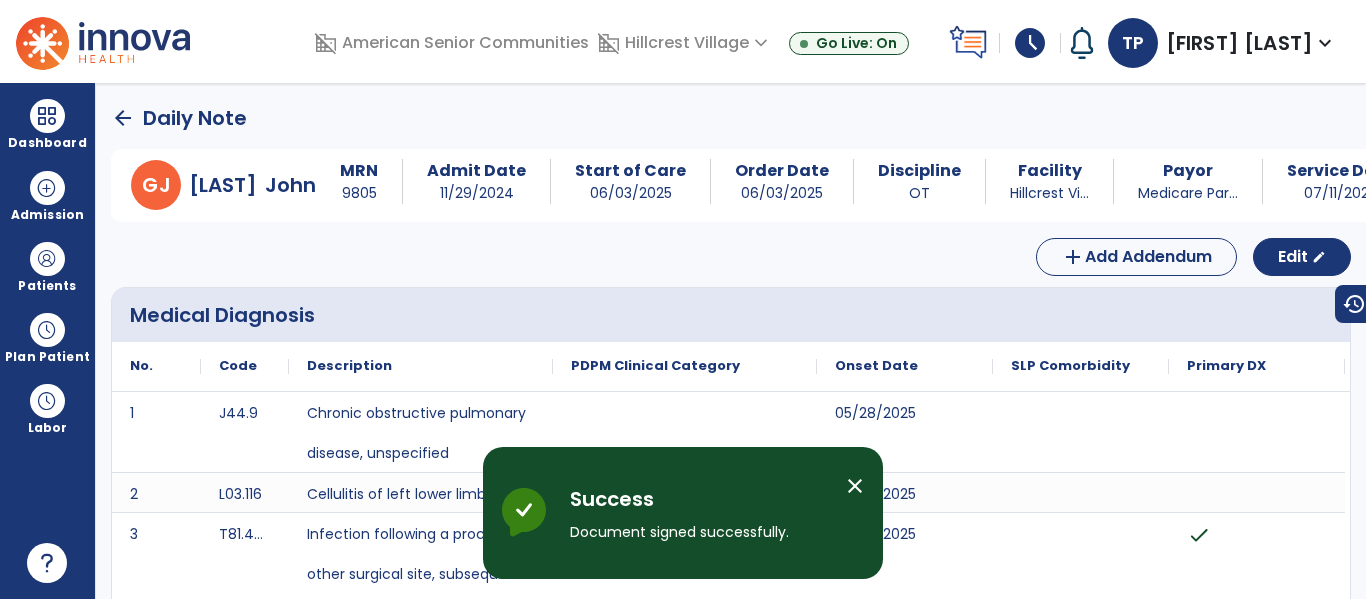 click on "arrow_back" 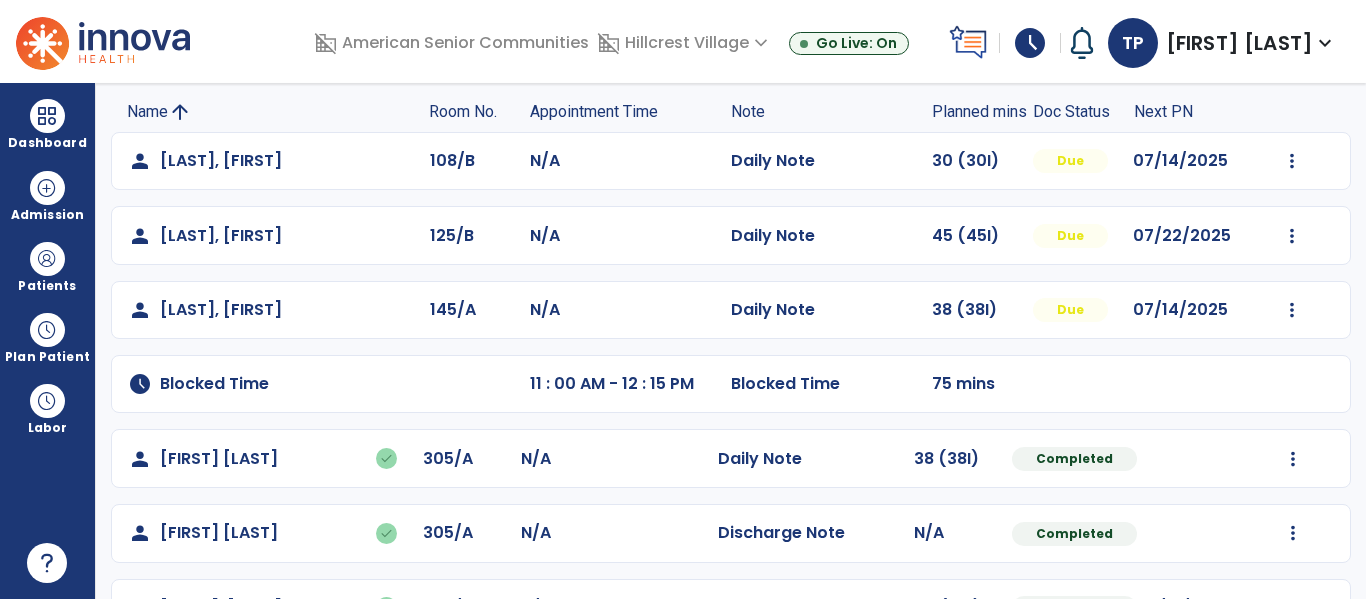 scroll, scrollTop: 124, scrollLeft: 0, axis: vertical 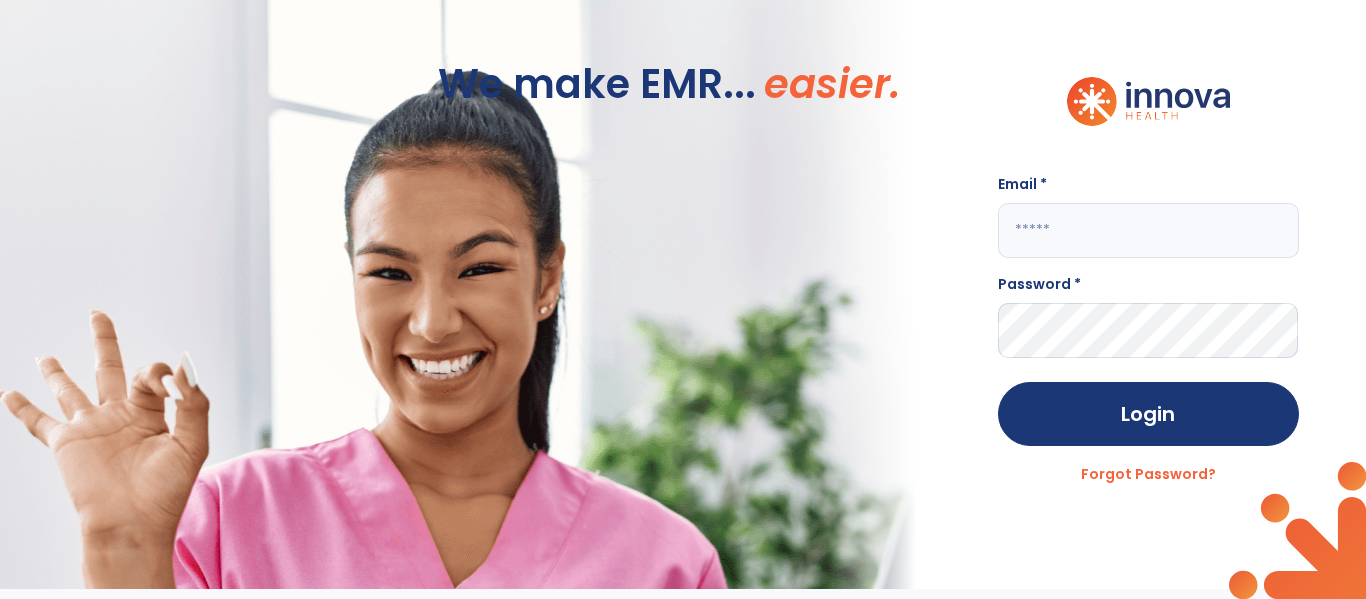 click 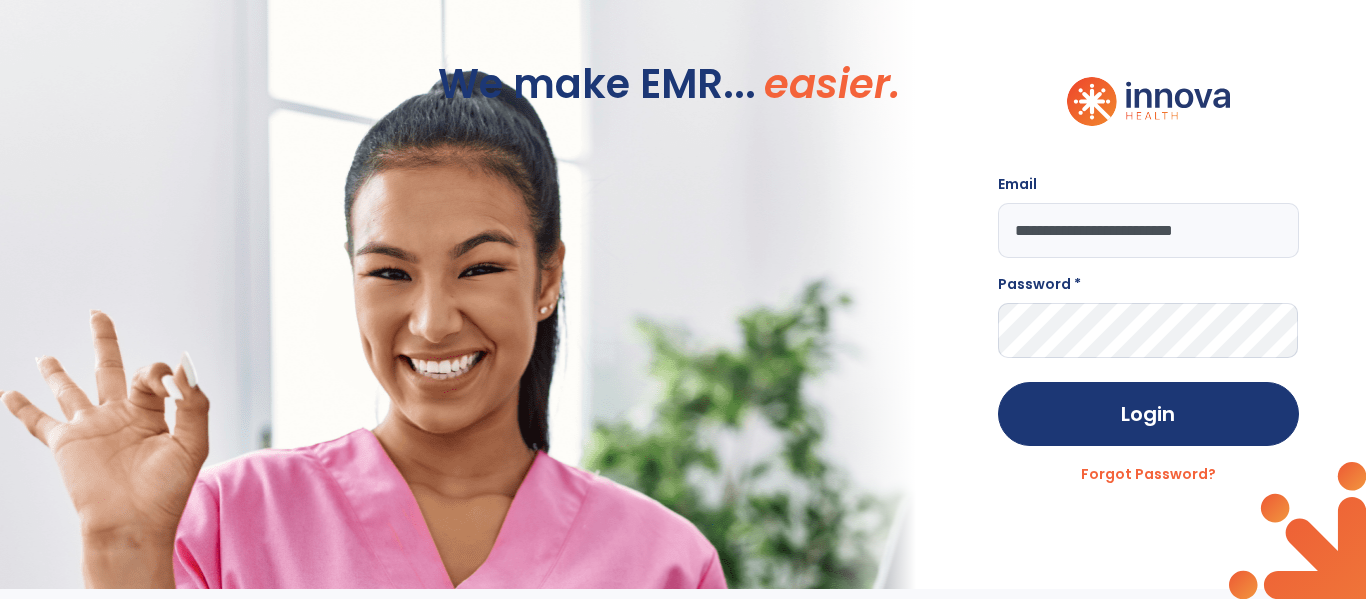 type on "**********" 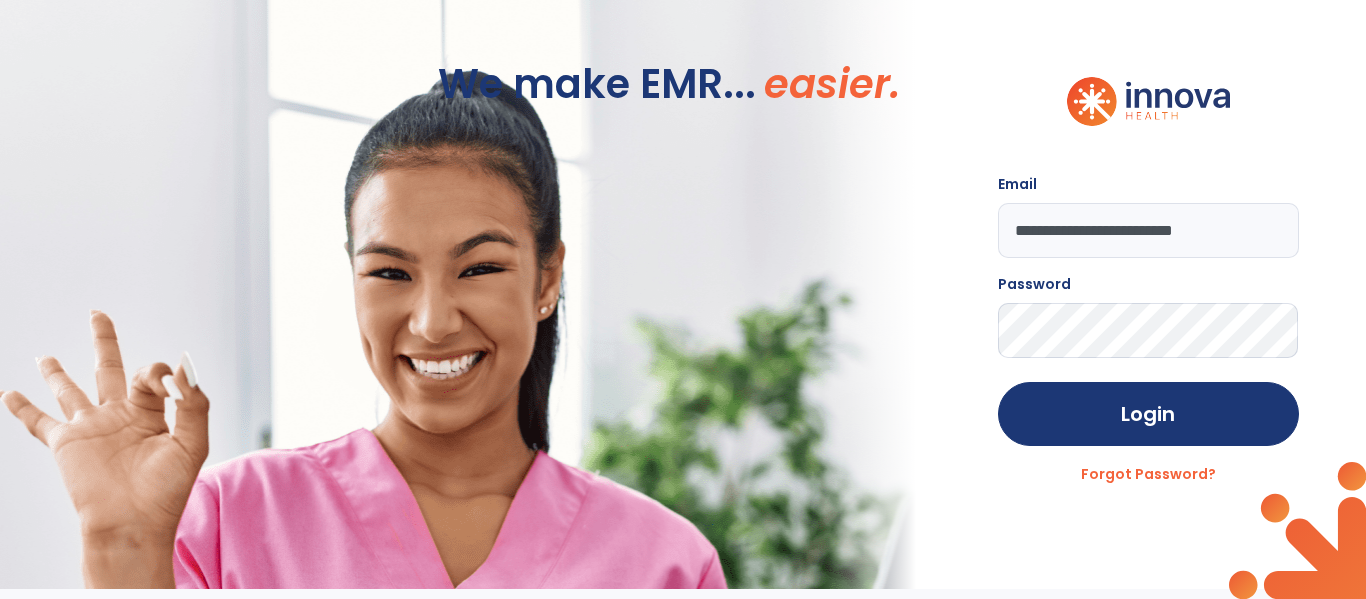 click on "Login" 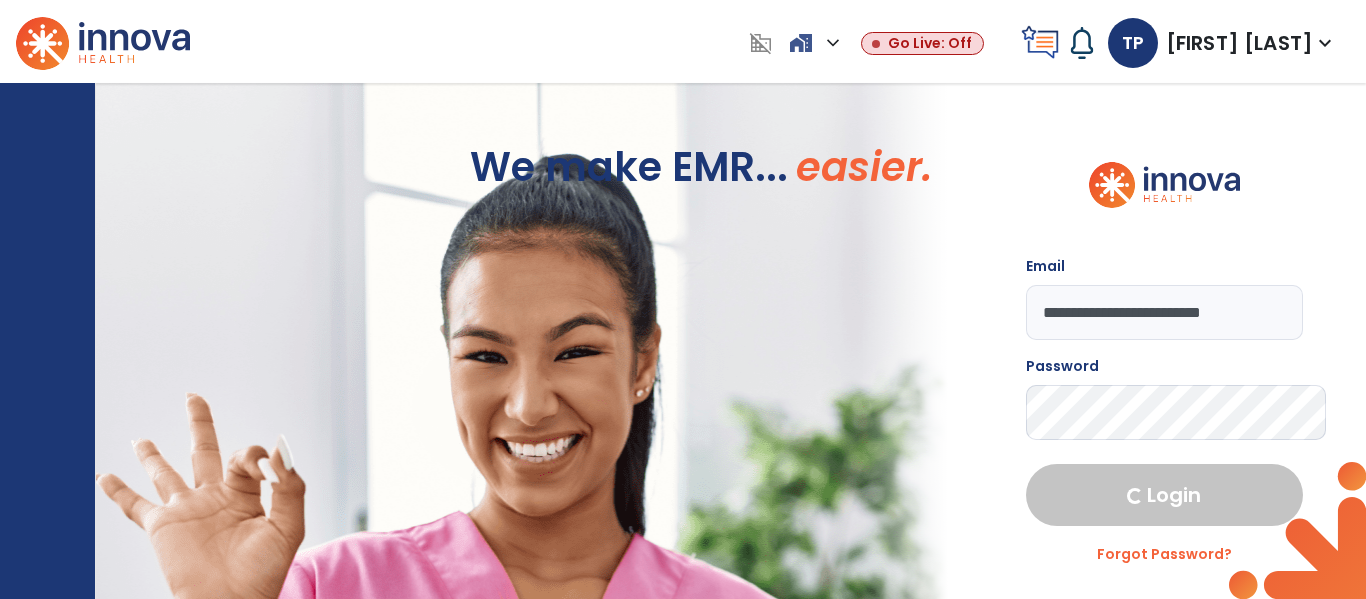 select on "****" 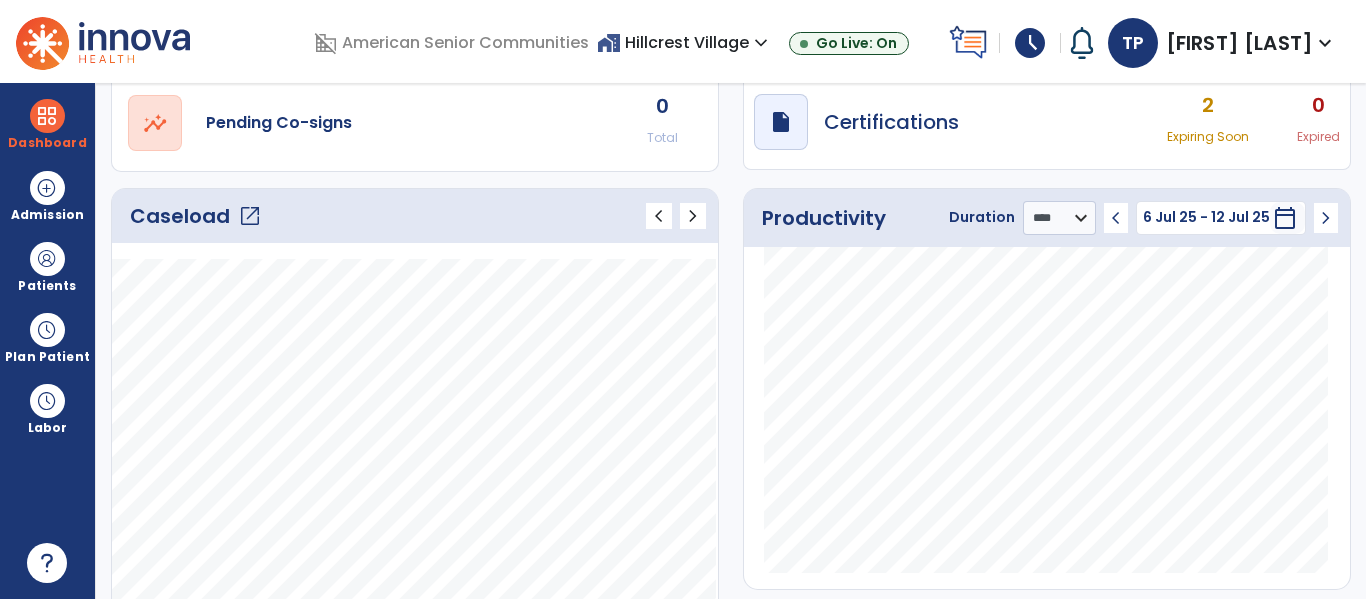 click on "open_in_new" 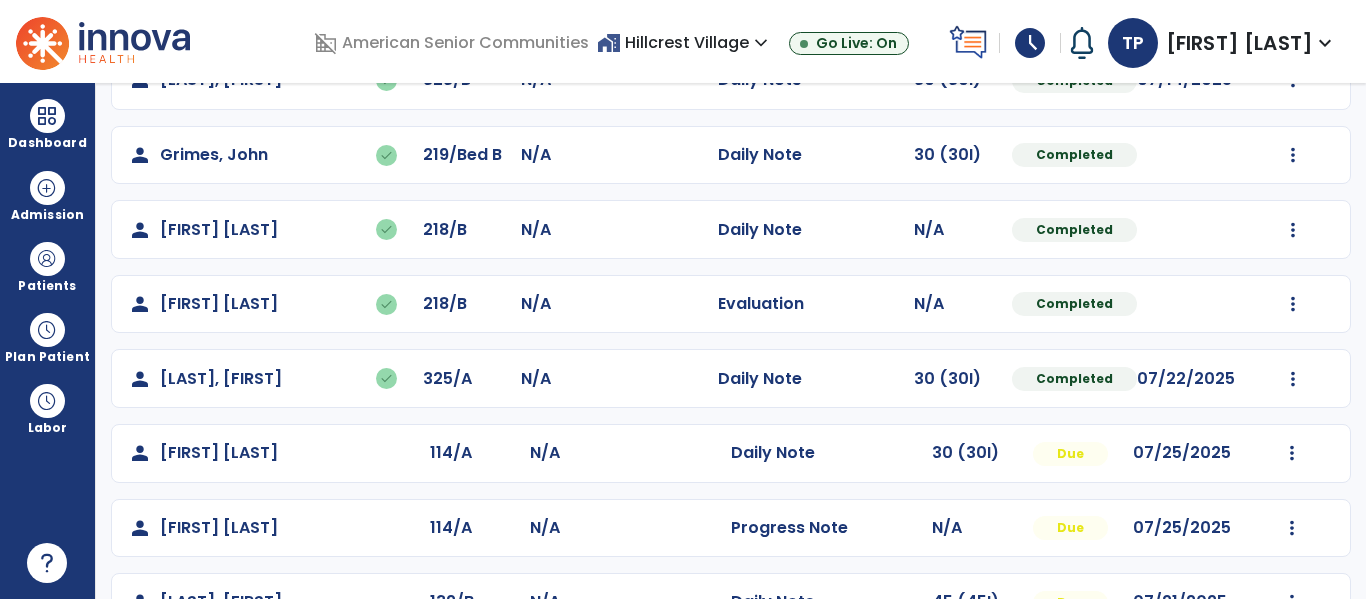 scroll, scrollTop: 786, scrollLeft: 0, axis: vertical 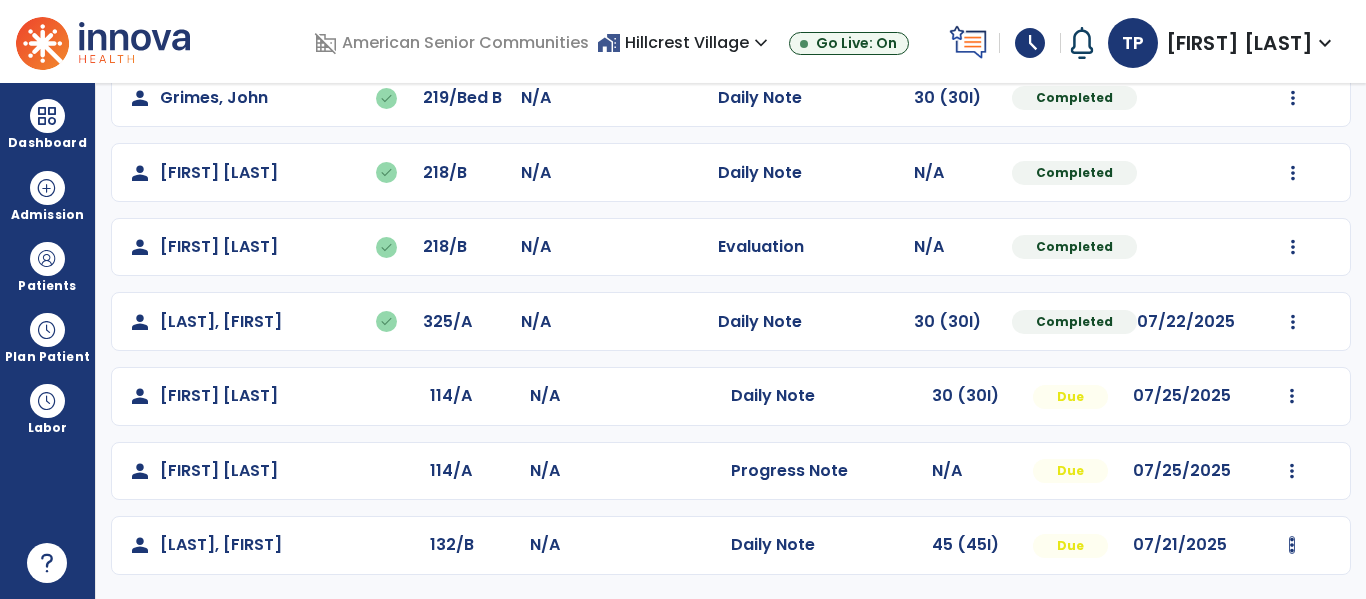 click at bounding box center (1292, -498) 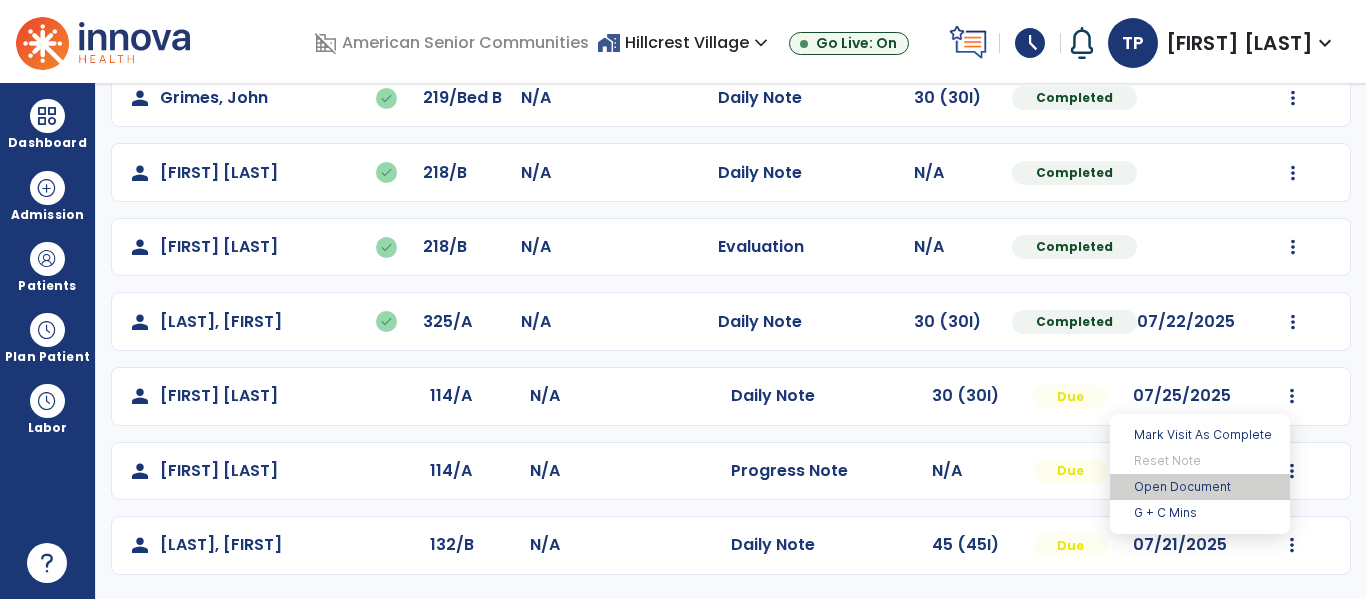 click on "Open Document" at bounding box center [1200, 487] 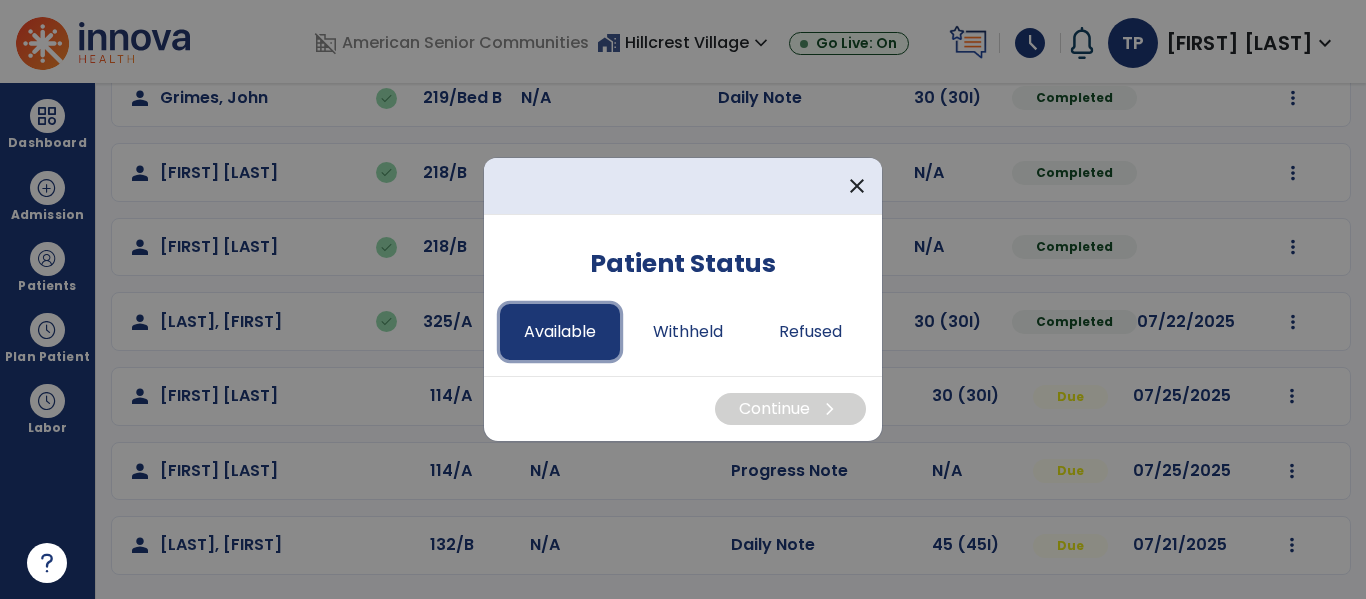 click on "Available" at bounding box center (560, 332) 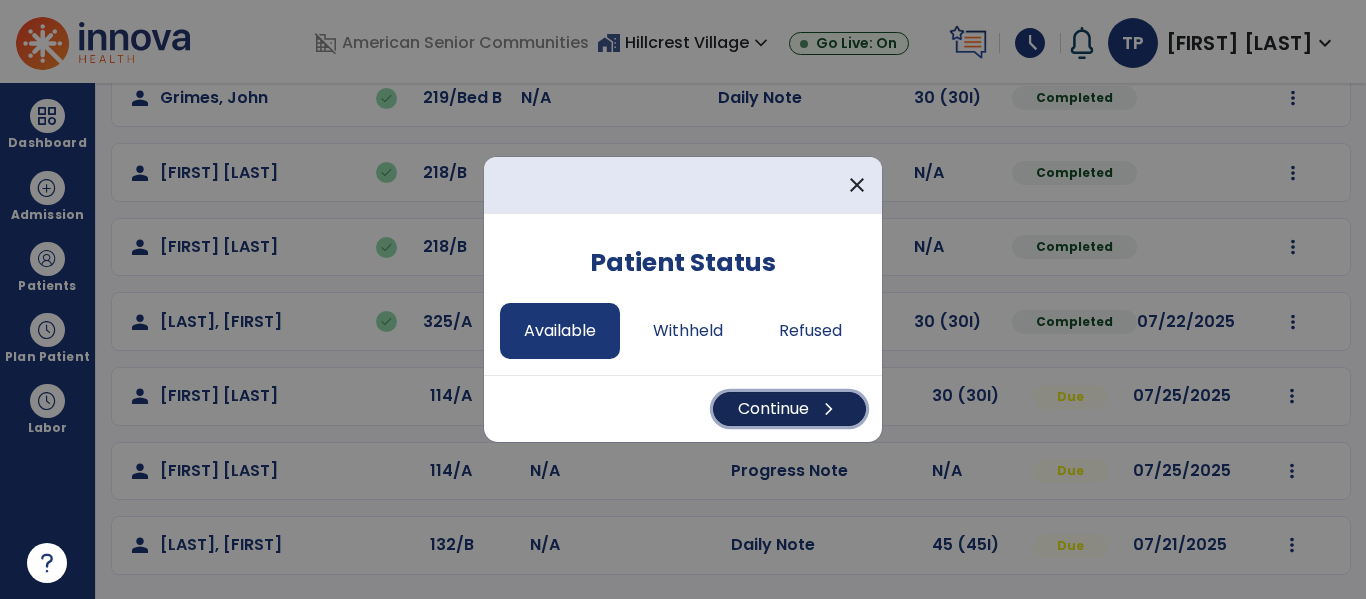 click on "Continue   chevron_right" at bounding box center [789, 409] 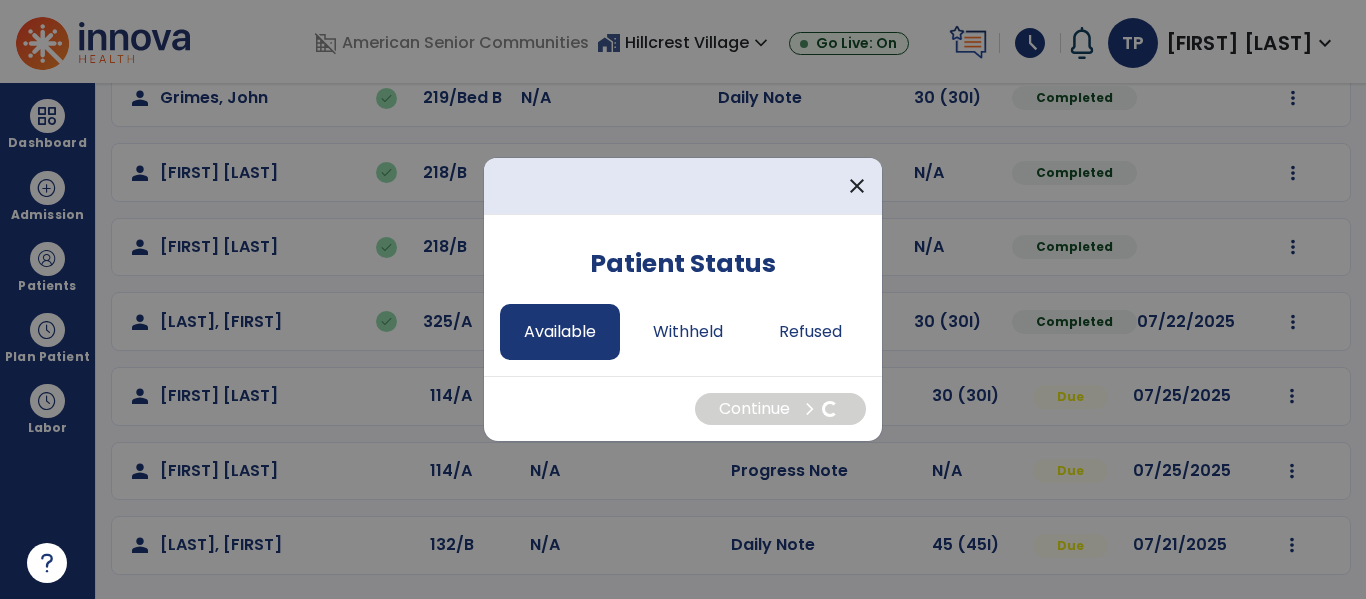 select on "*" 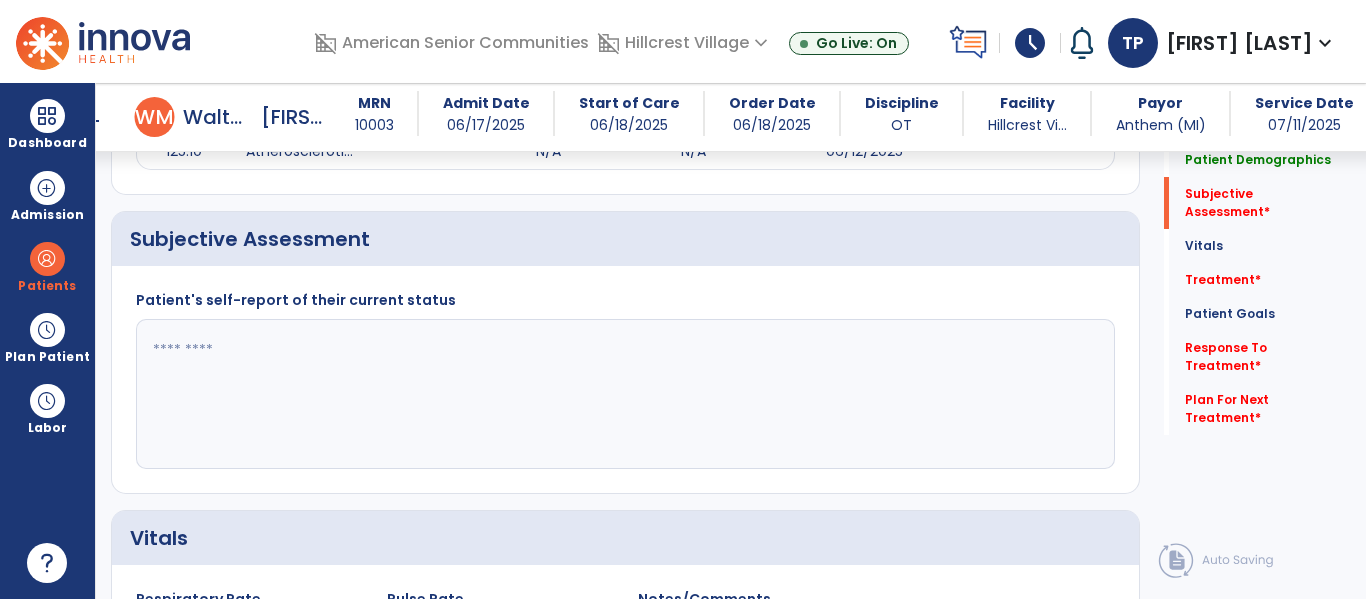 scroll, scrollTop: 411, scrollLeft: 0, axis: vertical 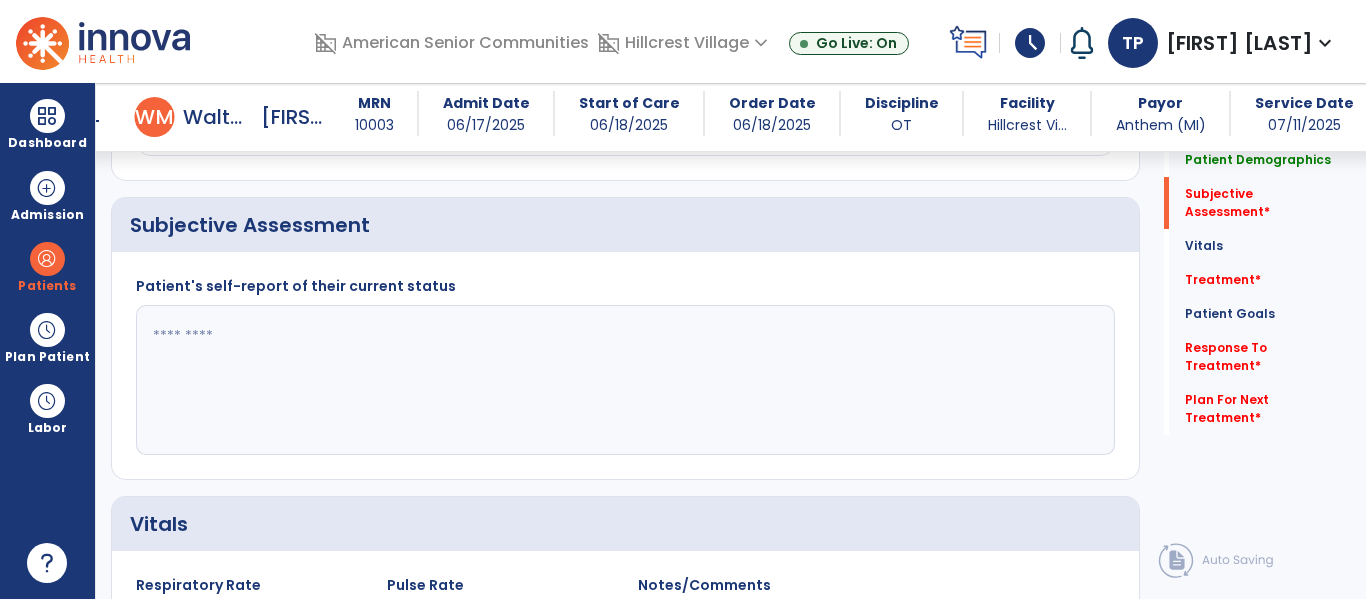 click 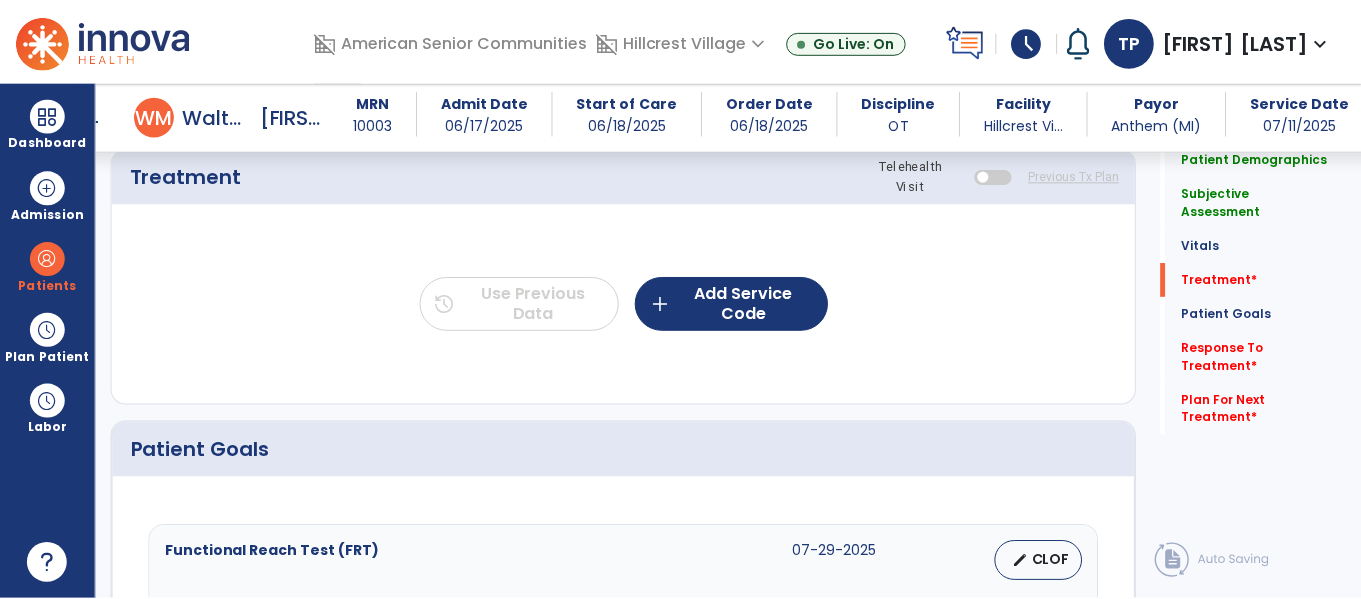 scroll, scrollTop: 1145, scrollLeft: 0, axis: vertical 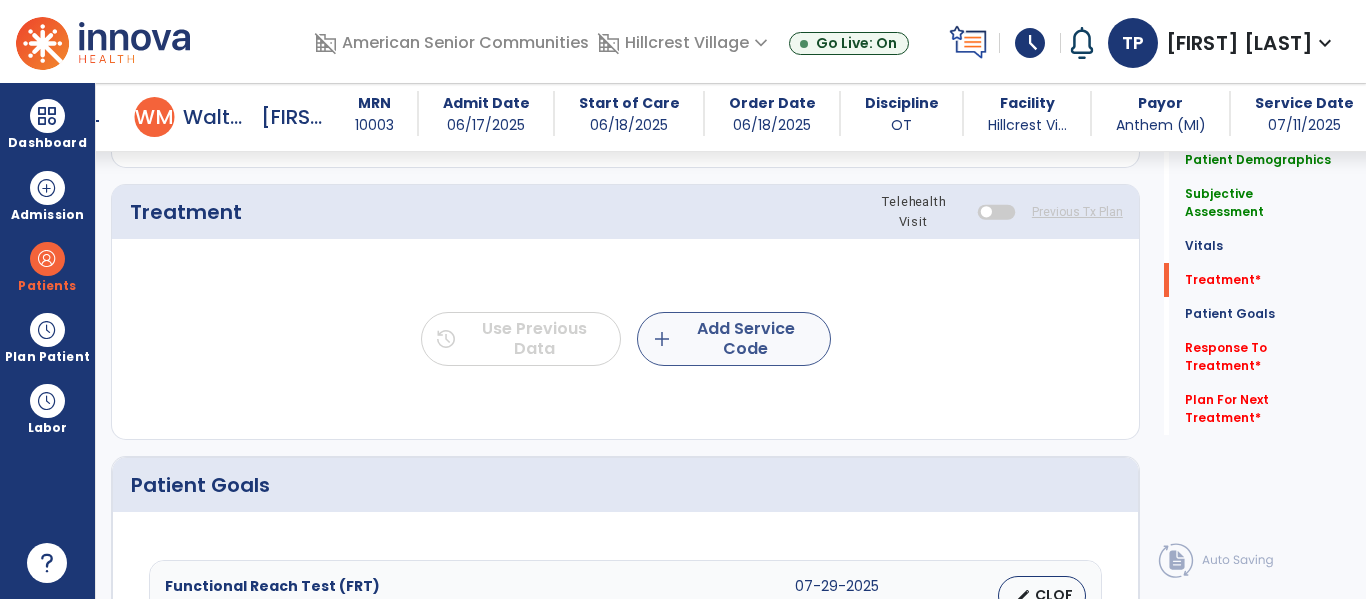 type on "**********" 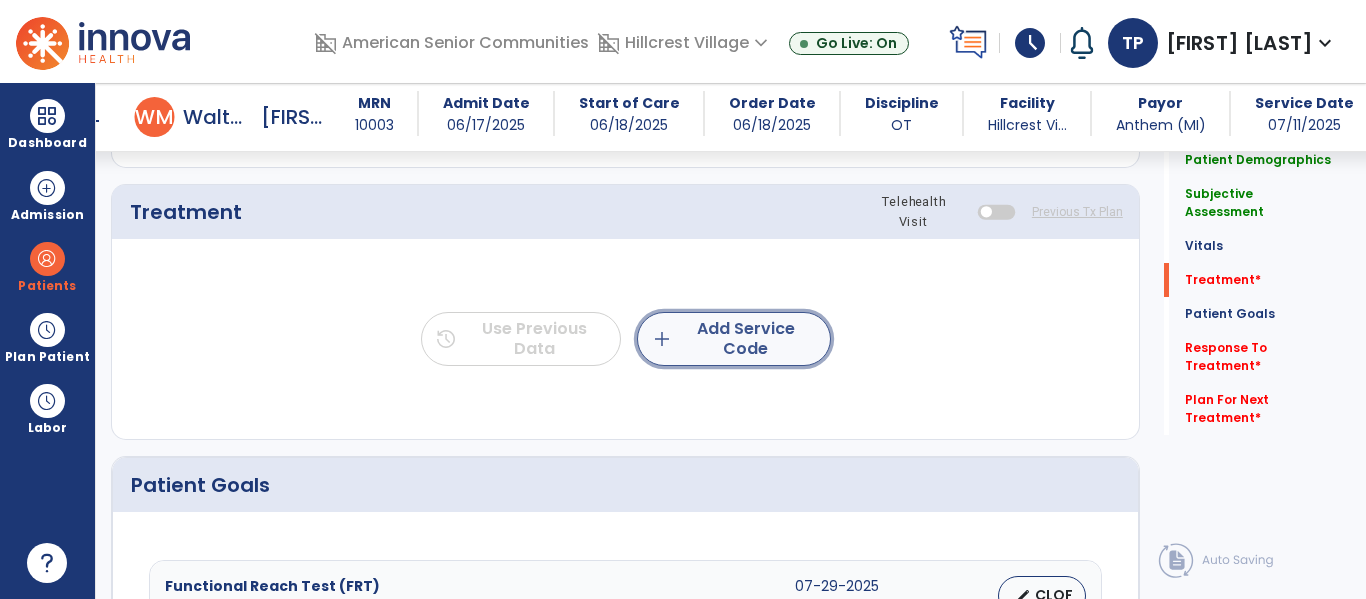 click on "add  Add Service Code" 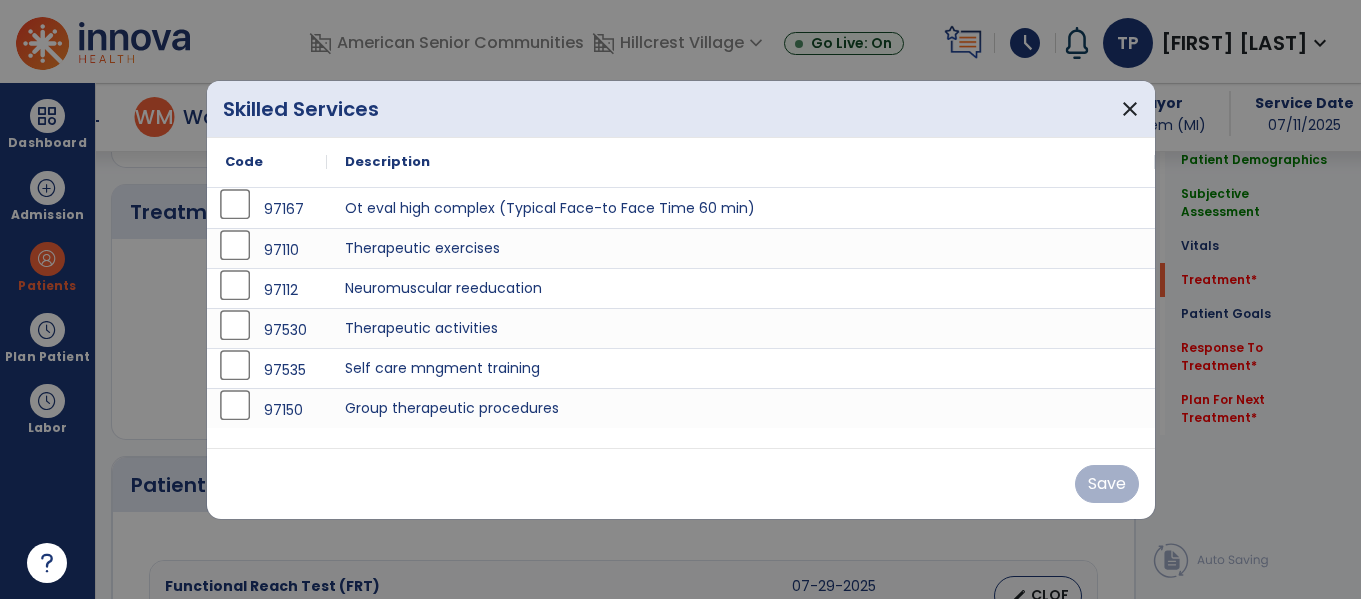 scroll, scrollTop: 1145, scrollLeft: 0, axis: vertical 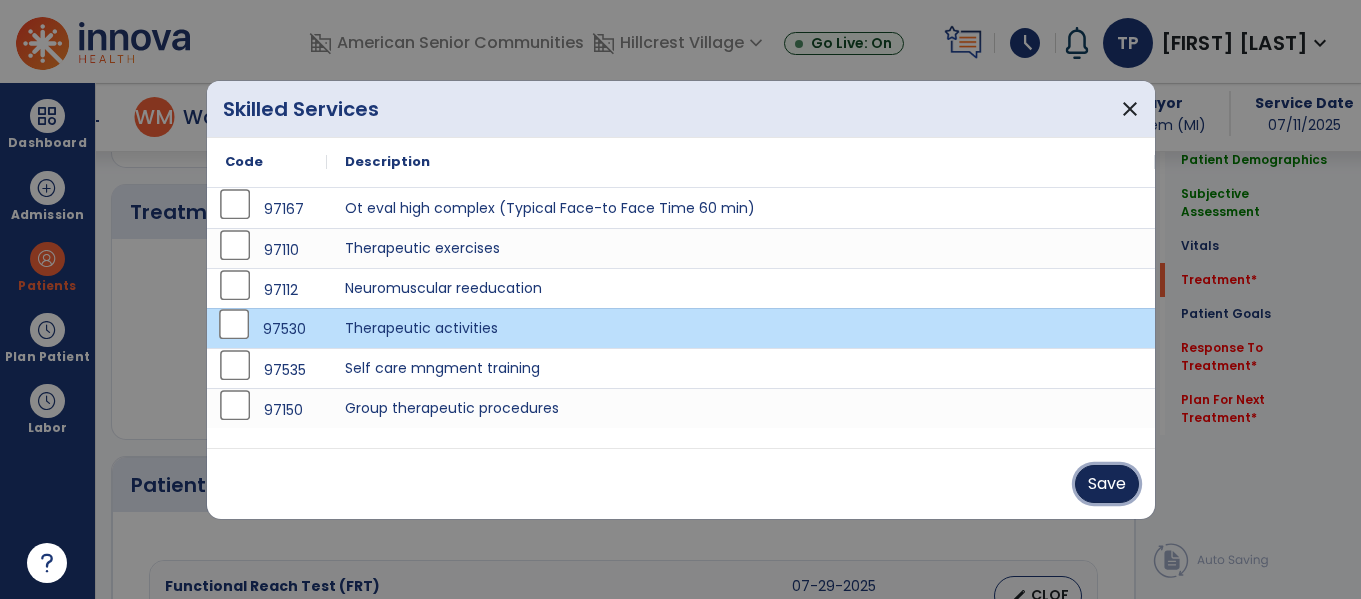 click on "Save" at bounding box center (1107, 484) 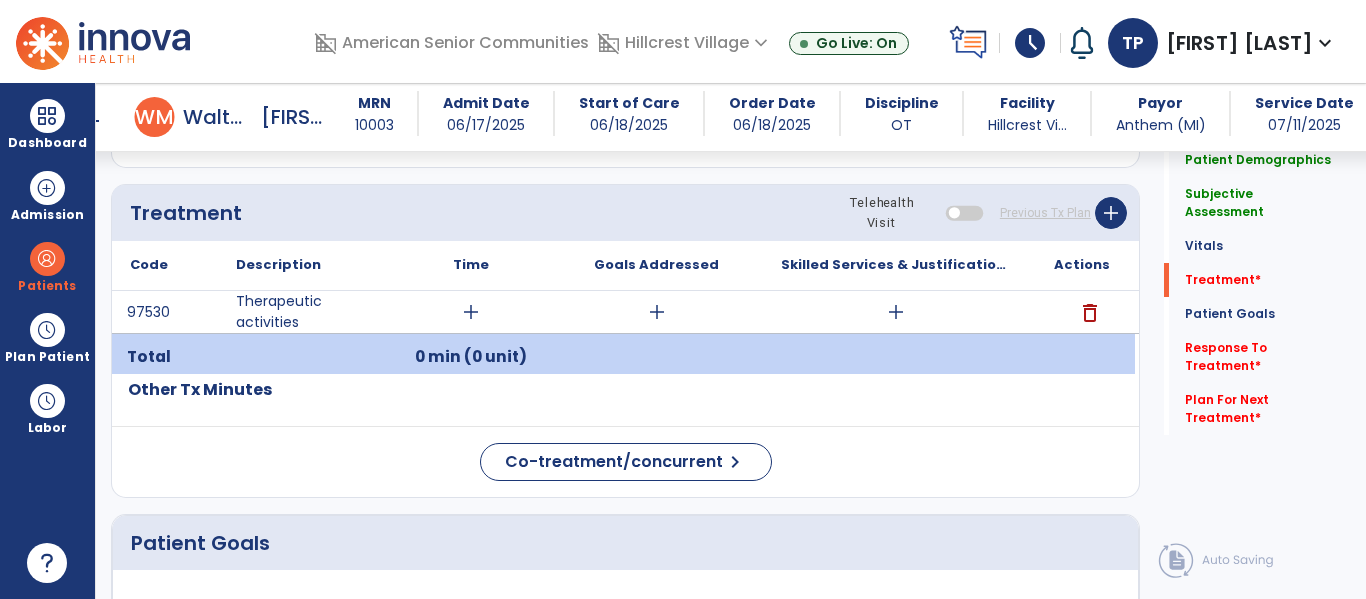 click on "add" at bounding box center [471, 312] 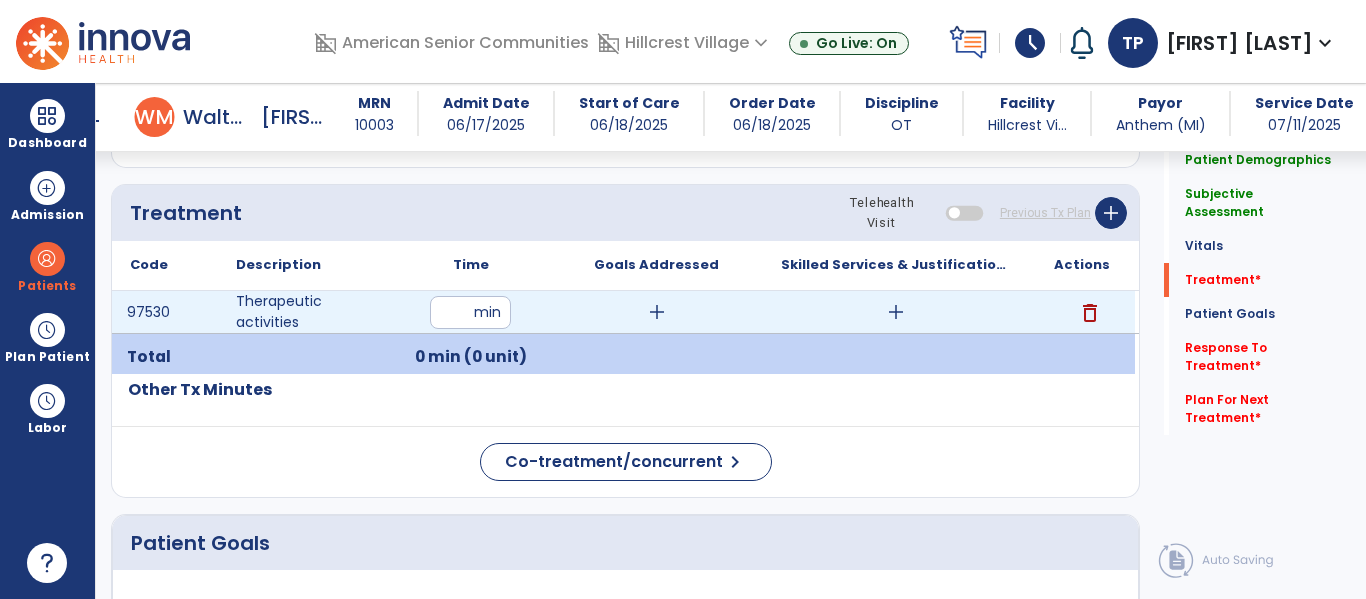 type on "**" 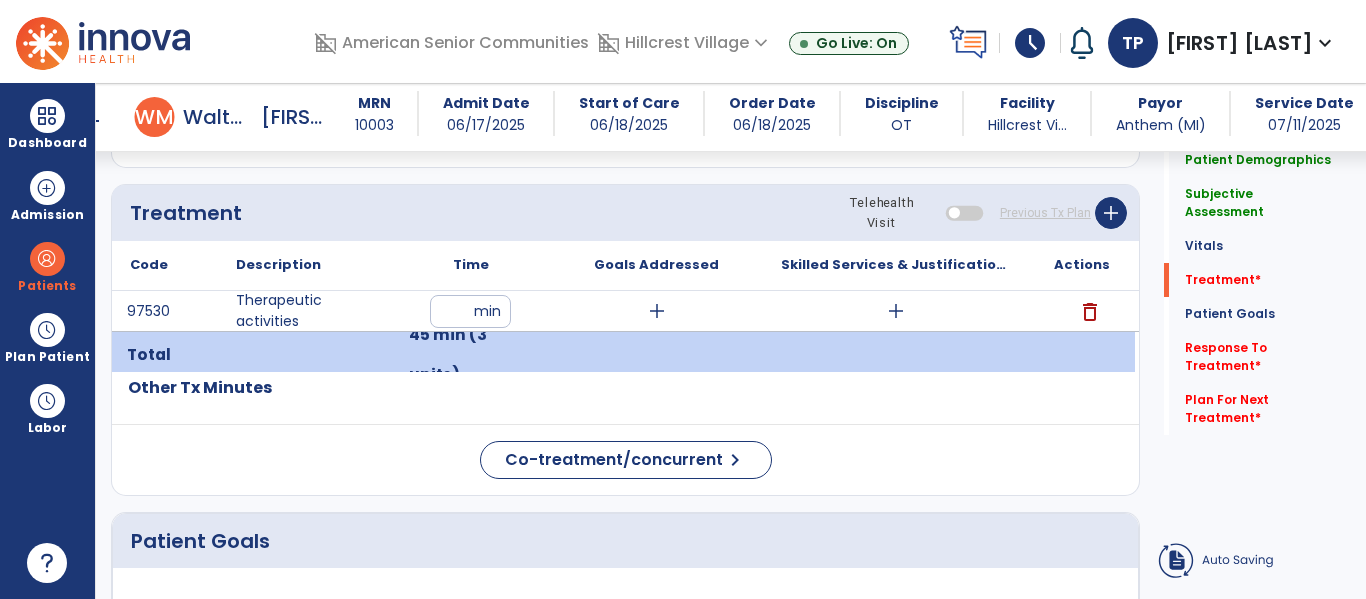 click on "add" at bounding box center (657, 311) 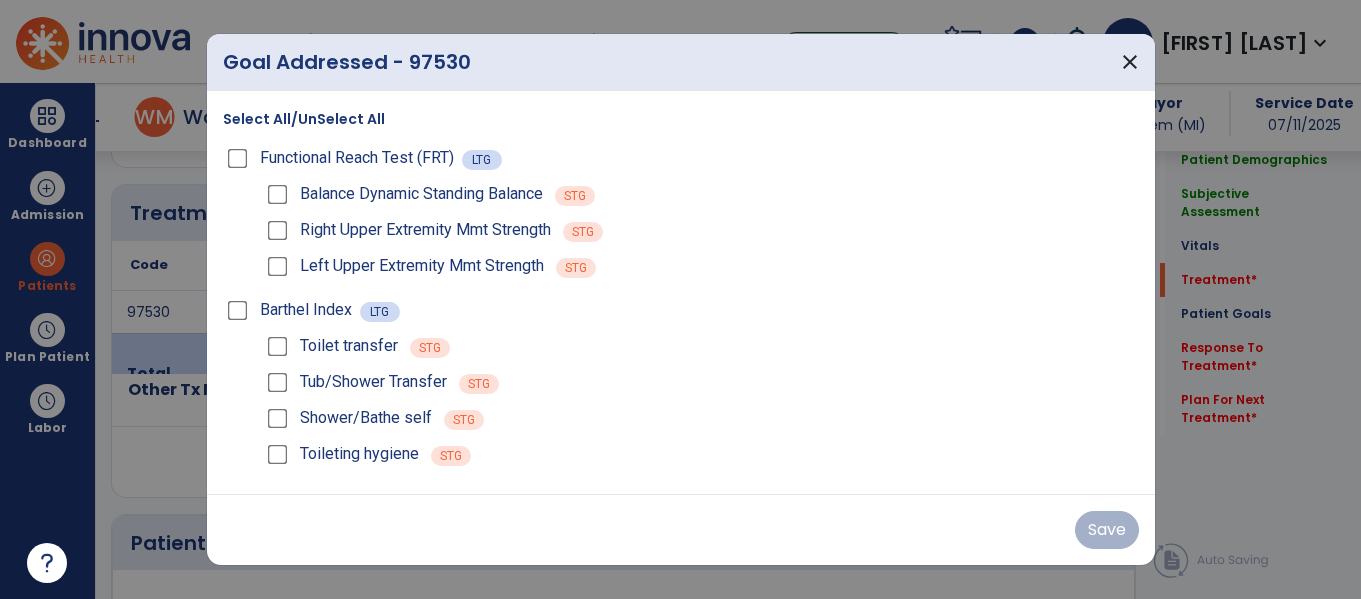 scroll, scrollTop: 1145, scrollLeft: 0, axis: vertical 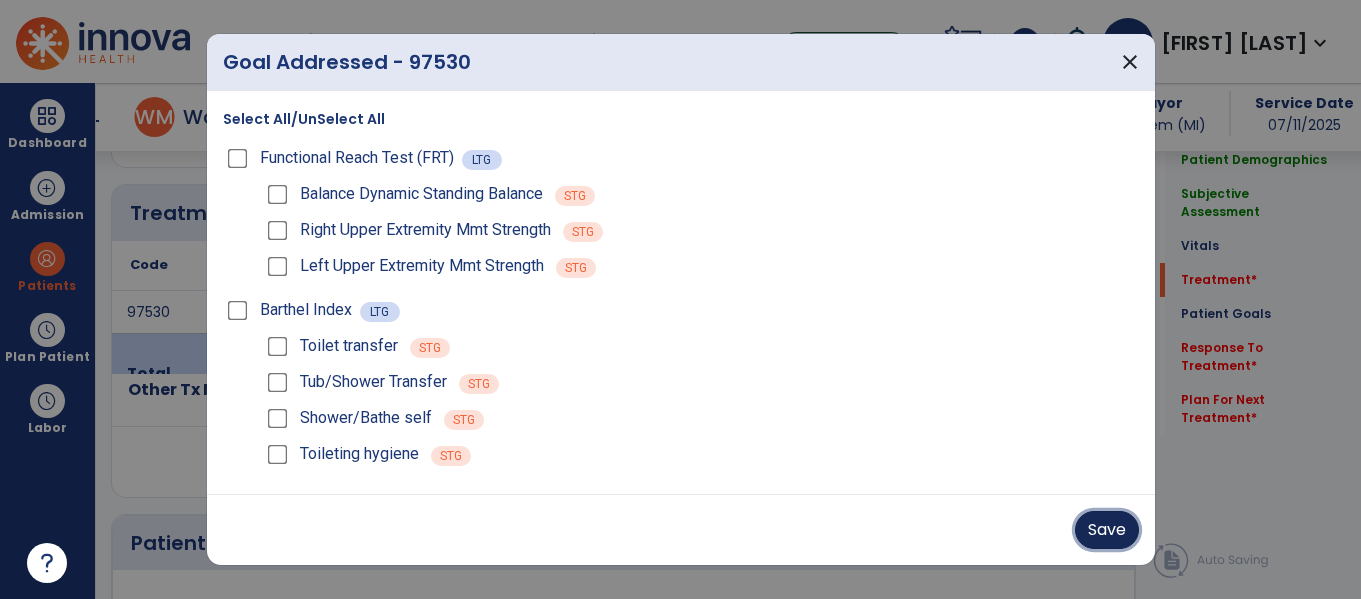 click on "Save" at bounding box center [1107, 530] 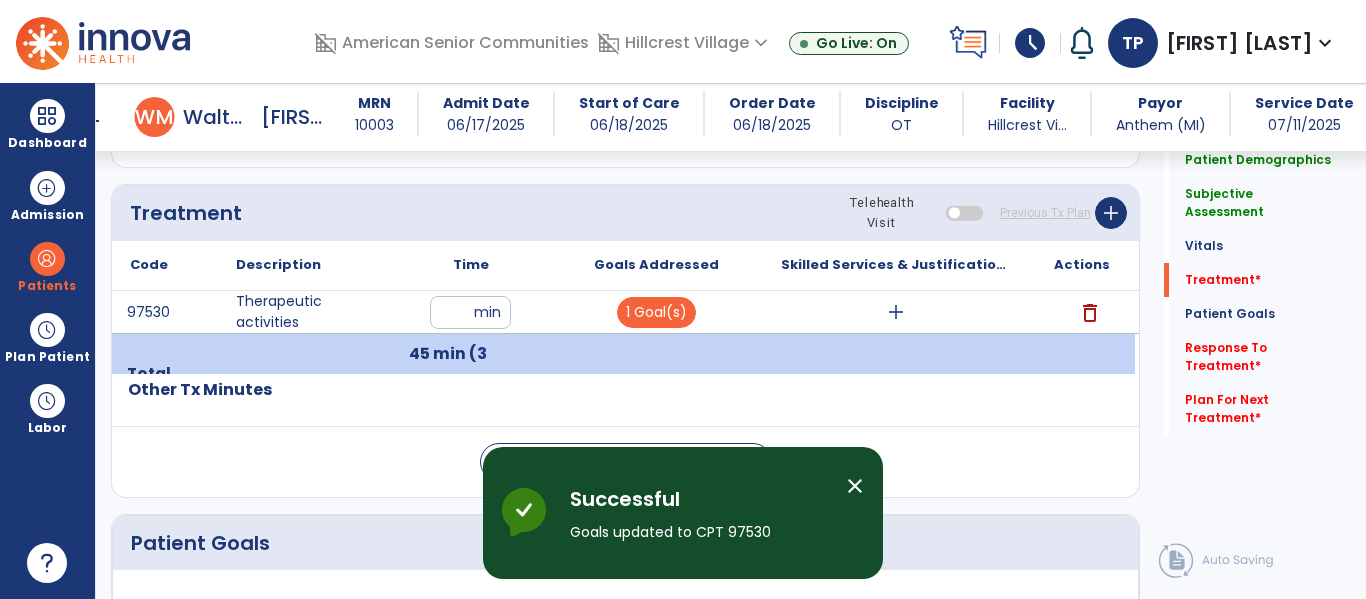 click on "add" at bounding box center [896, 312] 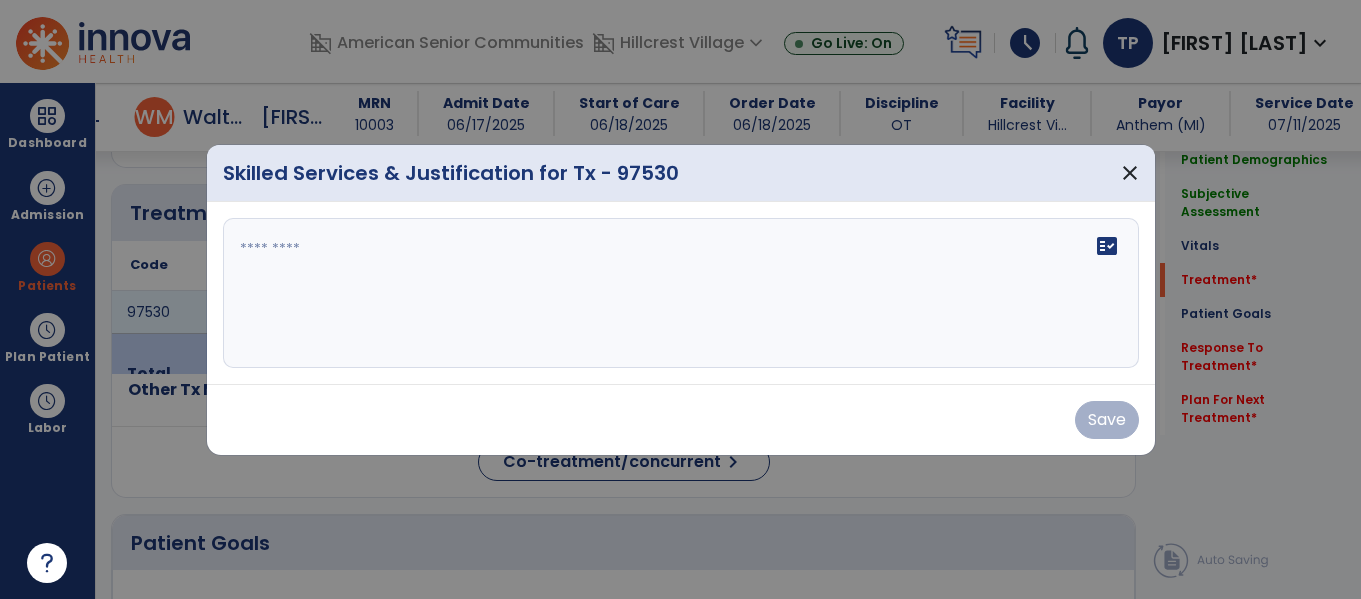 scroll, scrollTop: 1145, scrollLeft: 0, axis: vertical 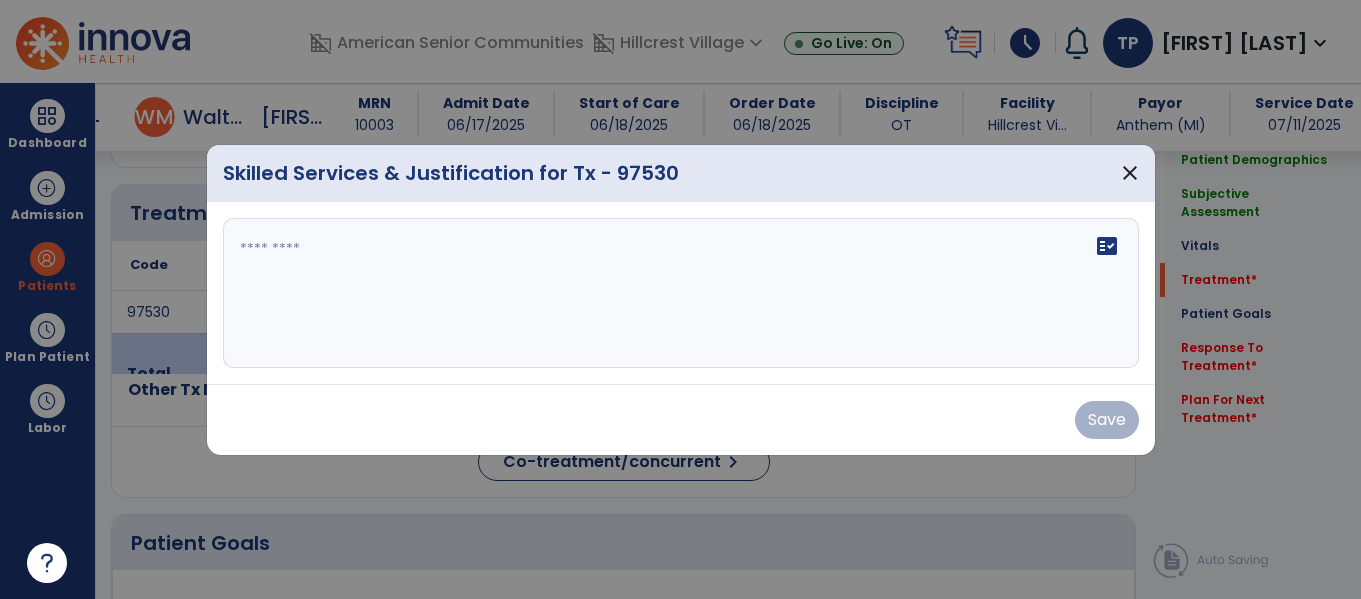 click on "fact_check" at bounding box center (681, 293) 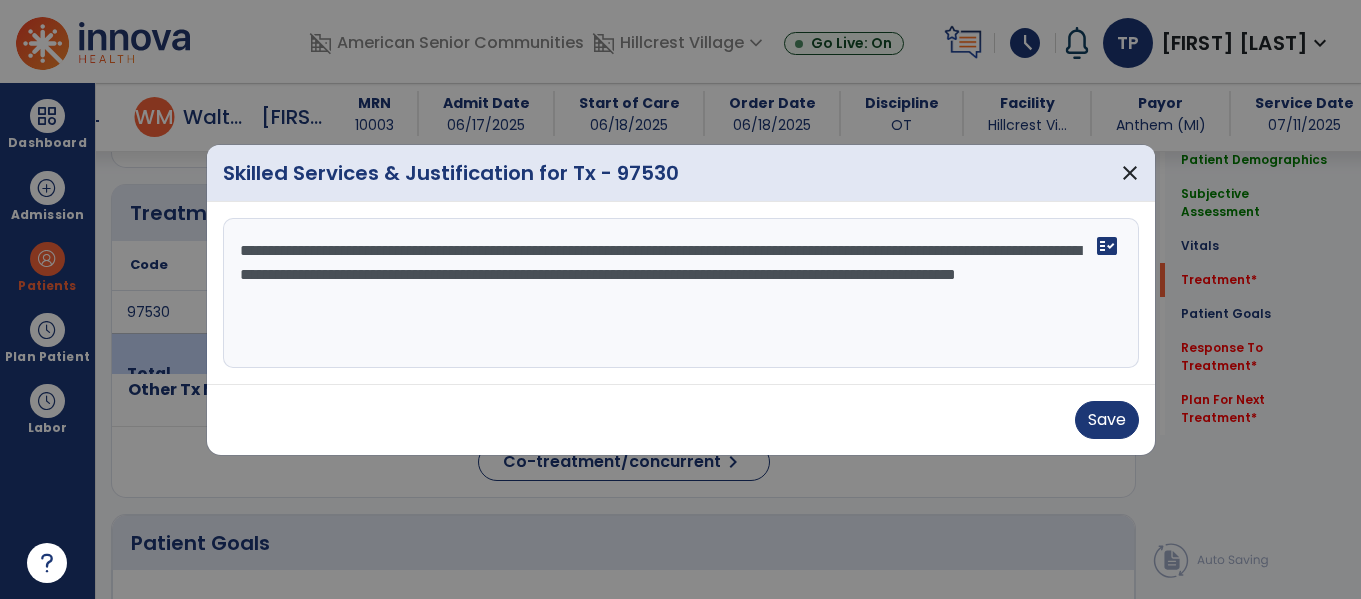 click on "**********" at bounding box center (681, 293) 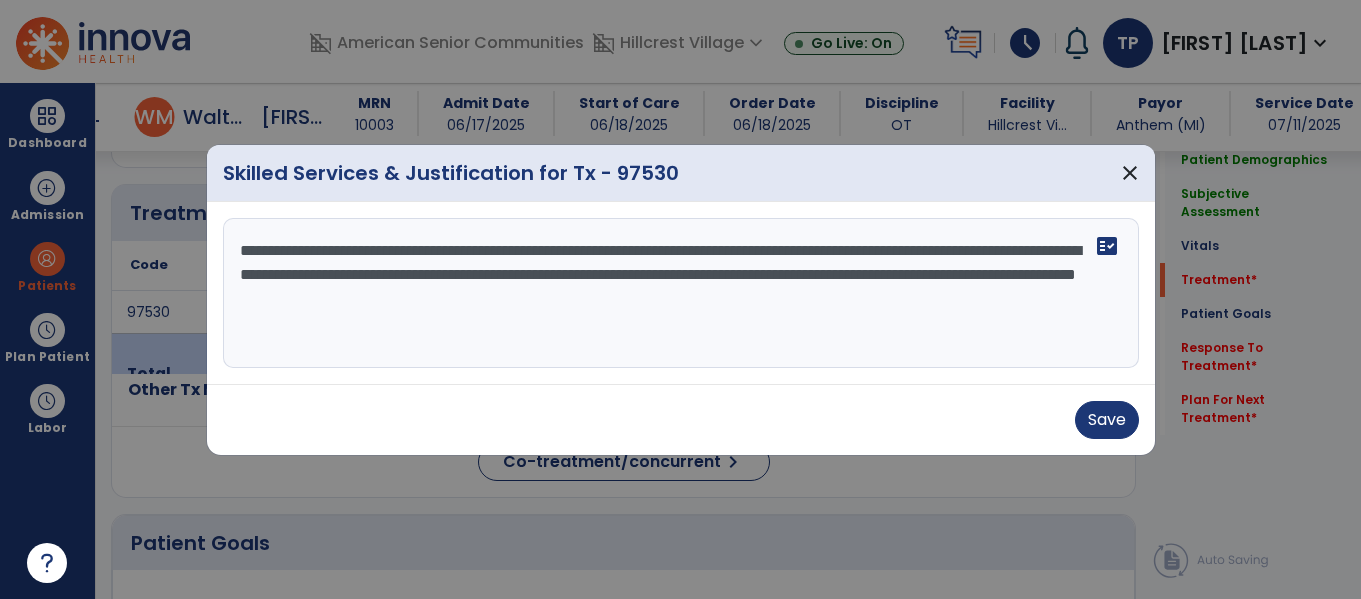 click on "**********" at bounding box center [681, 293] 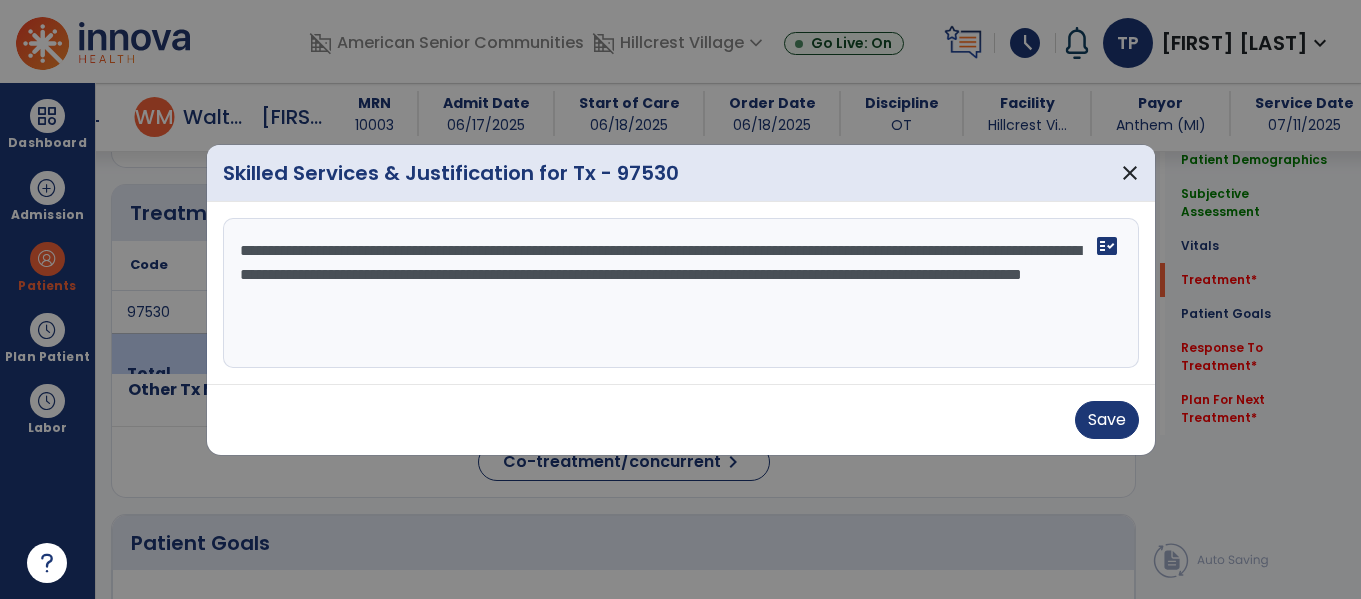 click on "**********" at bounding box center [681, 293] 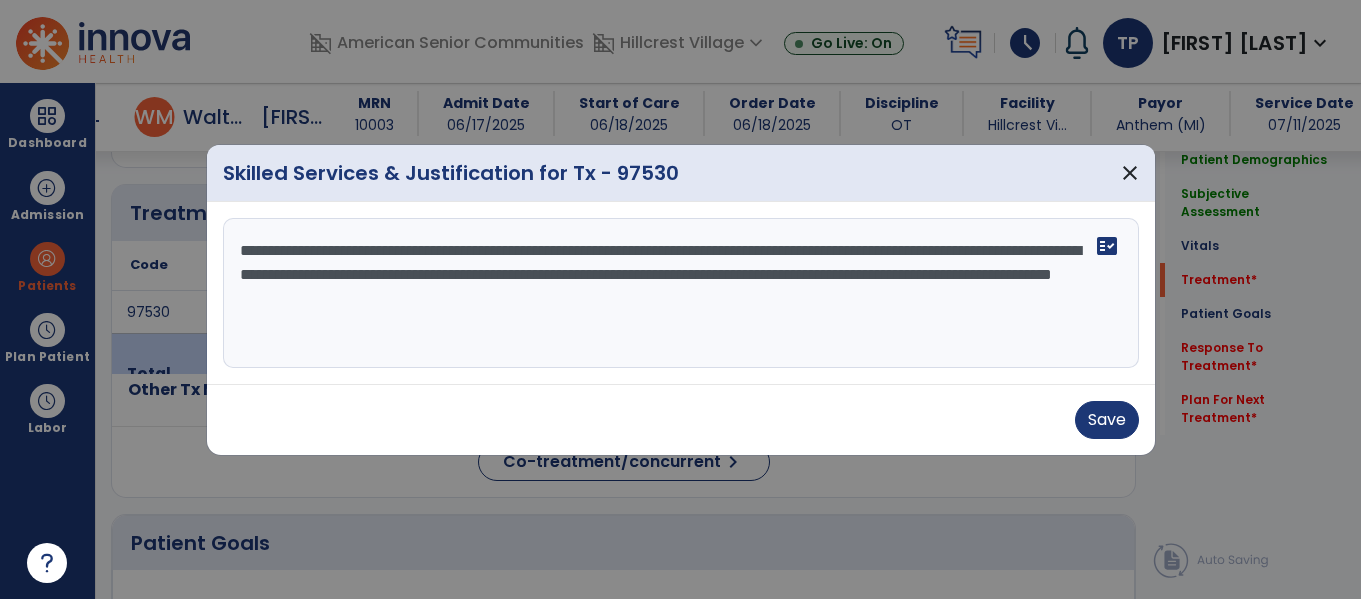click on "**********" at bounding box center (681, 293) 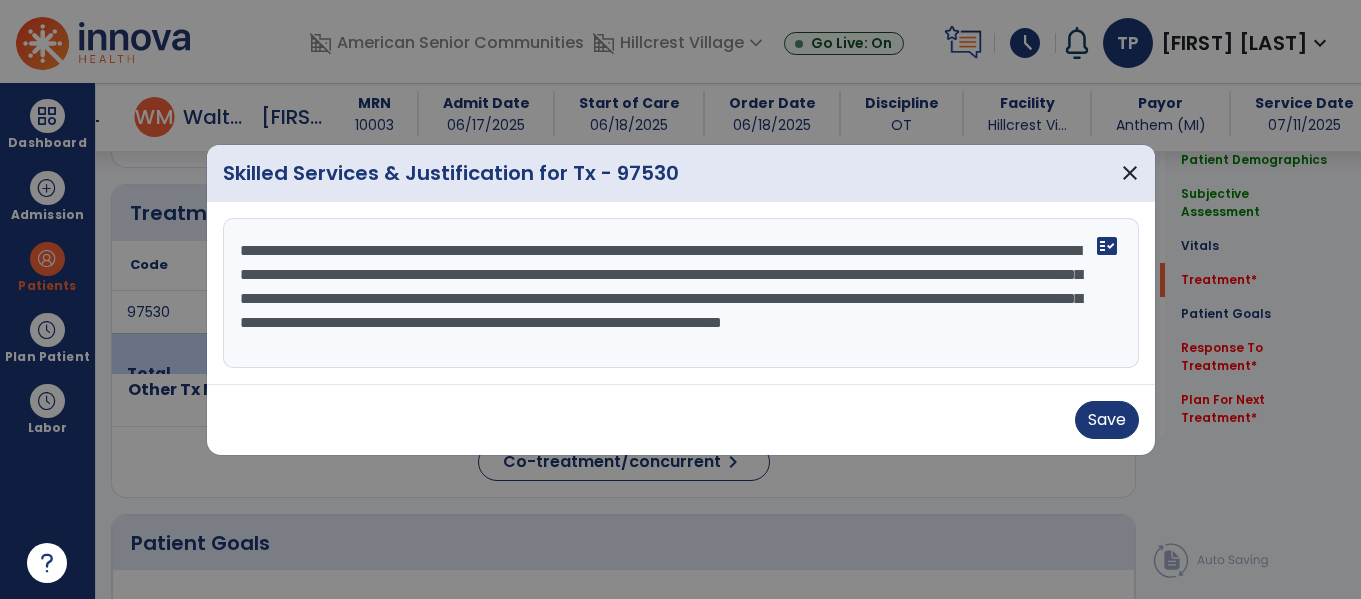 scroll, scrollTop: 16, scrollLeft: 0, axis: vertical 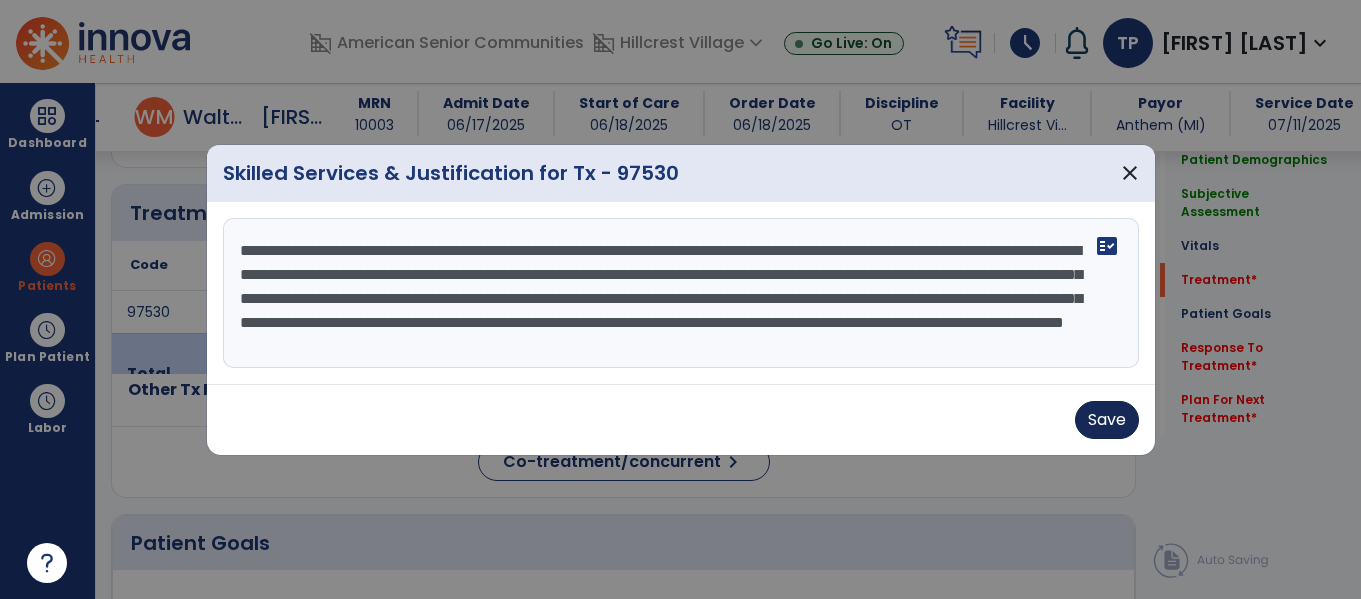 type on "**********" 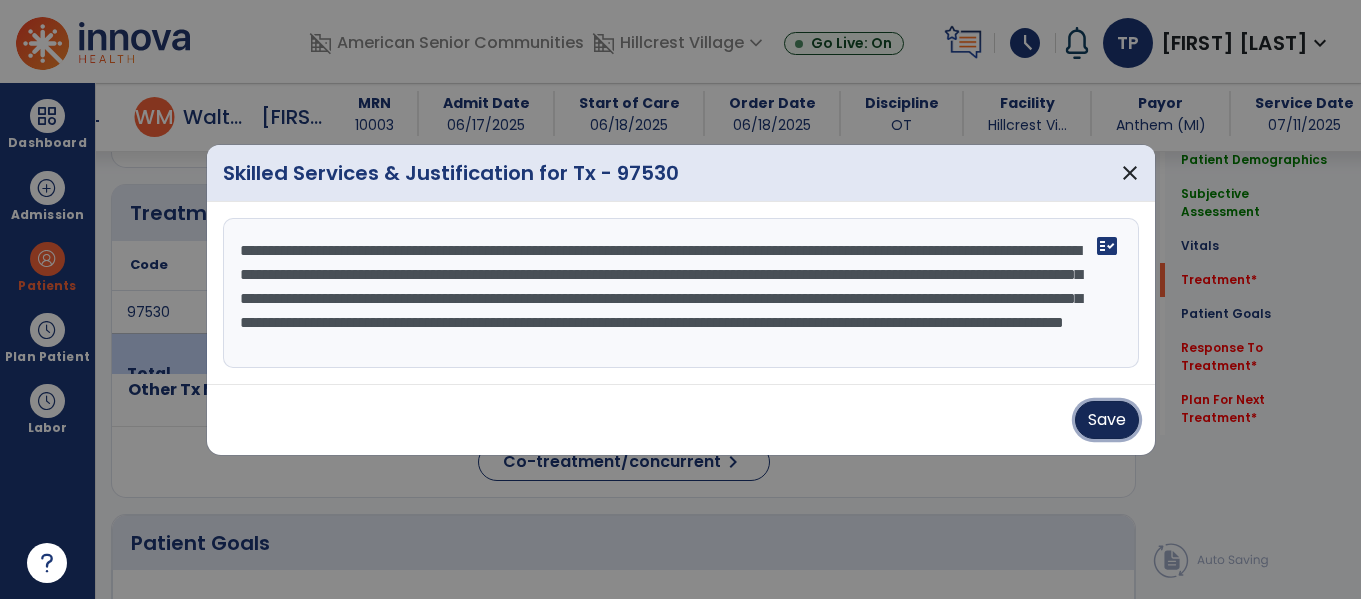 click on "Save" at bounding box center (1107, 420) 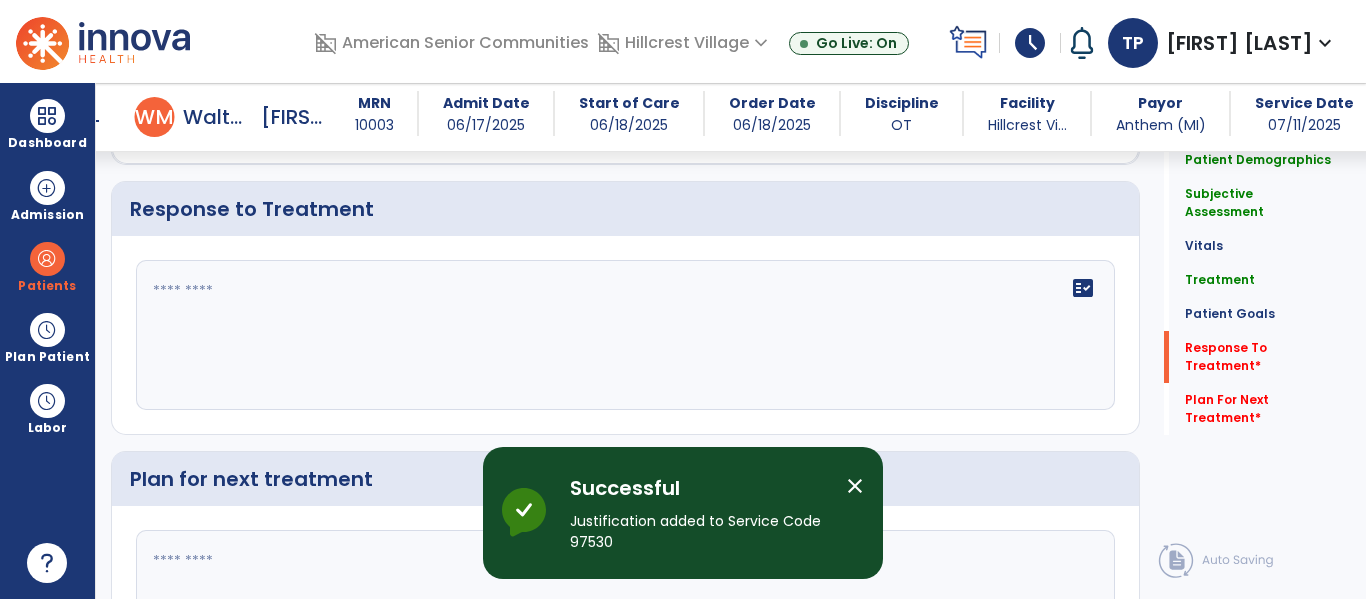 scroll, scrollTop: 3018, scrollLeft: 0, axis: vertical 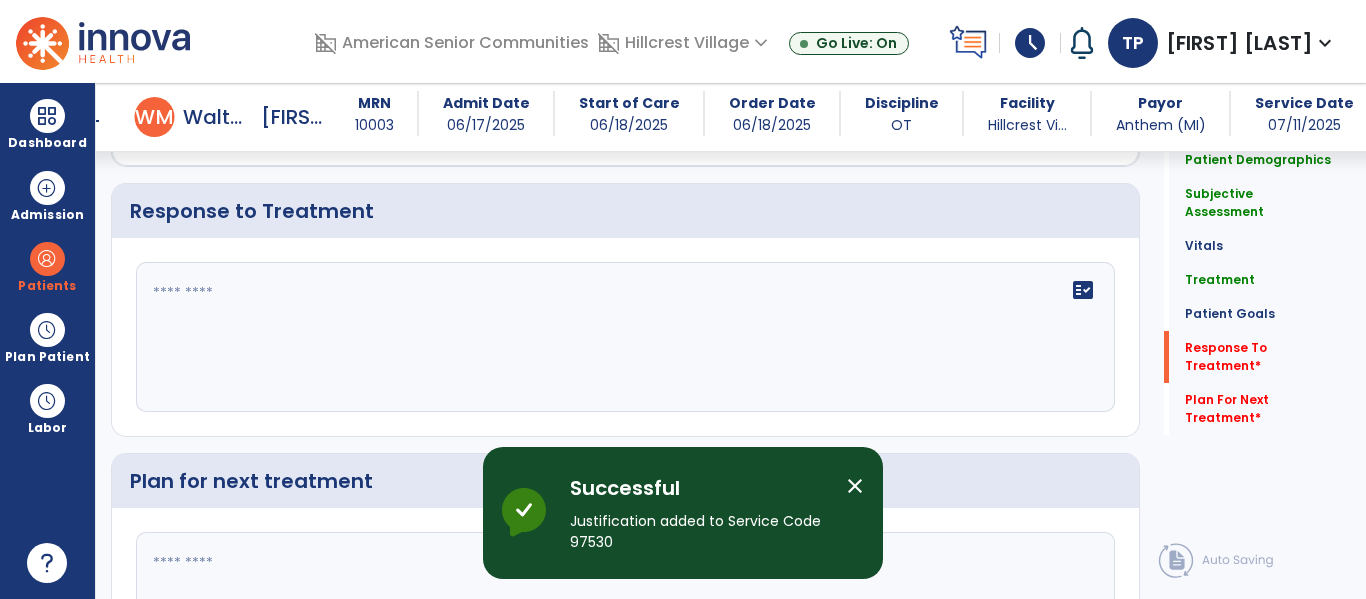 click 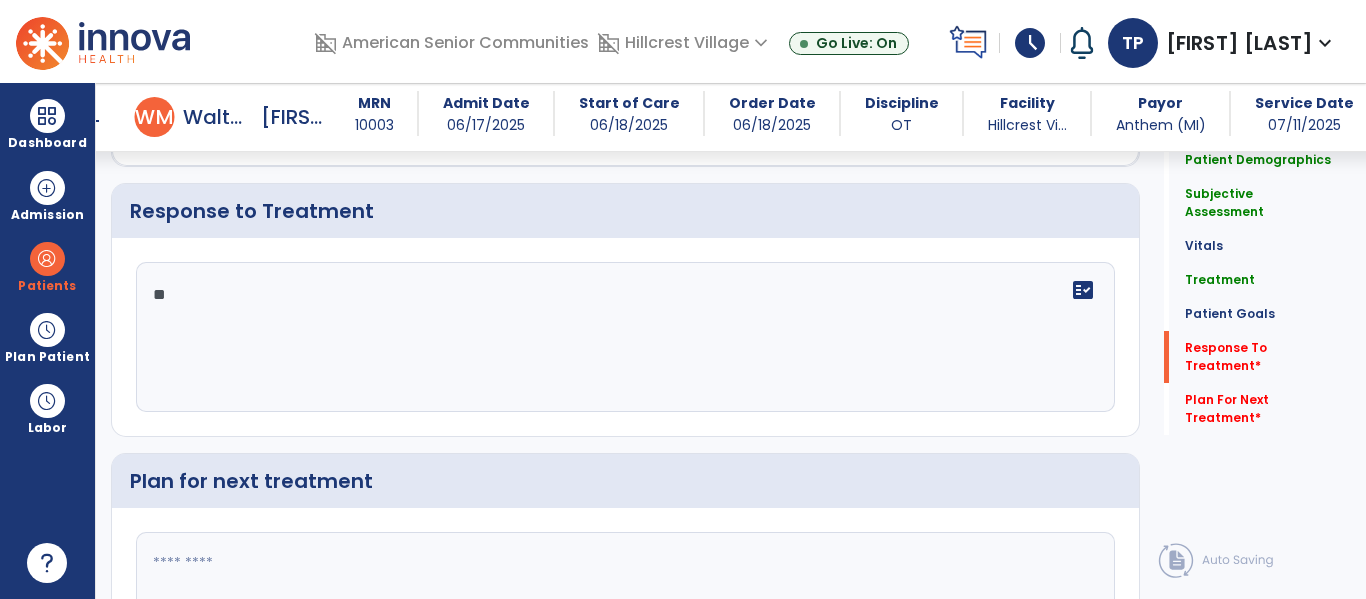type on "*" 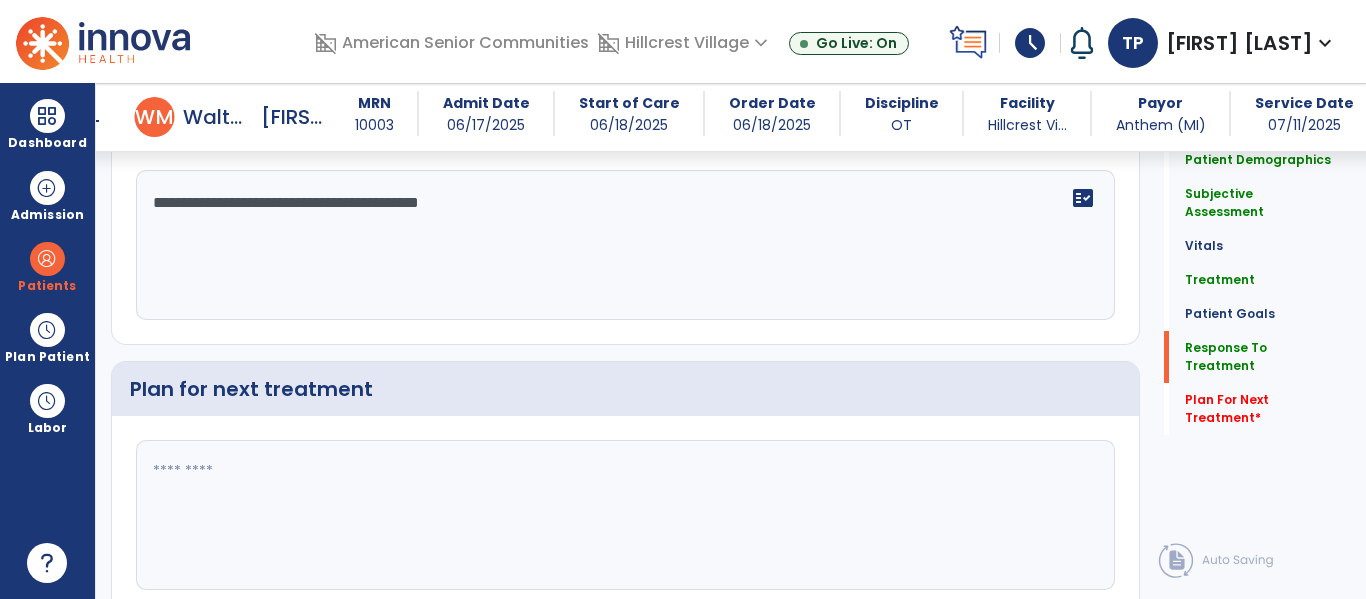 scroll, scrollTop: 3123, scrollLeft: 0, axis: vertical 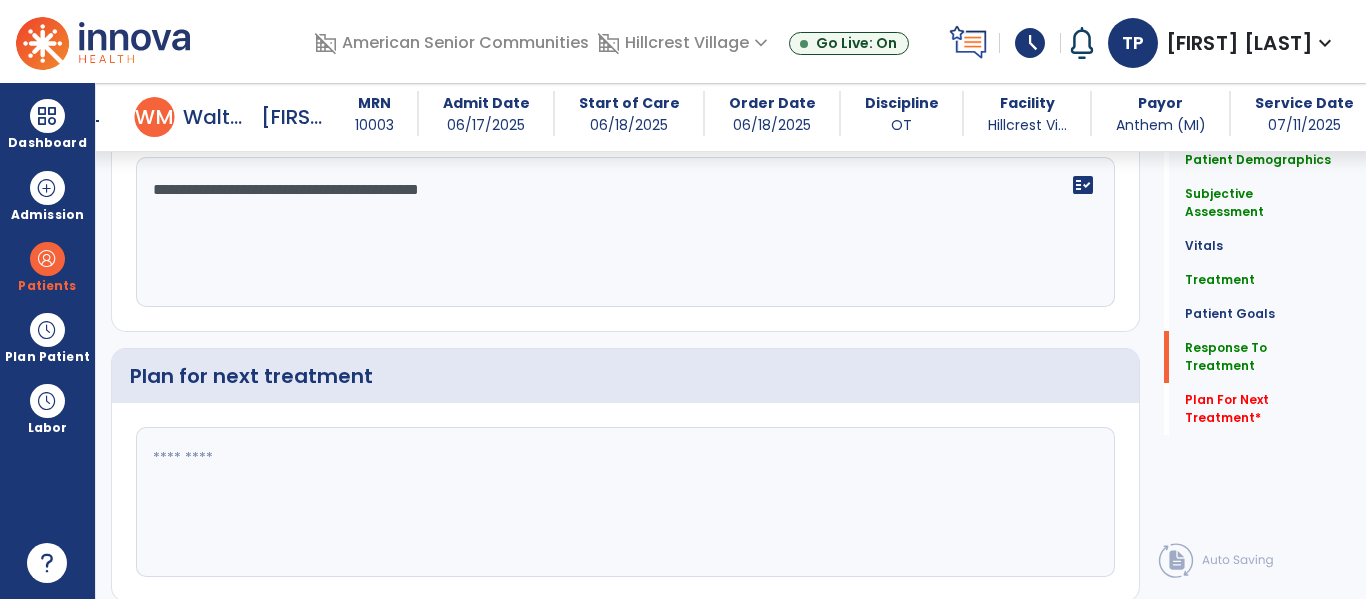 type on "**********" 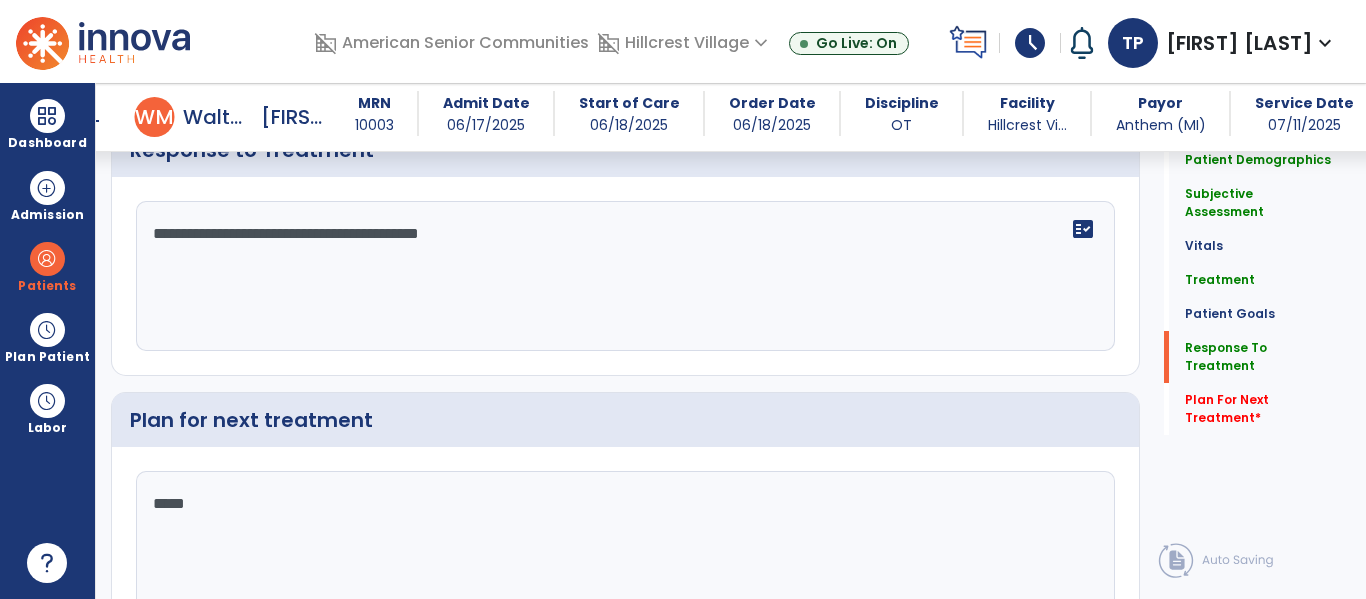 type on "******" 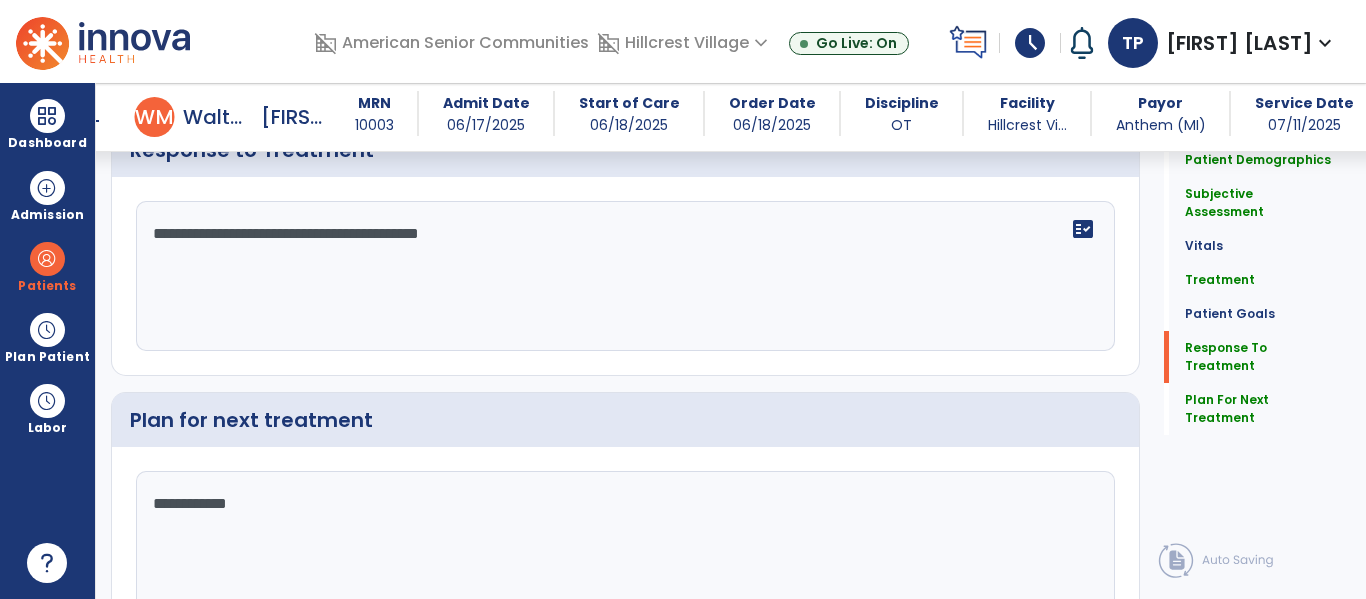scroll, scrollTop: 3123, scrollLeft: 0, axis: vertical 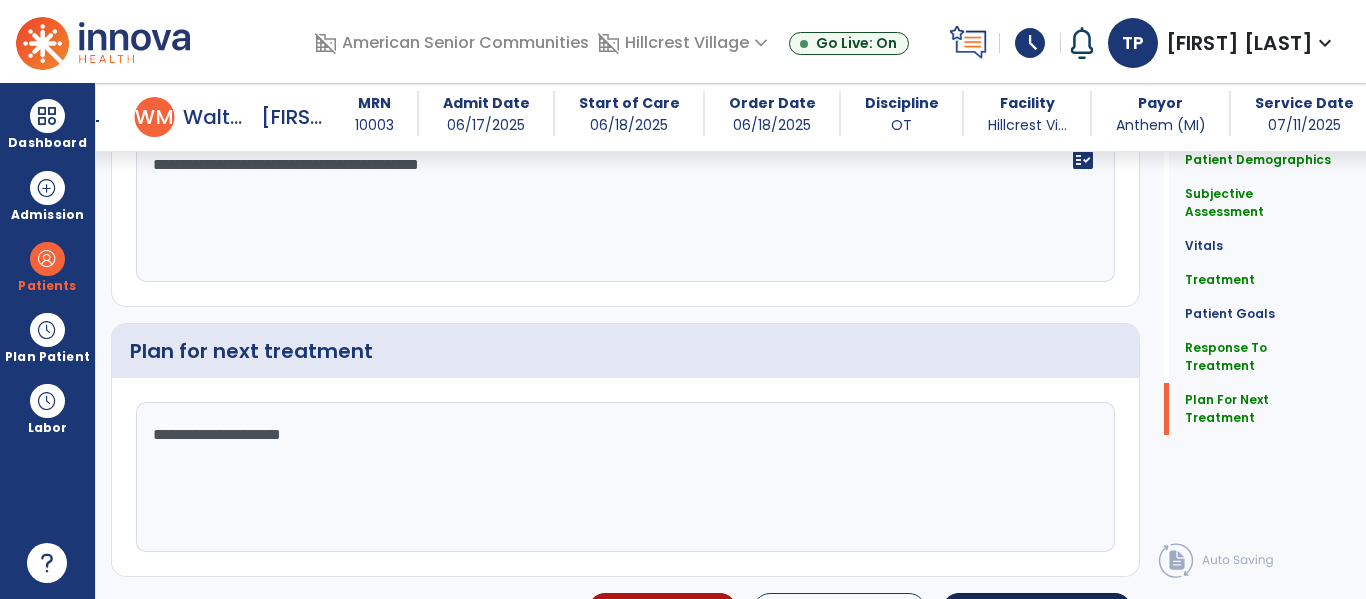 type on "**********" 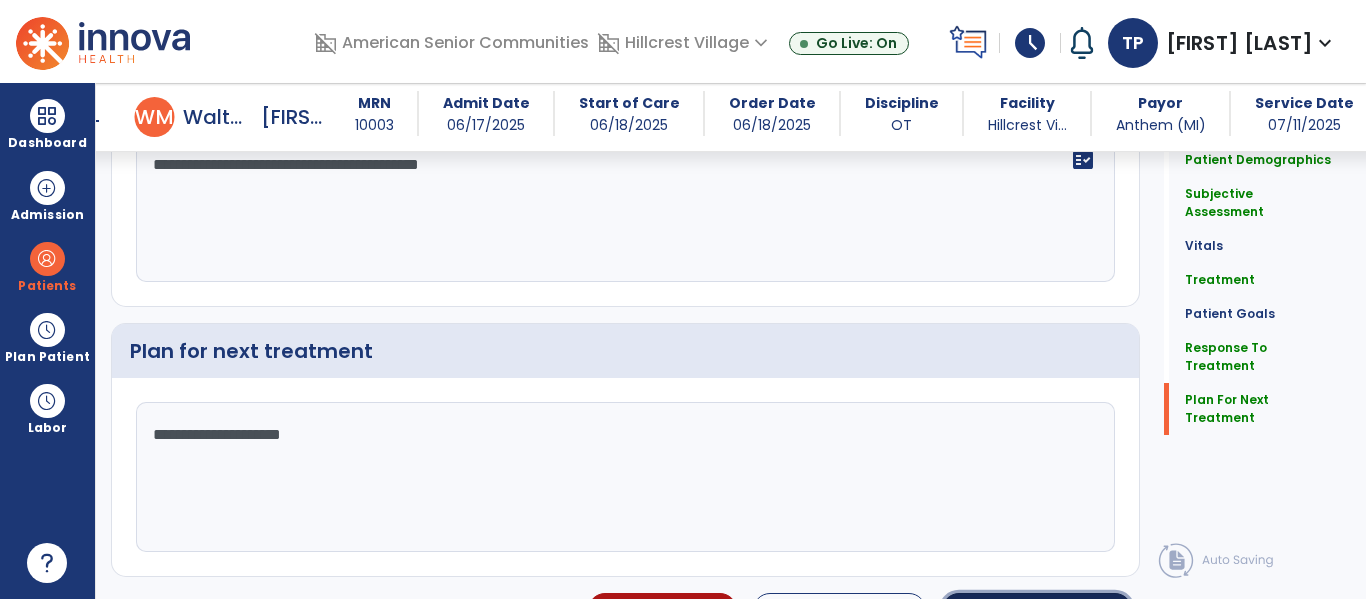 click on "chevron_right" 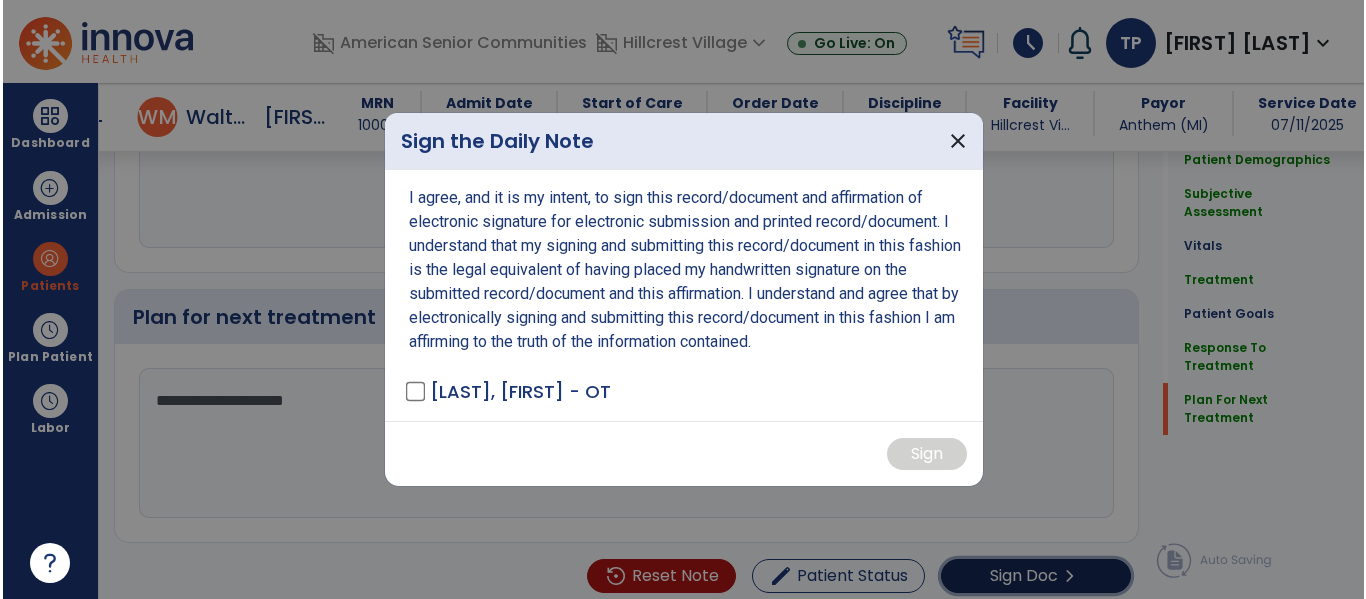 scroll, scrollTop: 3192, scrollLeft: 0, axis: vertical 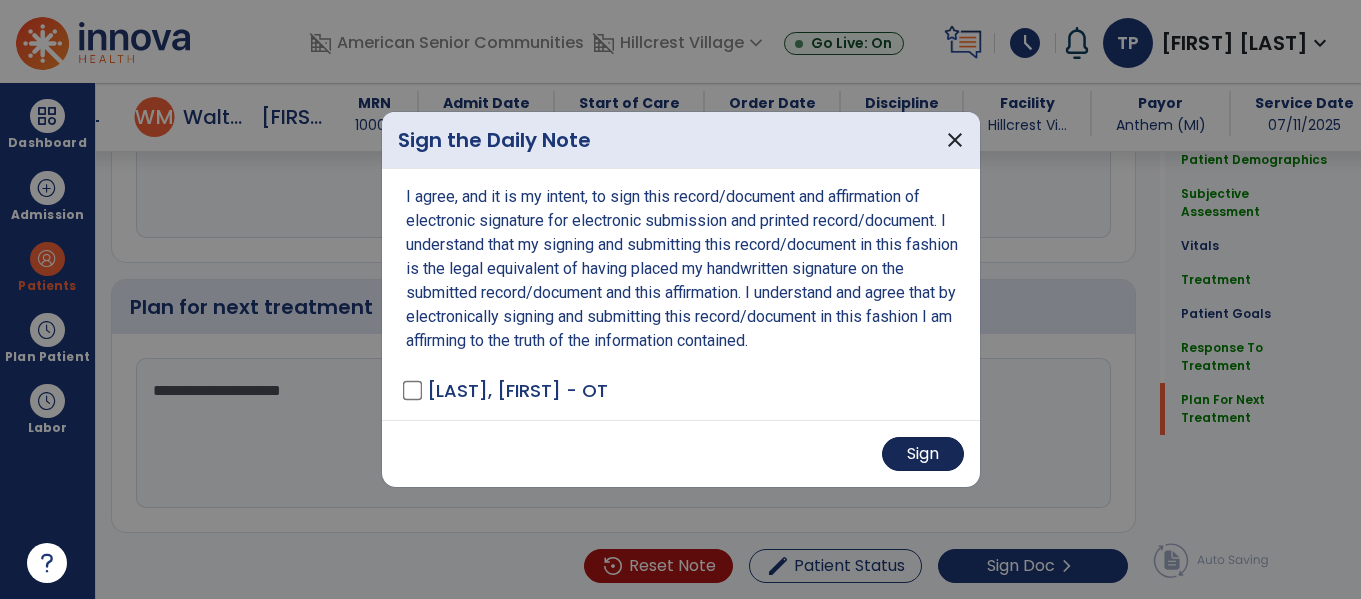 click on "Sign" at bounding box center (923, 454) 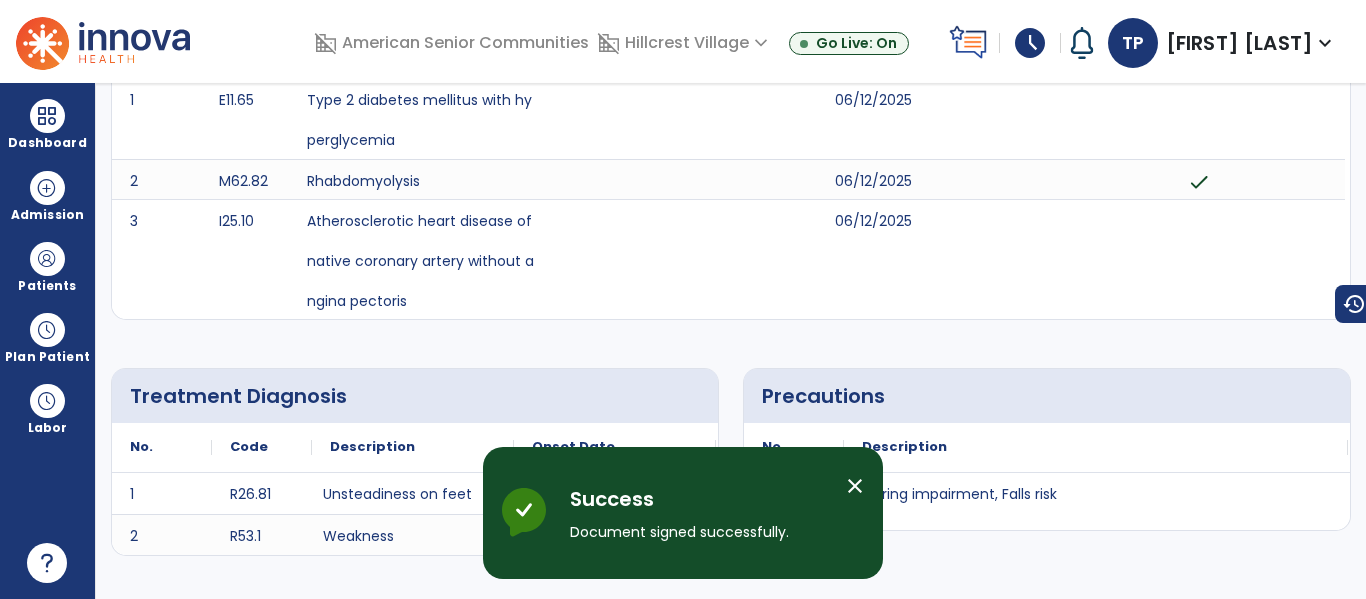 scroll, scrollTop: 0, scrollLeft: 0, axis: both 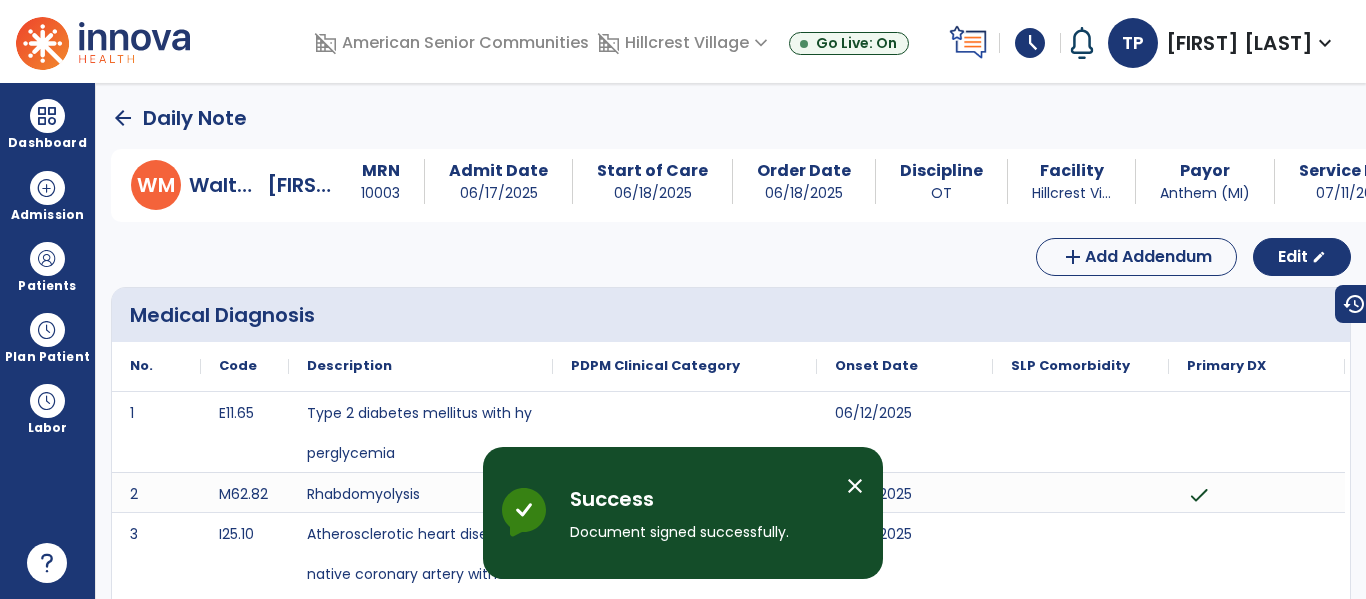 click on "arrow_back" 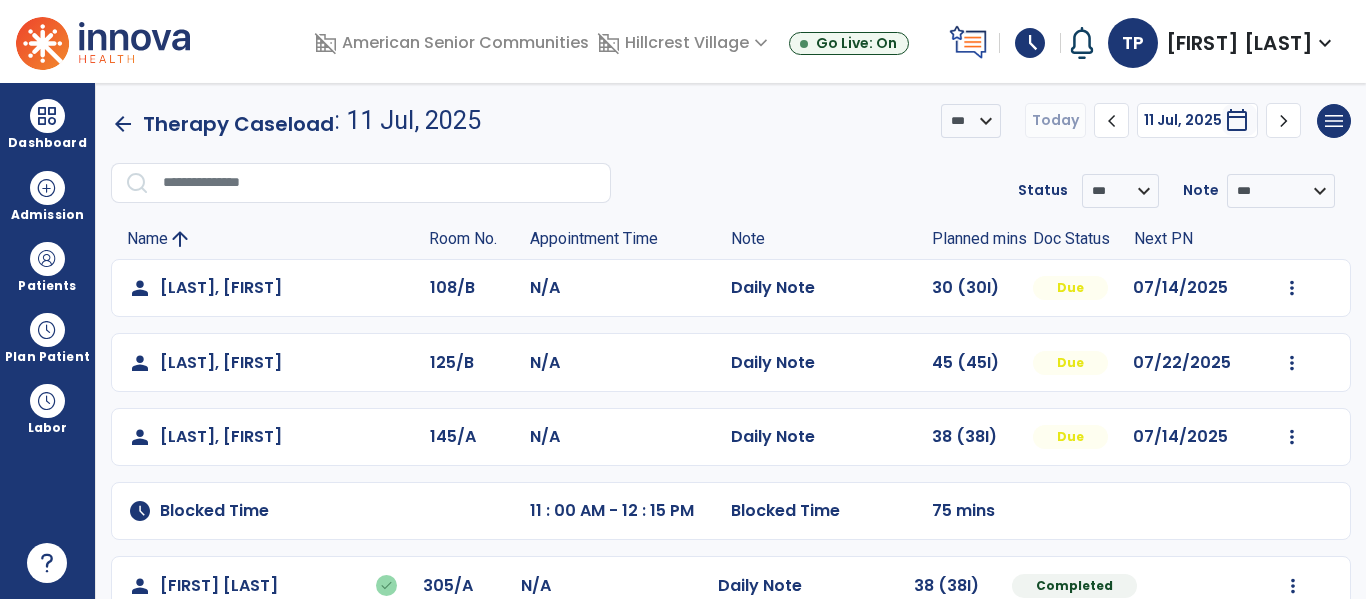 scroll, scrollTop: 5, scrollLeft: 0, axis: vertical 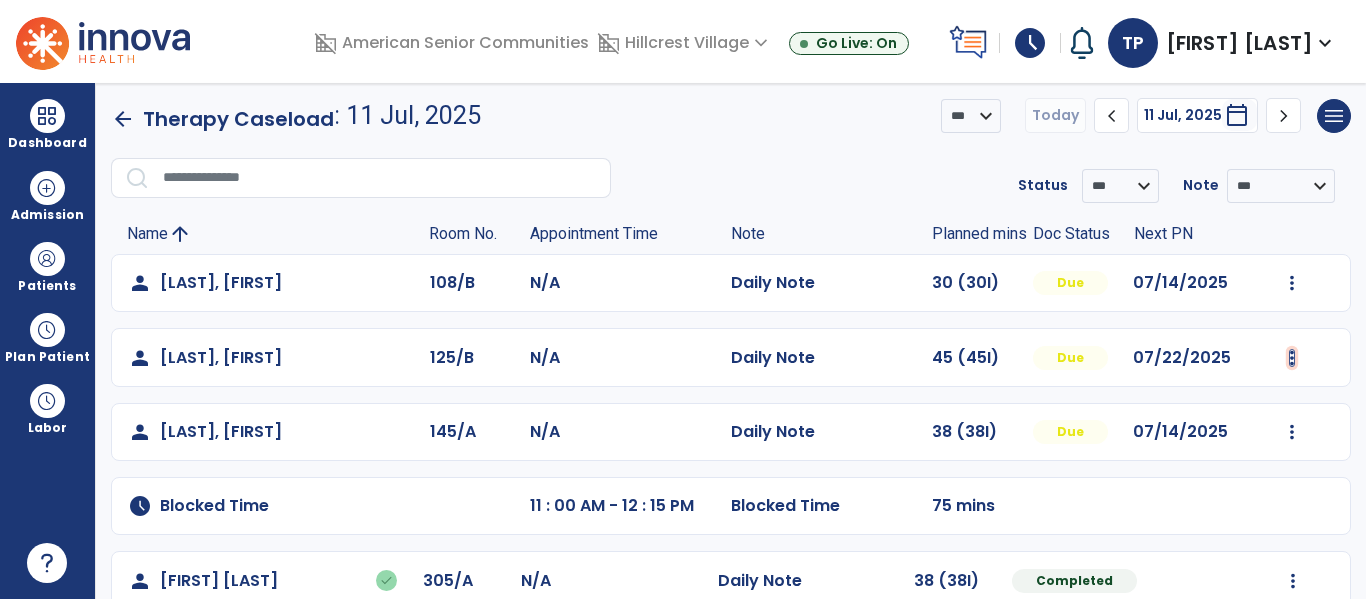 click at bounding box center [1292, 283] 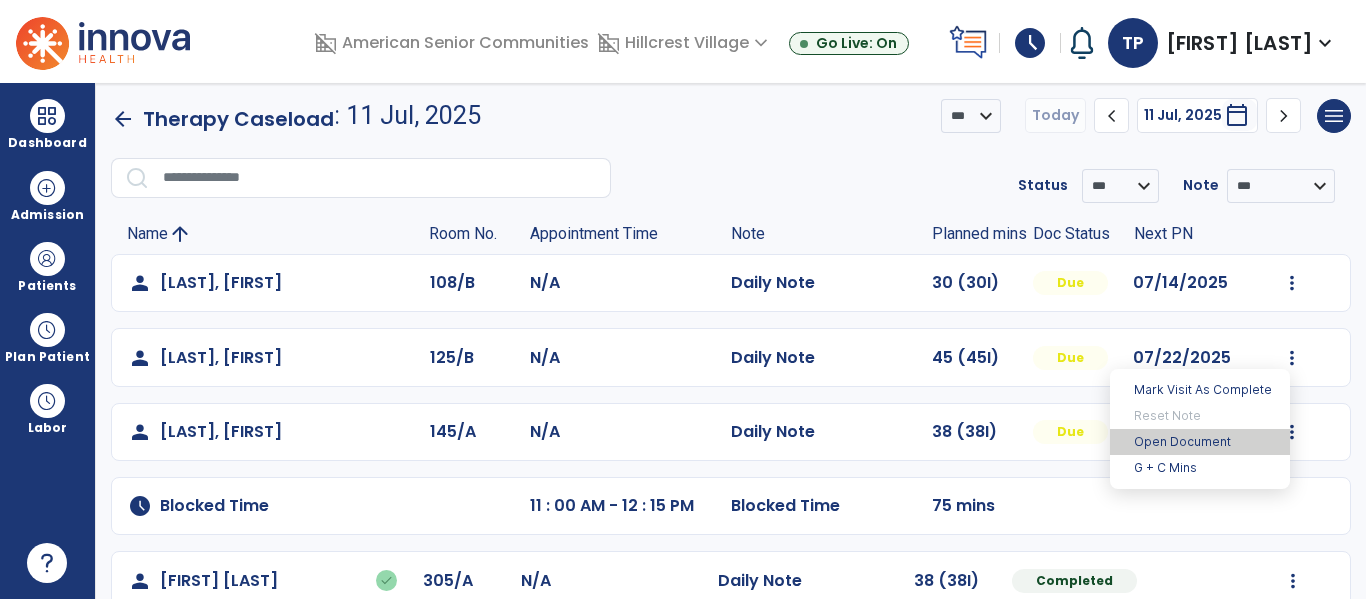 click on "Open Document" at bounding box center [1200, 442] 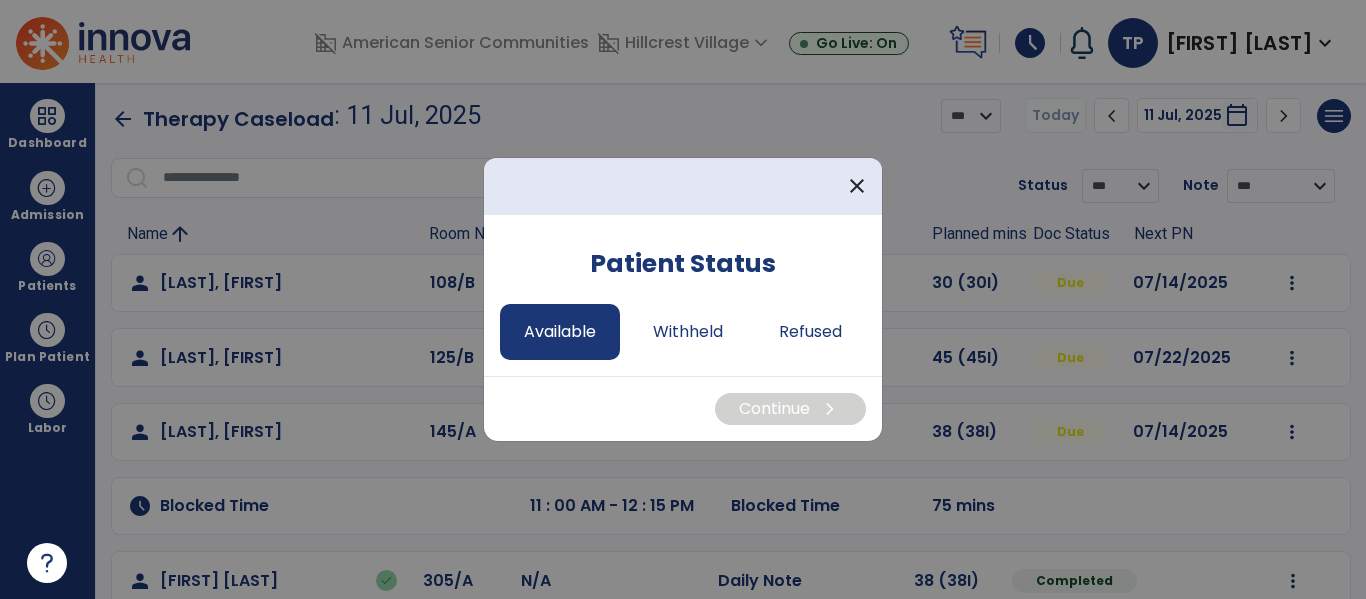 click on "Available" at bounding box center [560, 332] 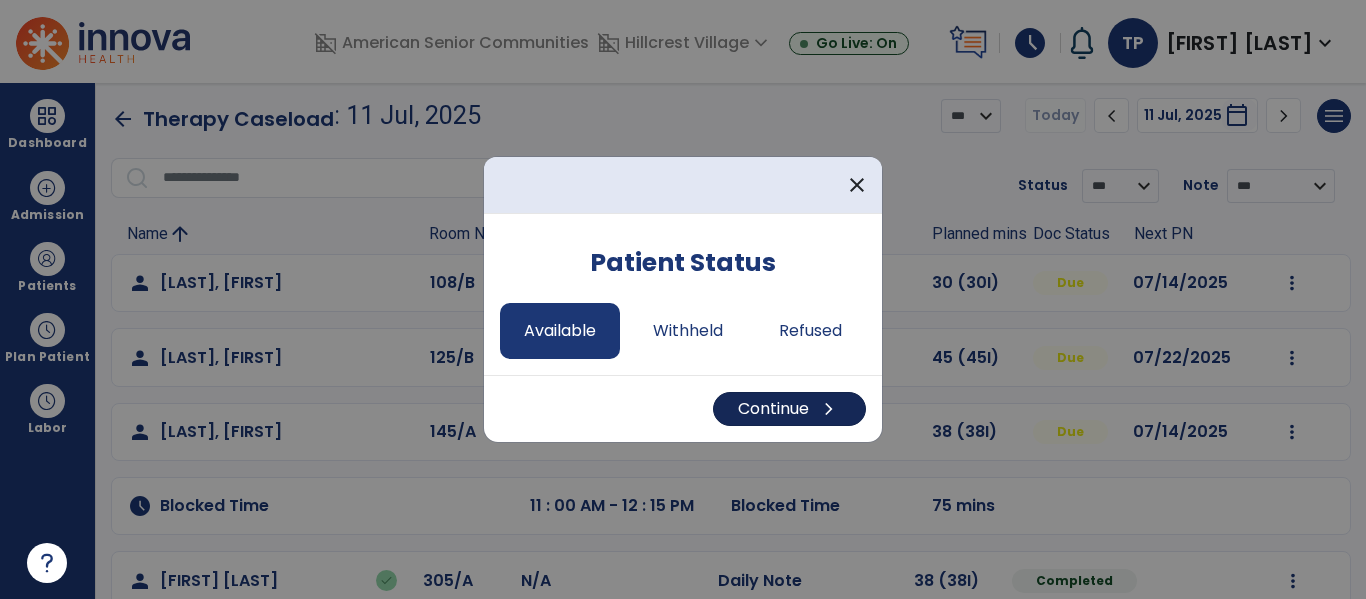 click on "chevron_right" at bounding box center [829, 409] 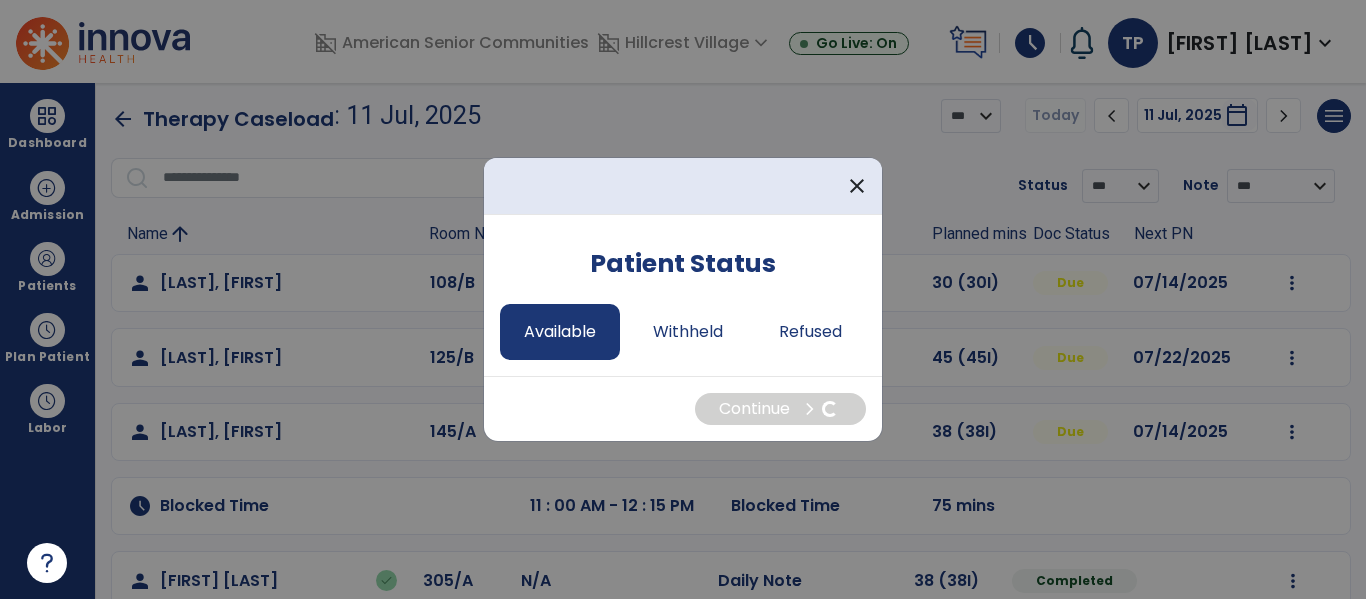 select on "*" 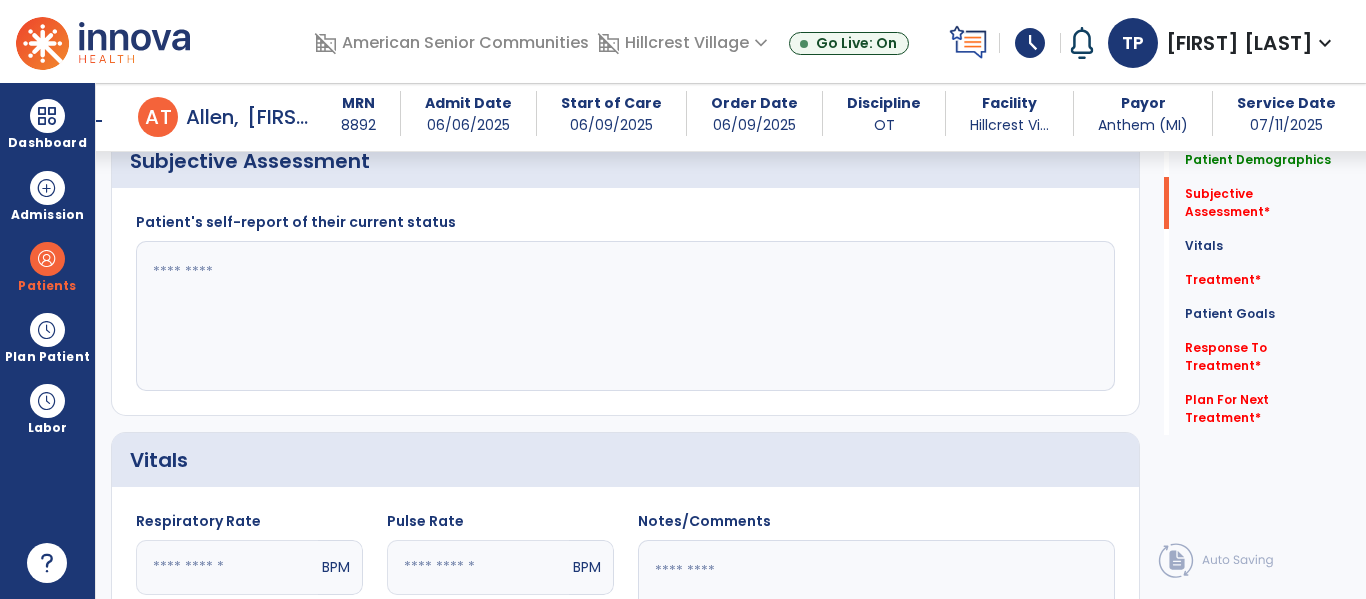 scroll, scrollTop: 509, scrollLeft: 0, axis: vertical 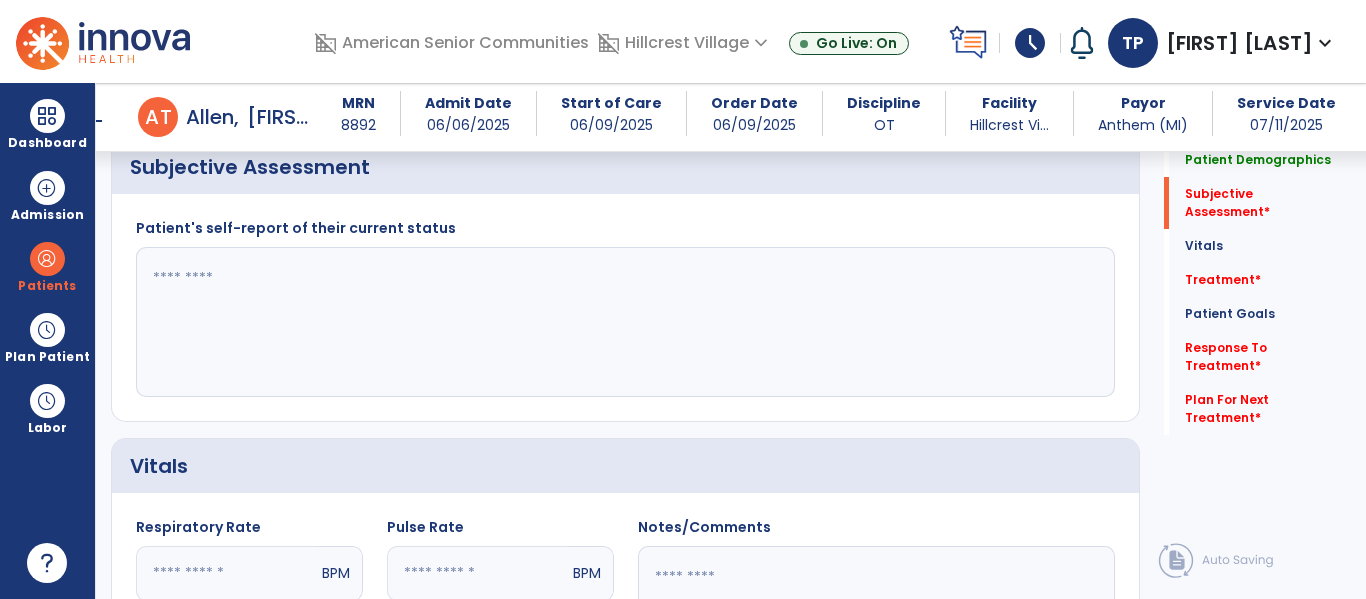 click 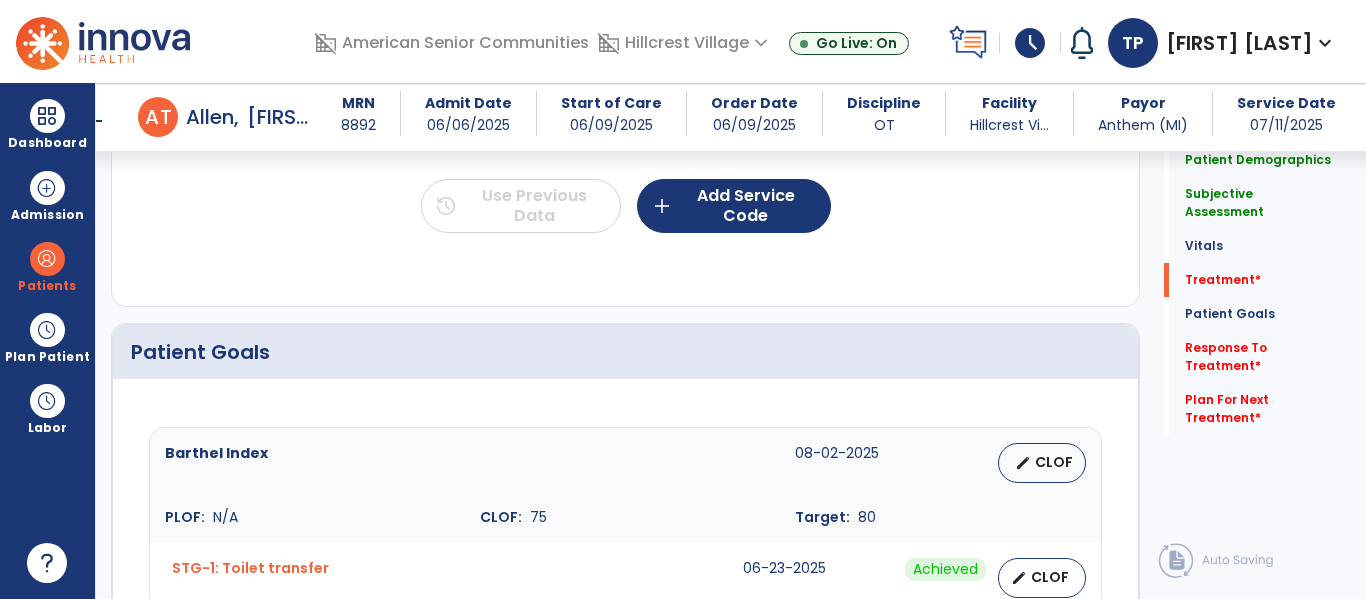 scroll, scrollTop: 1290, scrollLeft: 0, axis: vertical 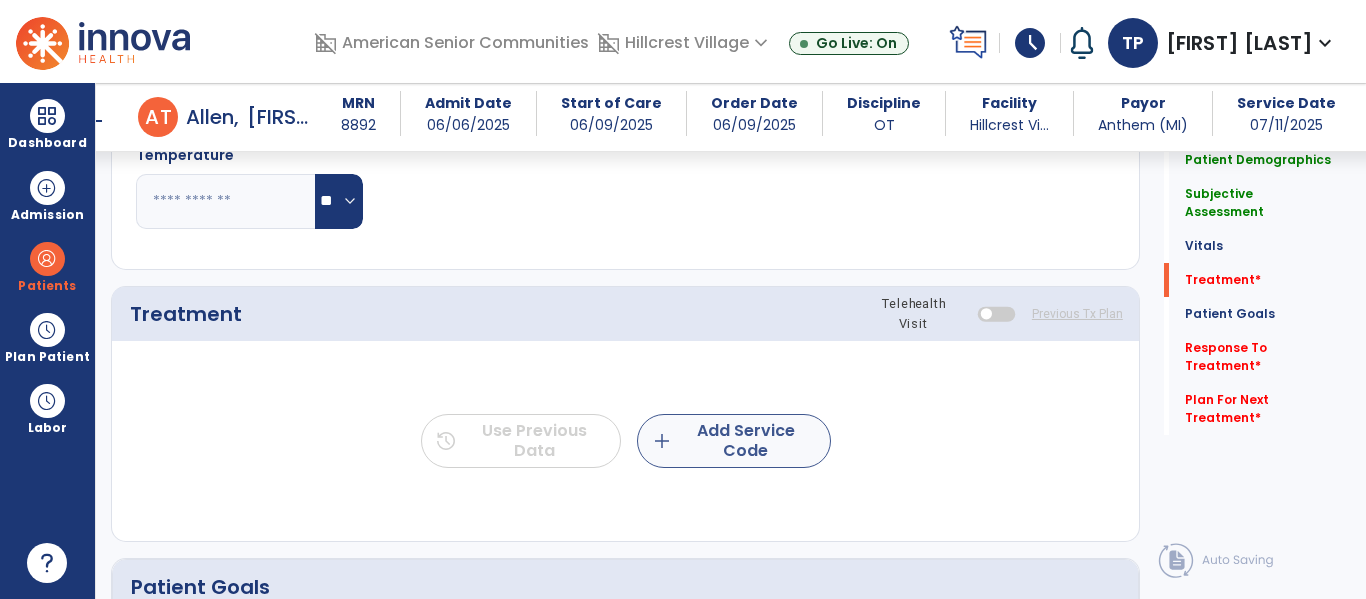 type on "**********" 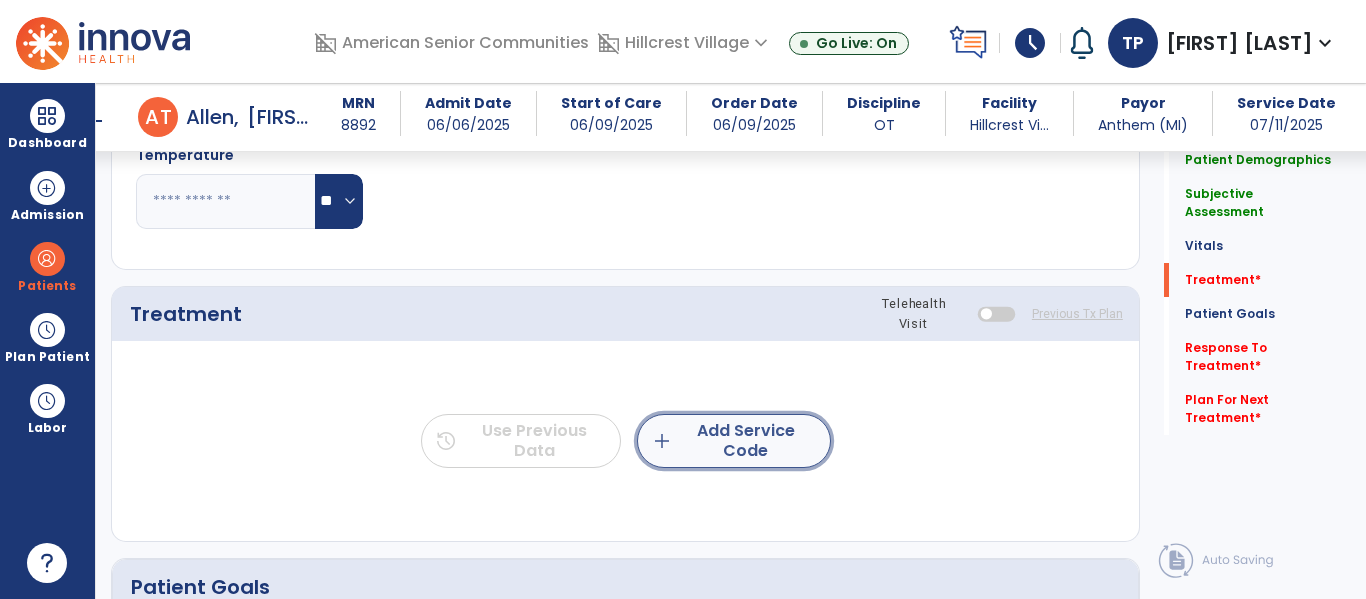 click on "add  Add Service Code" 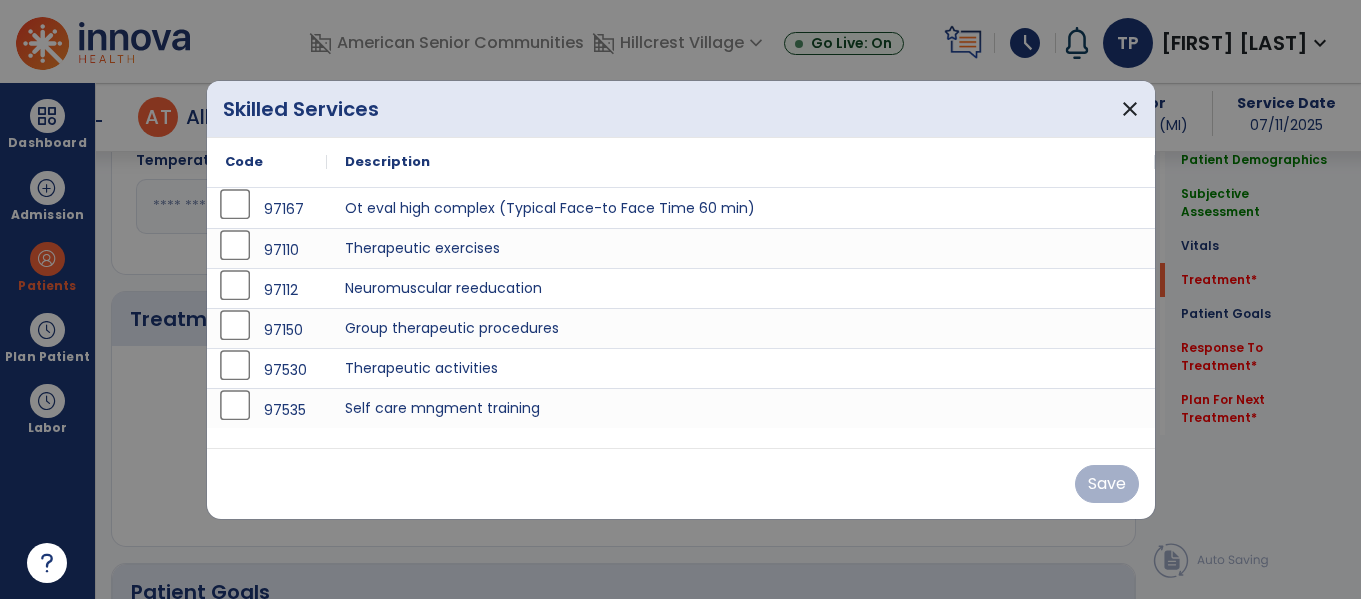 scroll, scrollTop: 1083, scrollLeft: 0, axis: vertical 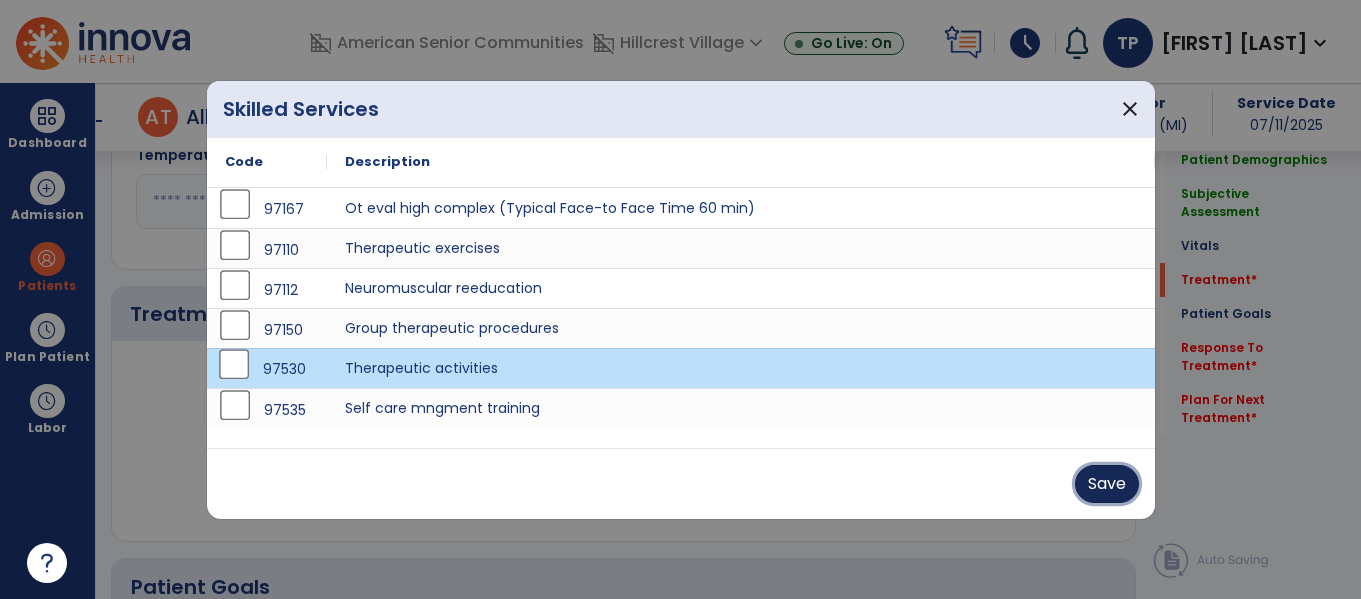 click on "Save" at bounding box center (1107, 484) 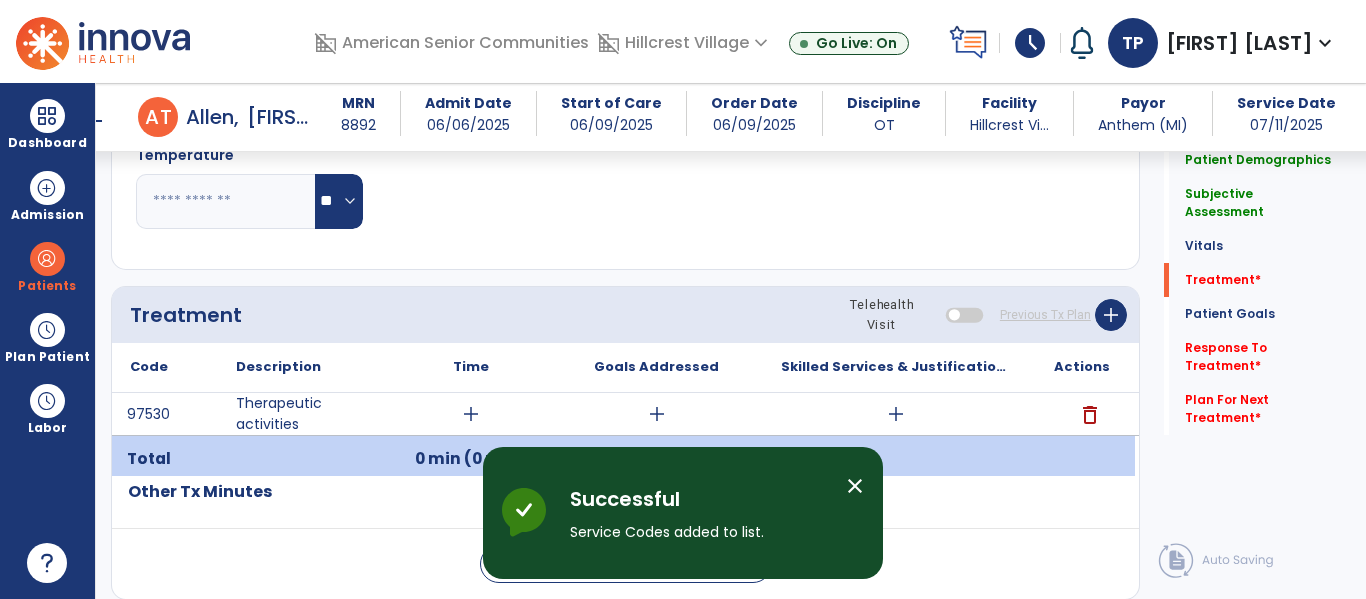 click on "add" at bounding box center (471, 414) 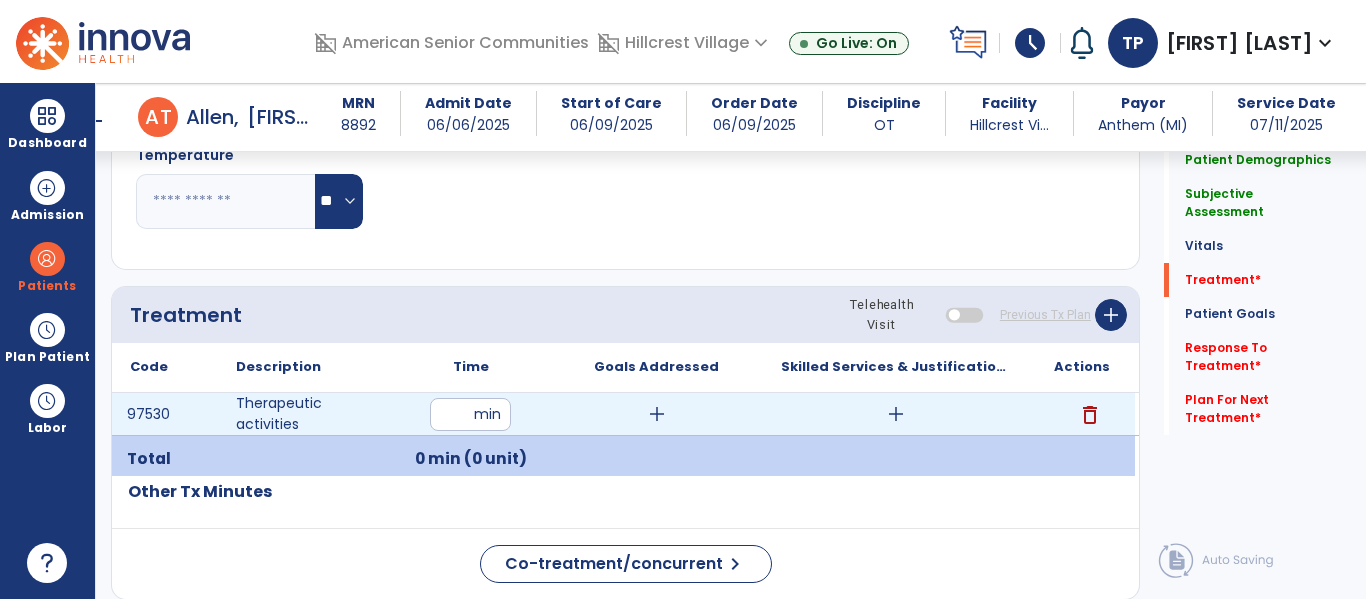 type on "**" 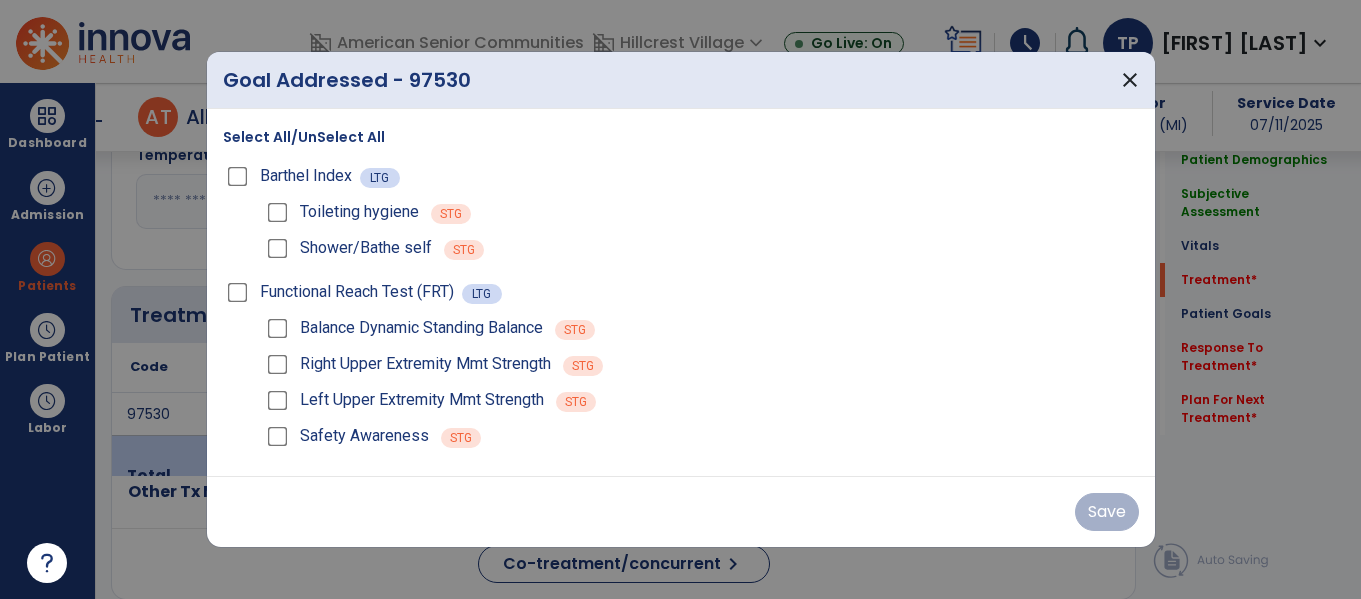 scroll, scrollTop: 1083, scrollLeft: 0, axis: vertical 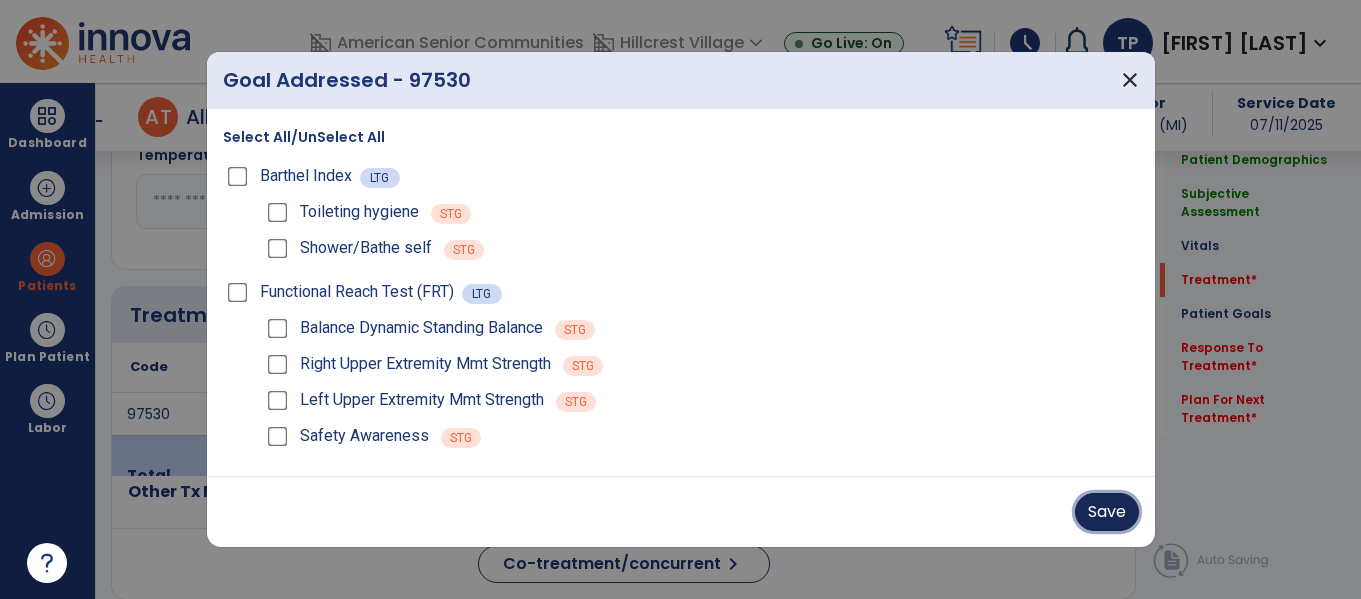 click on "Save" at bounding box center [1107, 512] 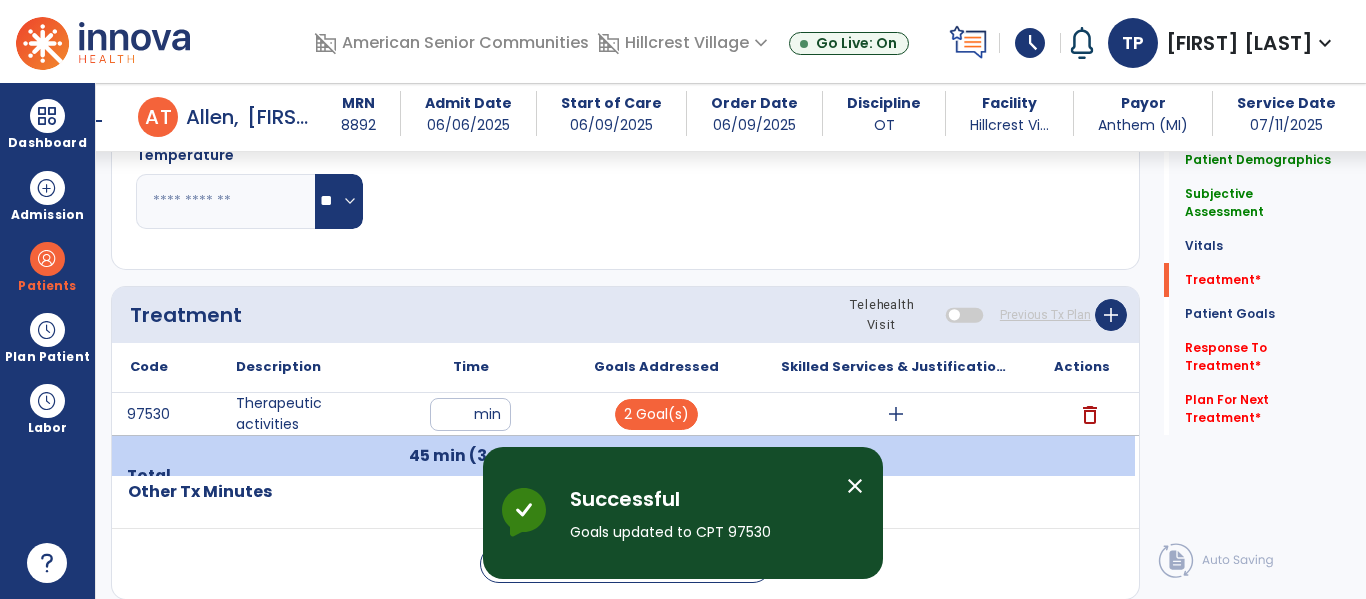 click on "add" at bounding box center (896, 414) 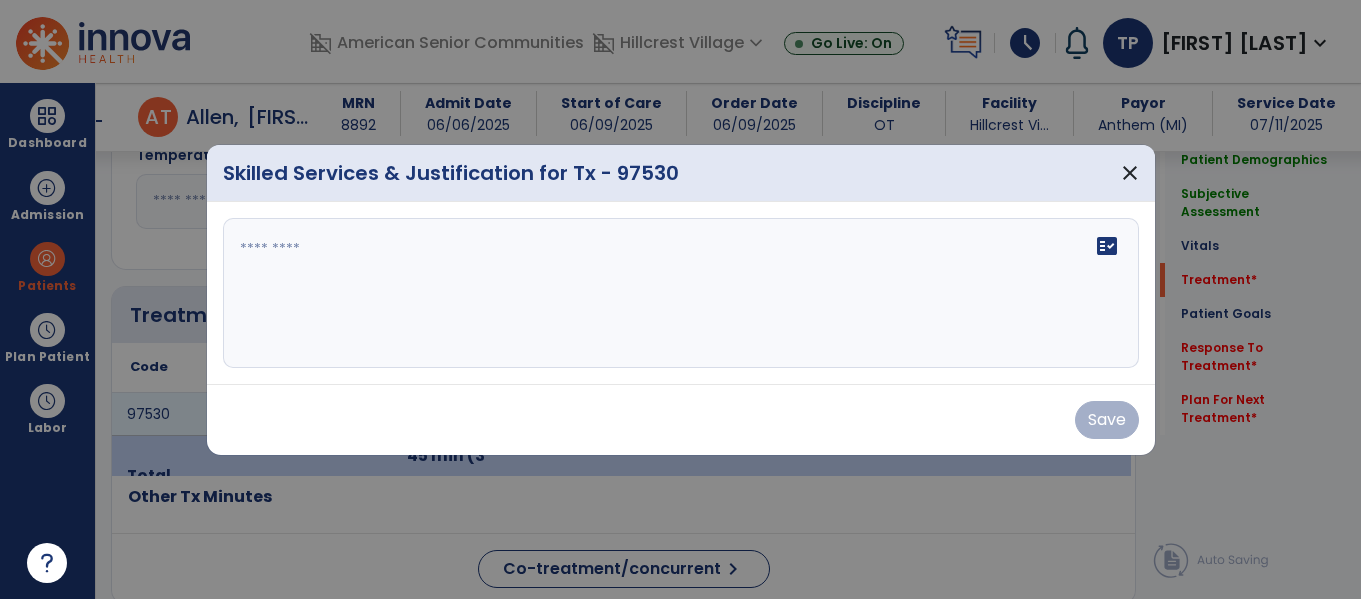 scroll, scrollTop: 1083, scrollLeft: 0, axis: vertical 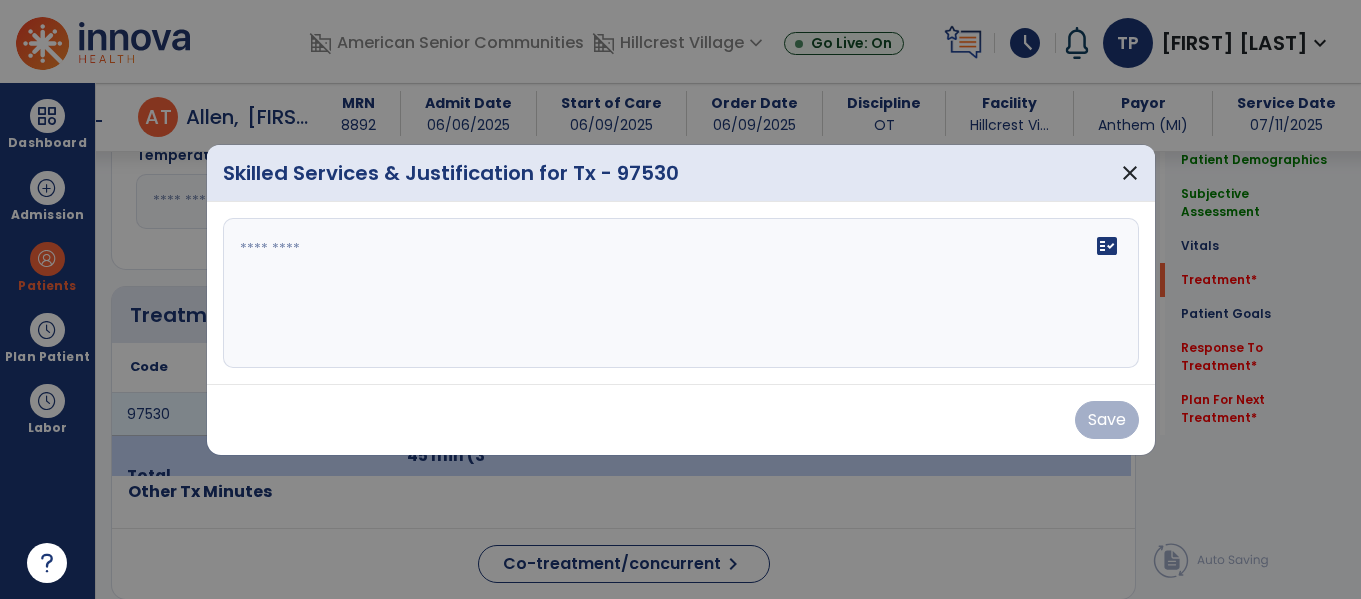 click at bounding box center [681, 293] 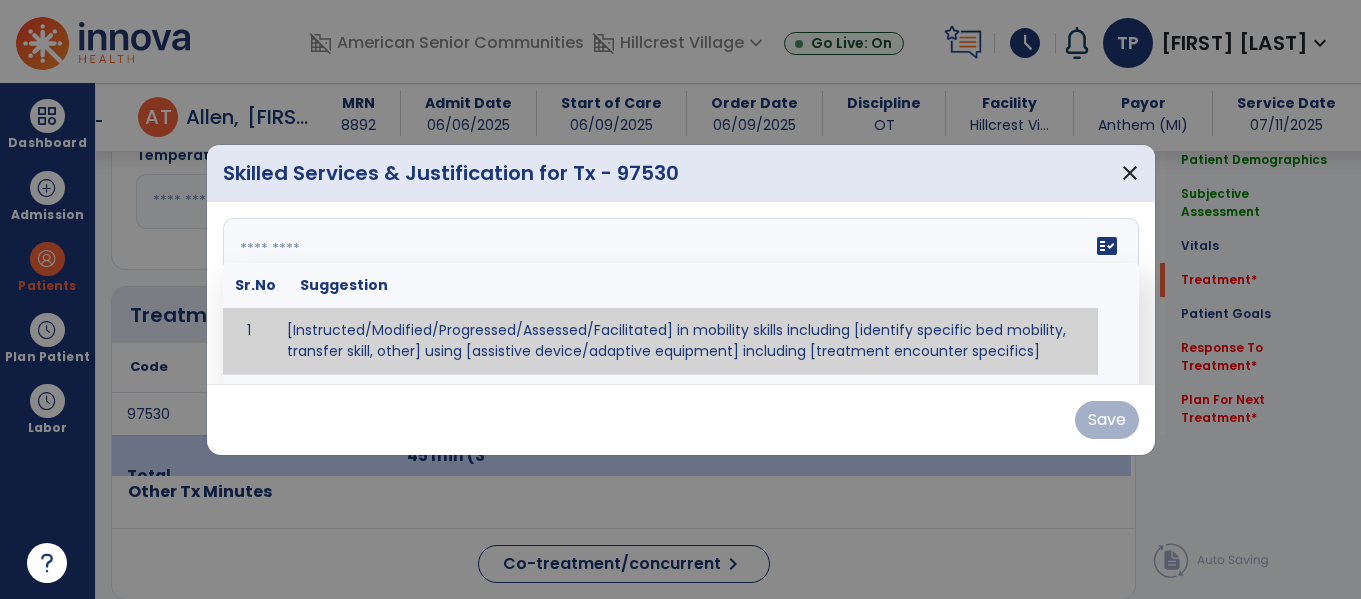 click at bounding box center (678, 293) 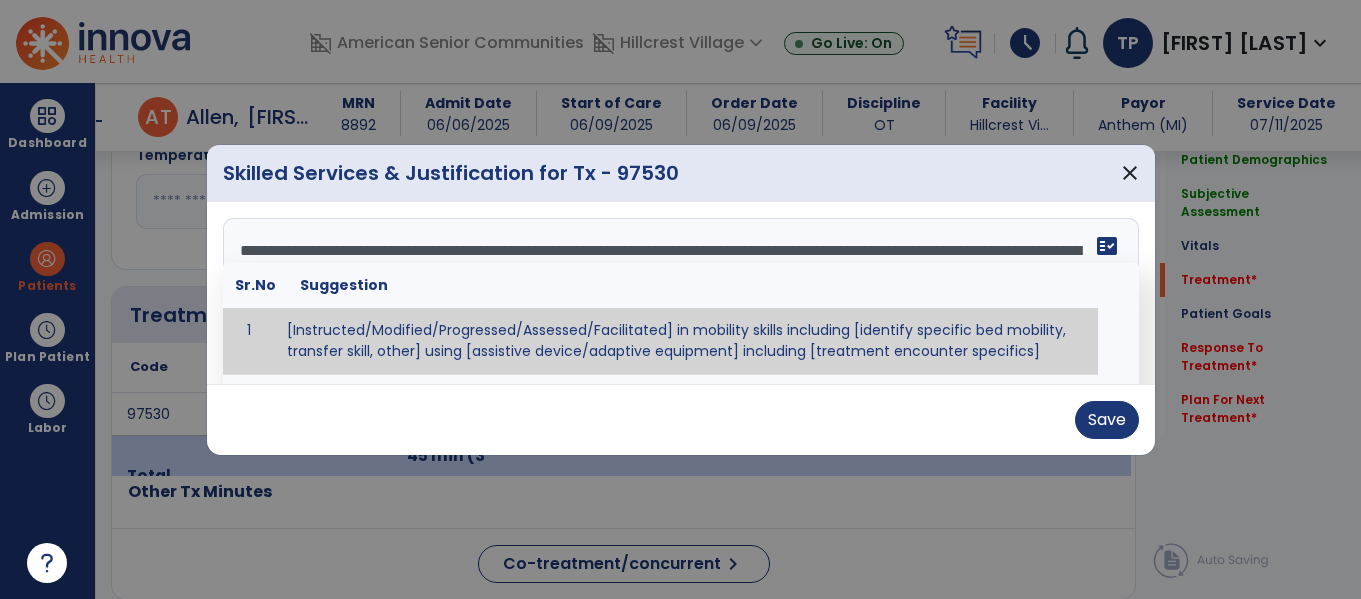 scroll, scrollTop: 16, scrollLeft: 0, axis: vertical 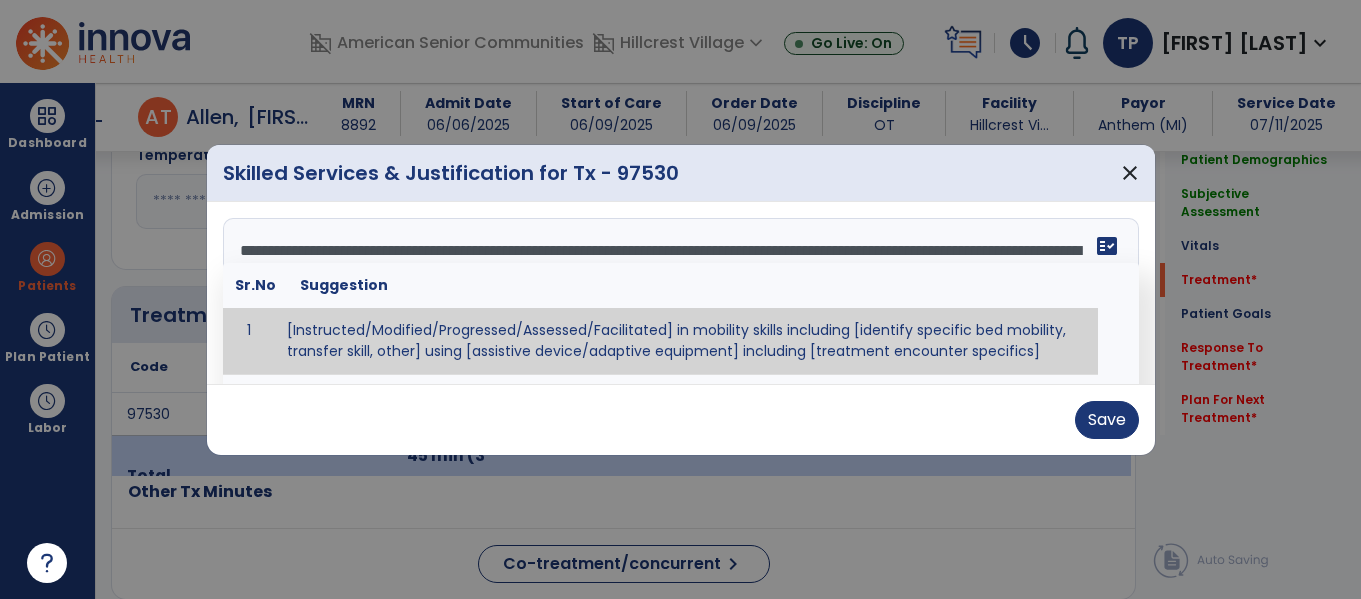 click on "fact_check" at bounding box center [1107, 246] 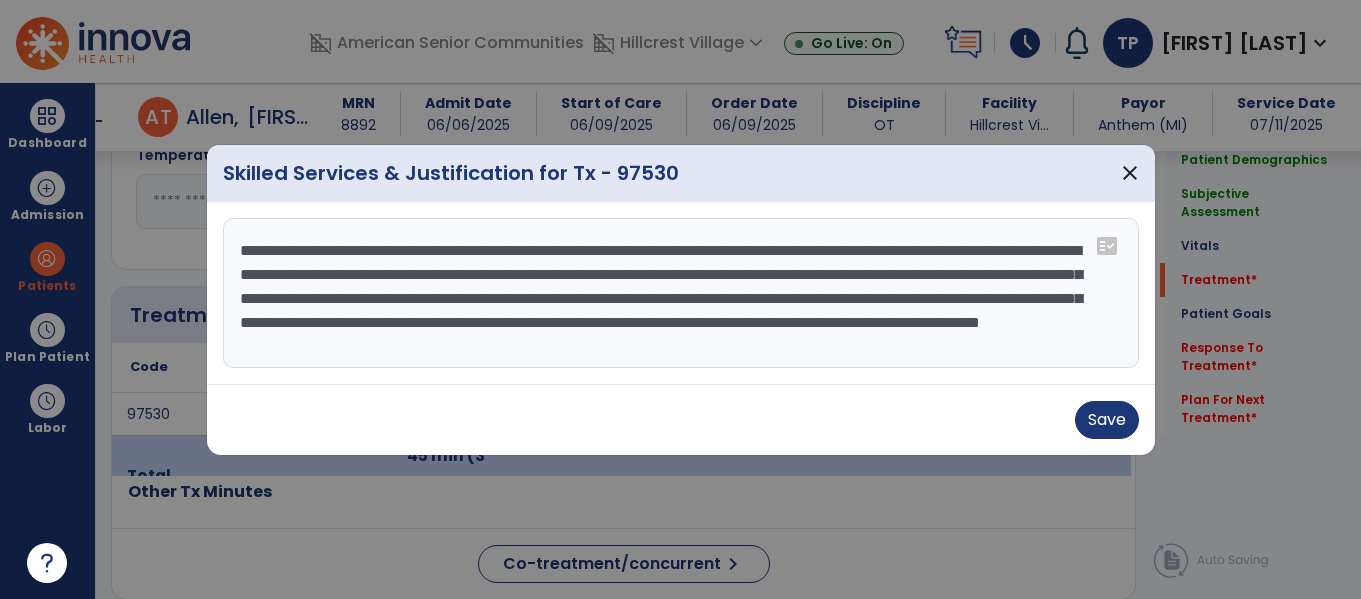scroll, scrollTop: 0, scrollLeft: 0, axis: both 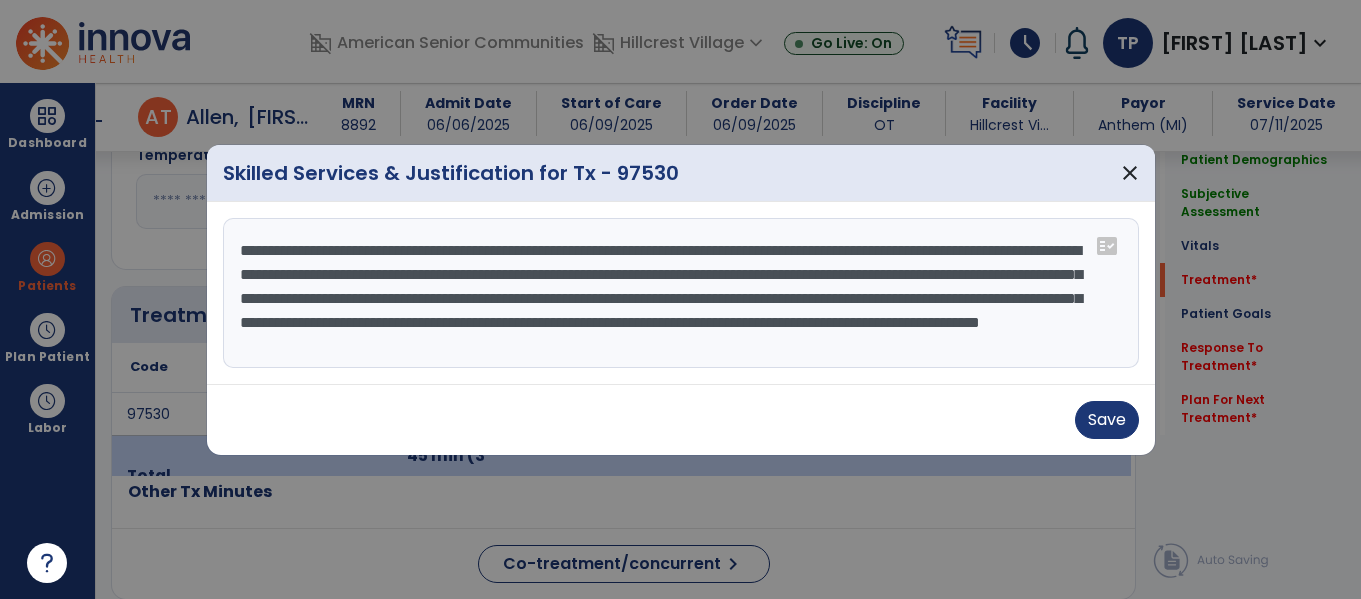 click on "**********" at bounding box center [681, 293] 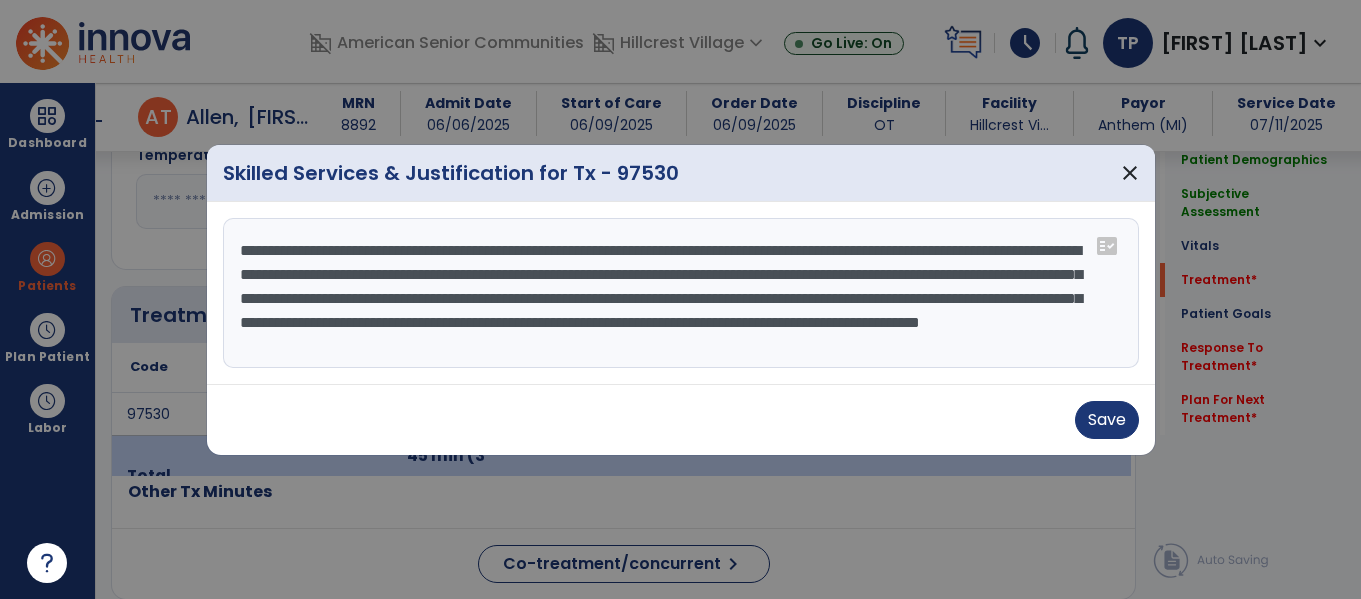 scroll, scrollTop: 24, scrollLeft: 0, axis: vertical 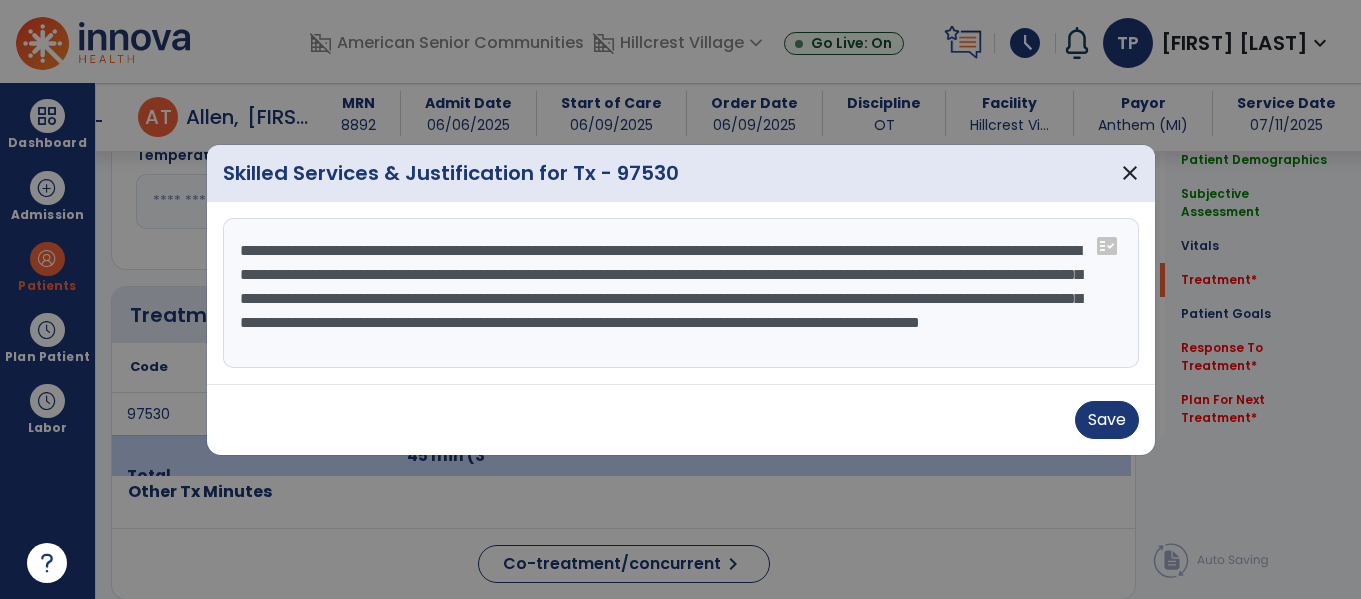 click on "**********" at bounding box center (681, 293) 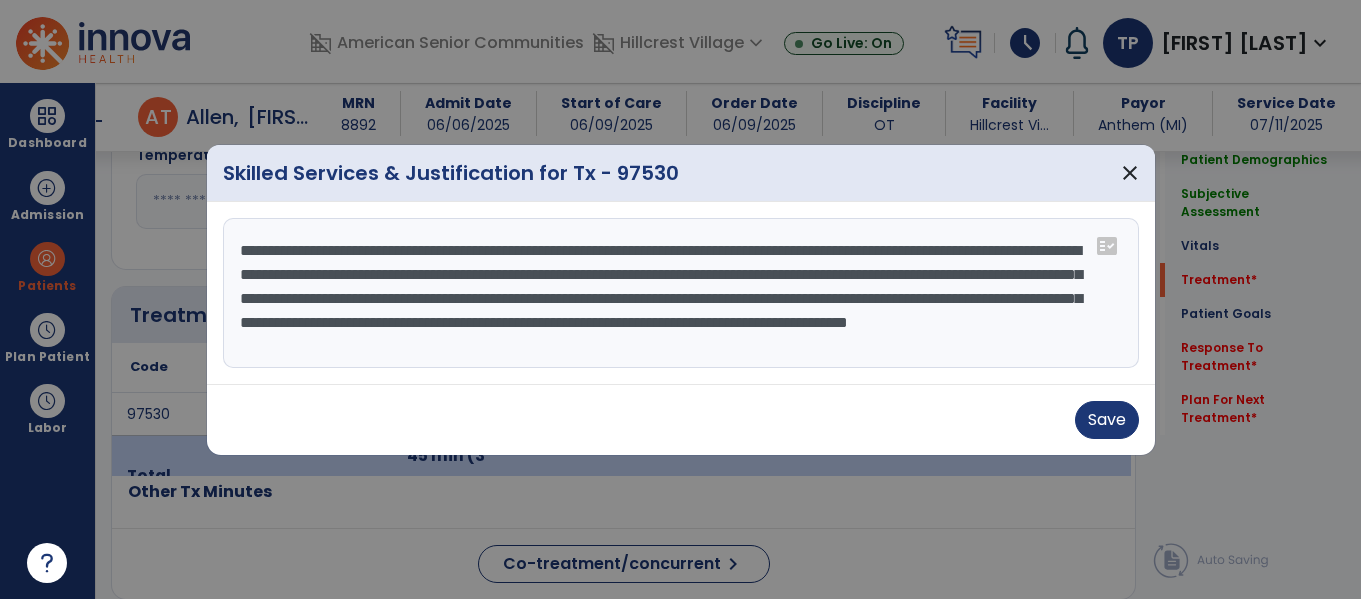 scroll, scrollTop: 13, scrollLeft: 0, axis: vertical 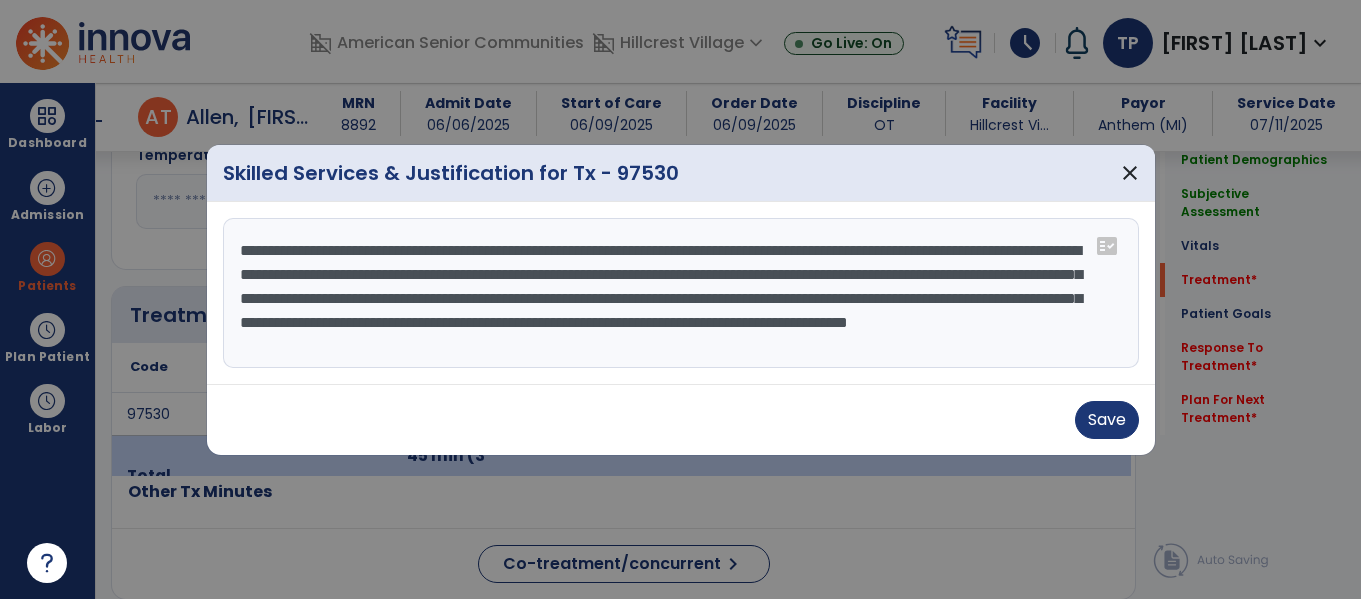 click on "**********" at bounding box center [681, 293] 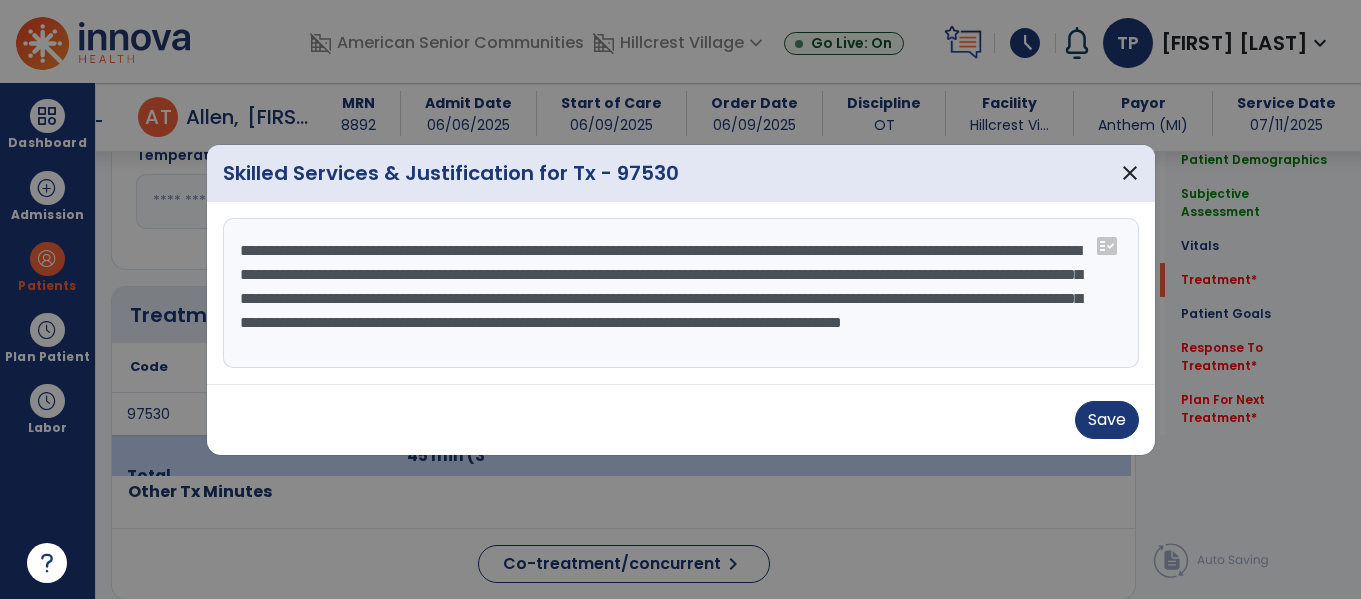 scroll, scrollTop: 0, scrollLeft: 0, axis: both 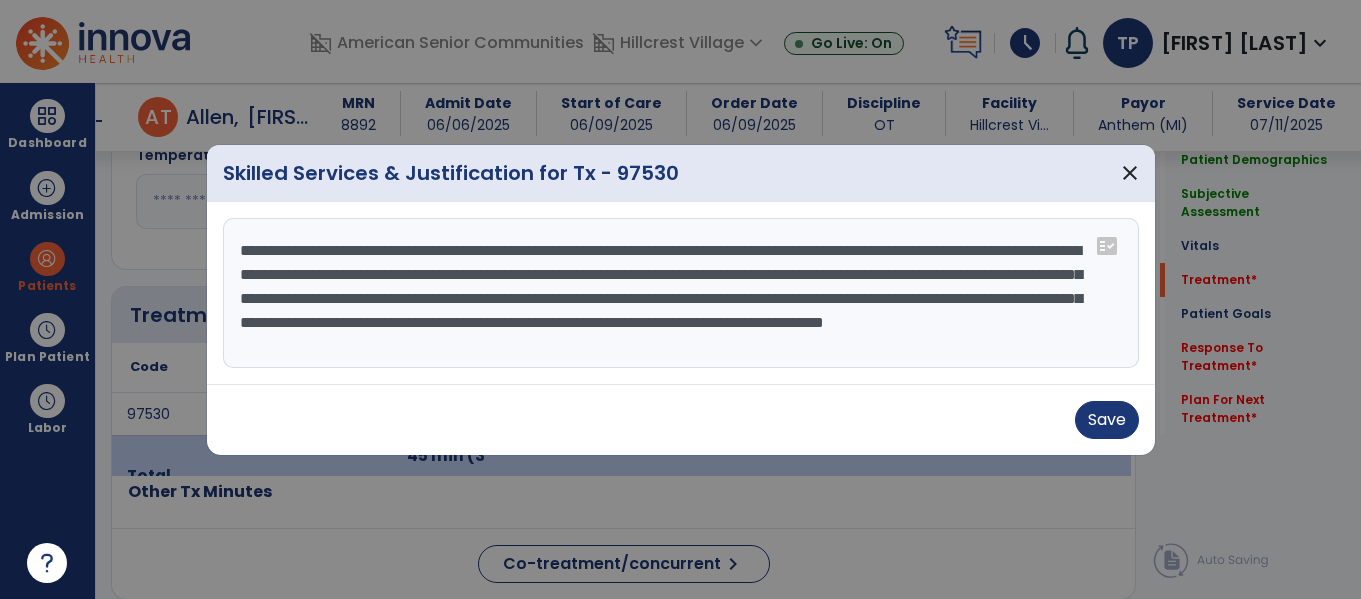 click on "**********" at bounding box center (681, 293) 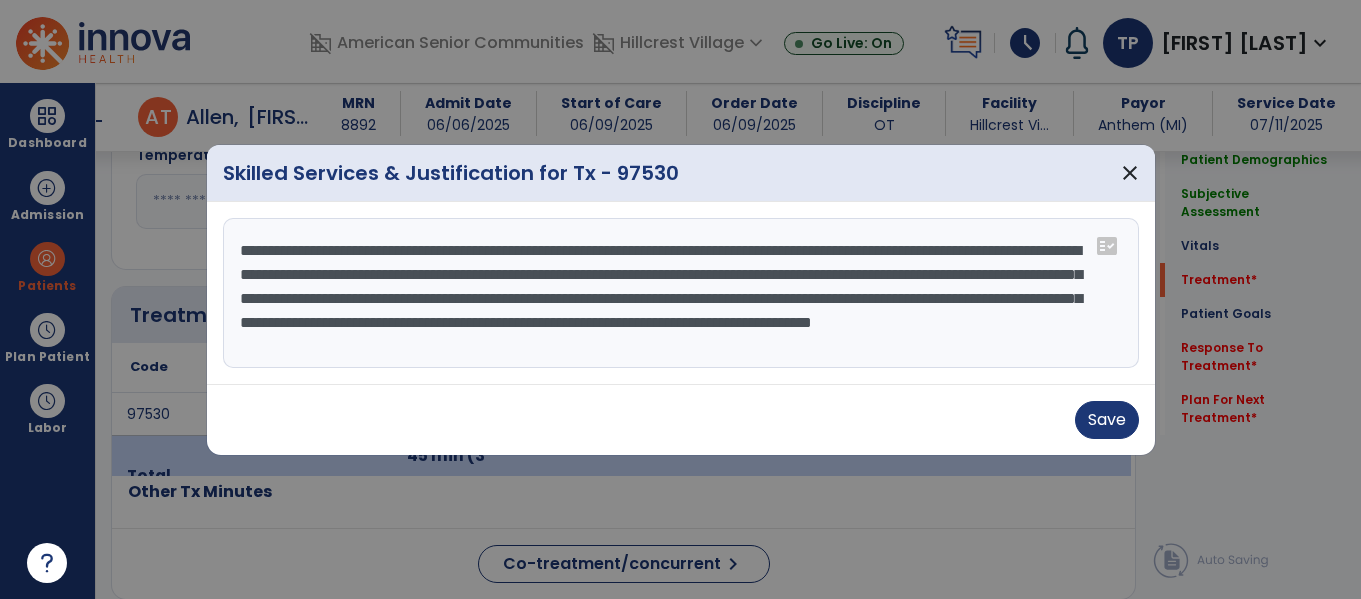 type on "**********" 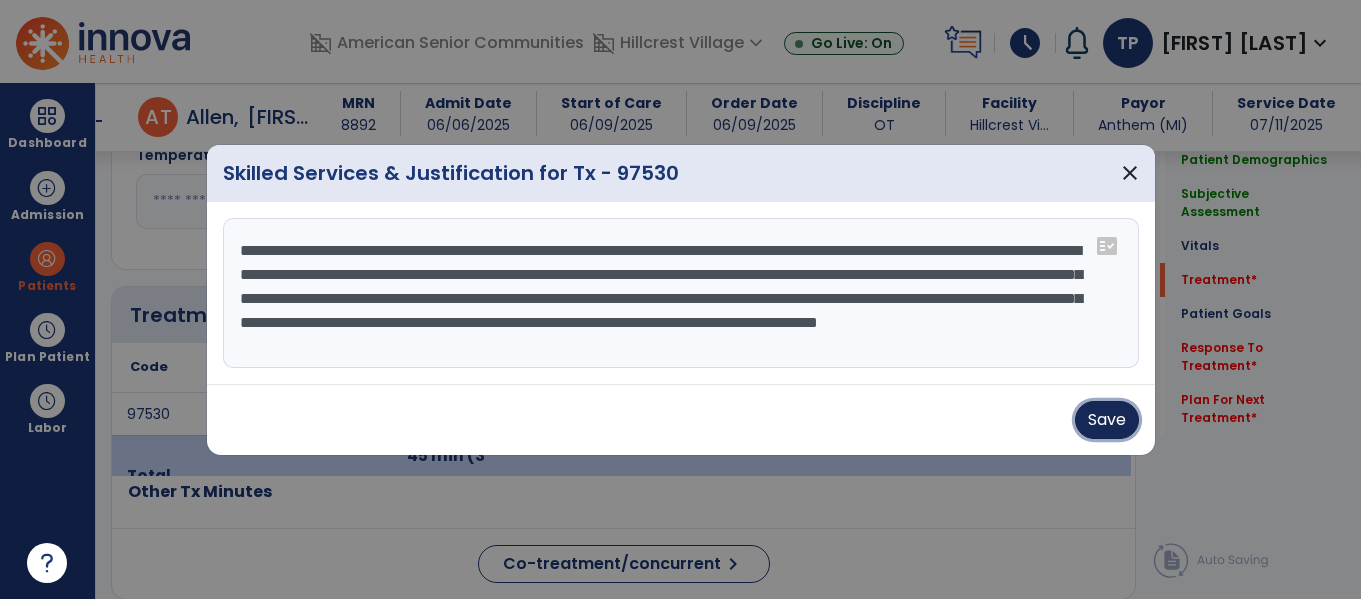 click on "Save" at bounding box center (1107, 420) 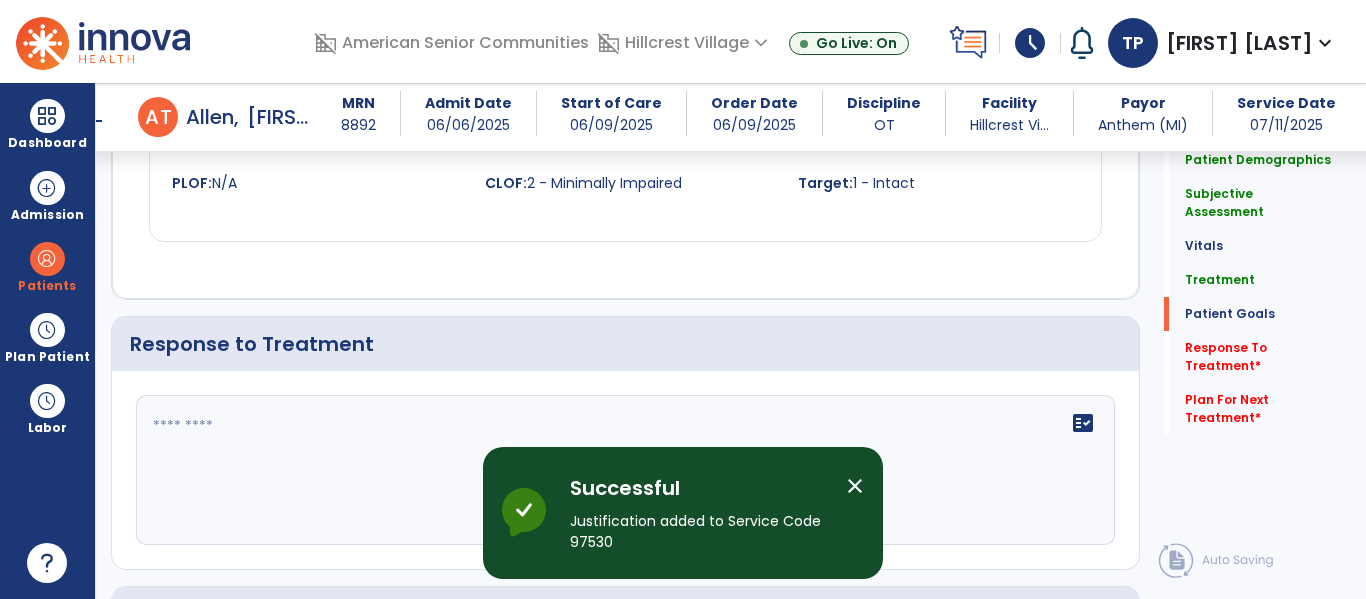 scroll, scrollTop: 3178, scrollLeft: 0, axis: vertical 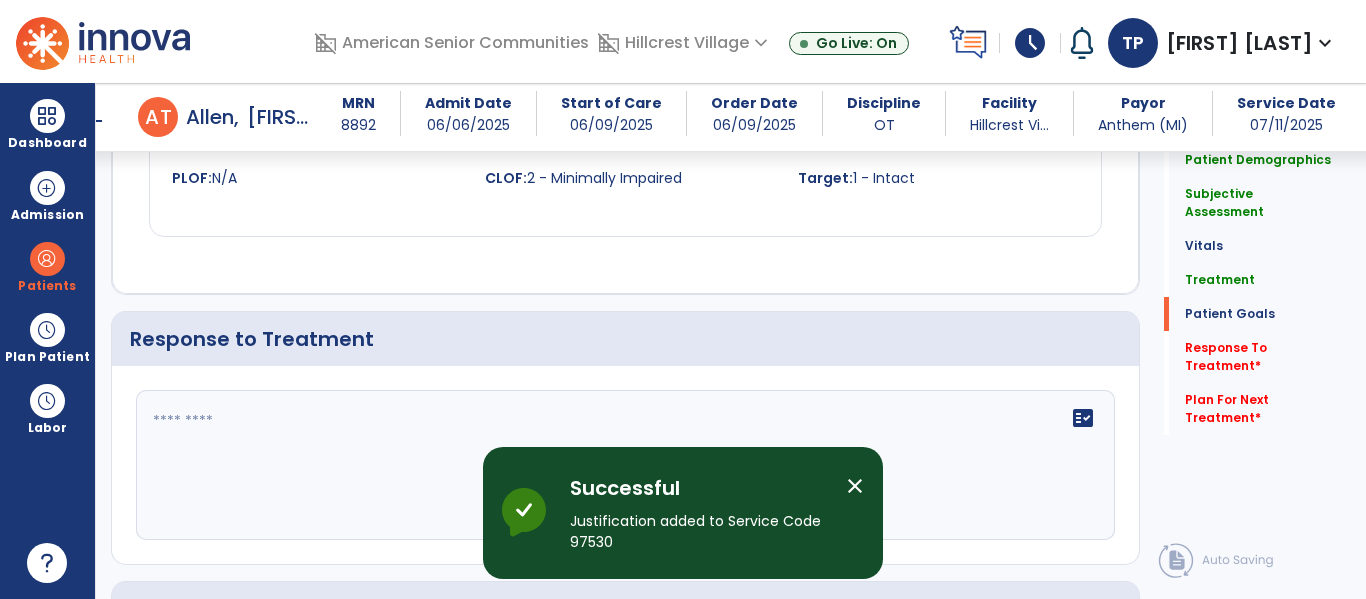 click 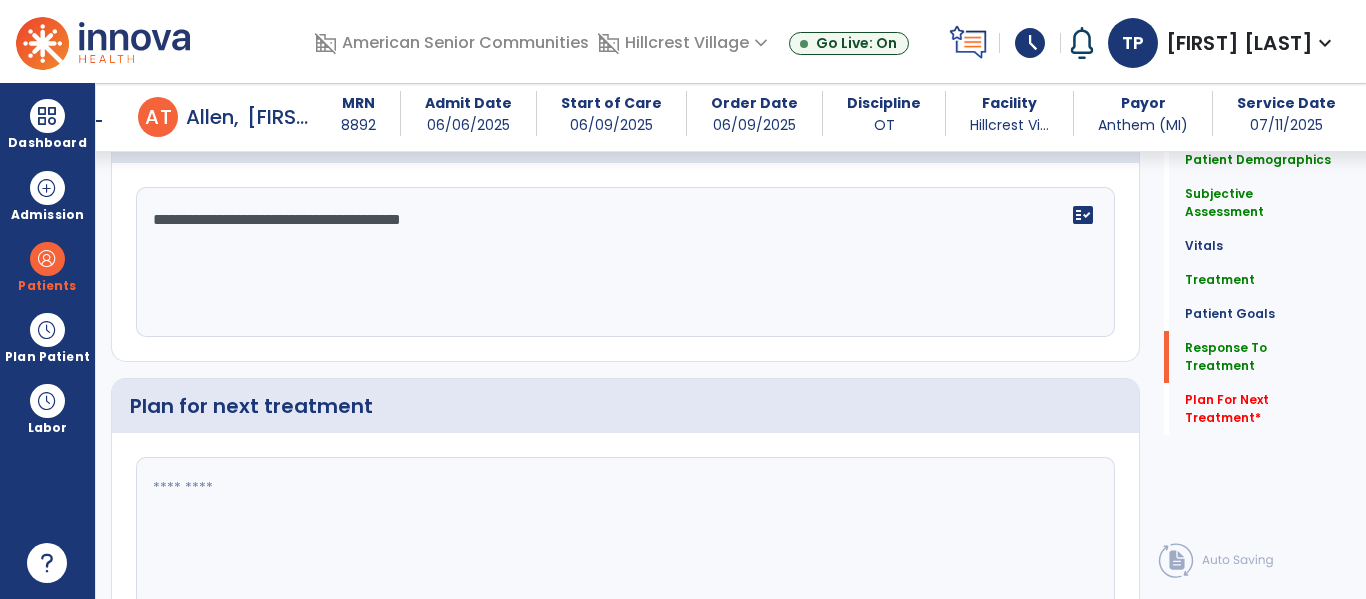 scroll, scrollTop: 3380, scrollLeft: 0, axis: vertical 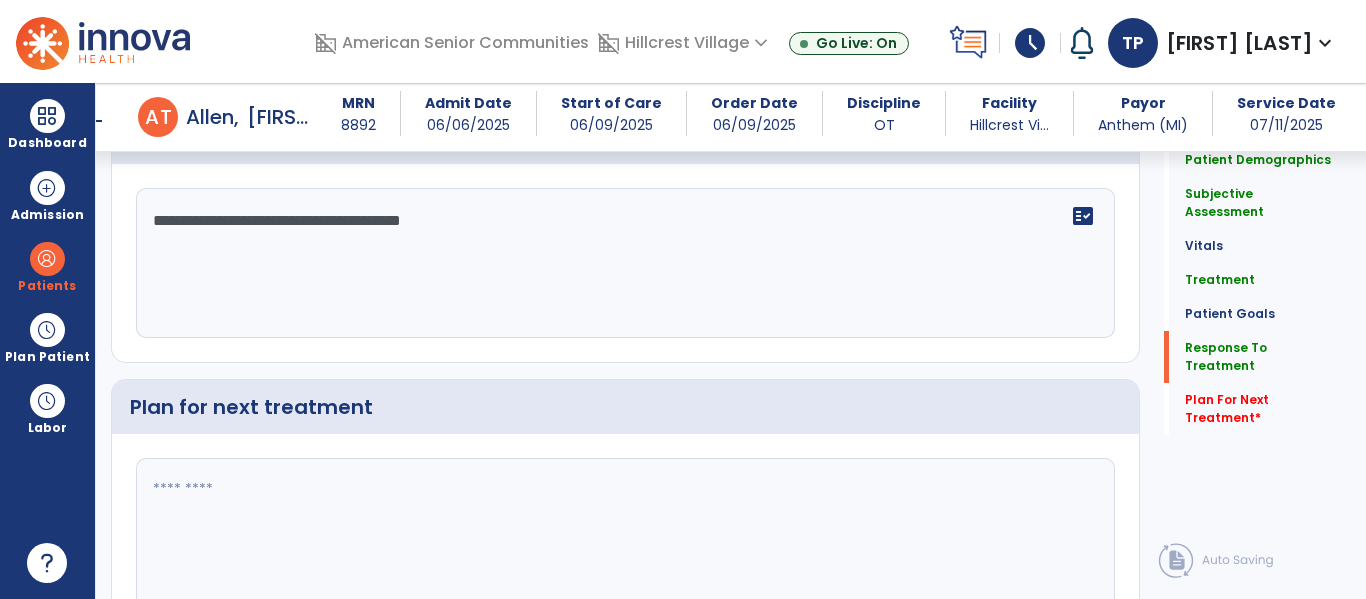 type on "**********" 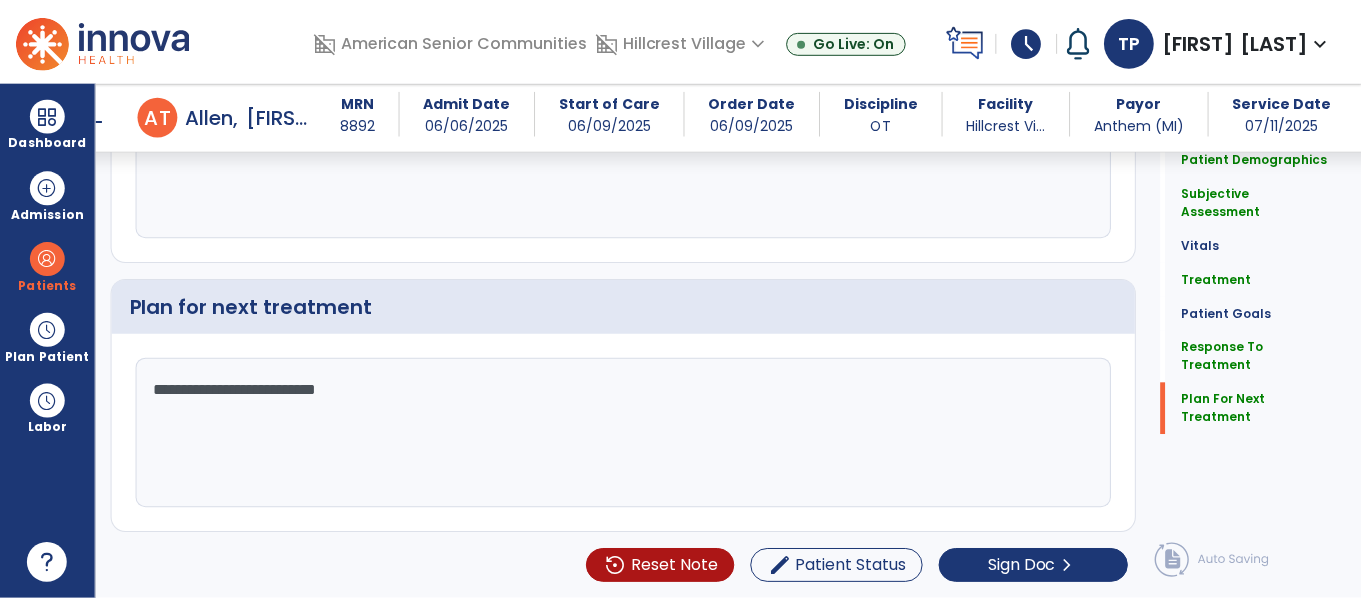scroll, scrollTop: 3436, scrollLeft: 0, axis: vertical 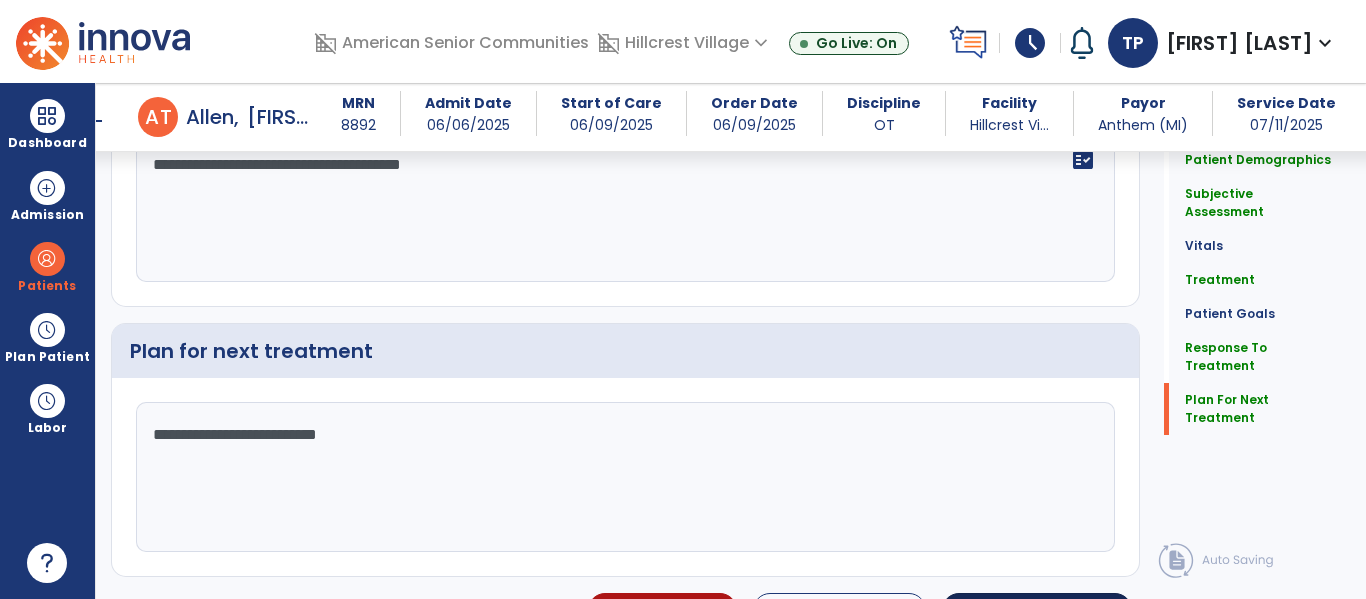 type on "**********" 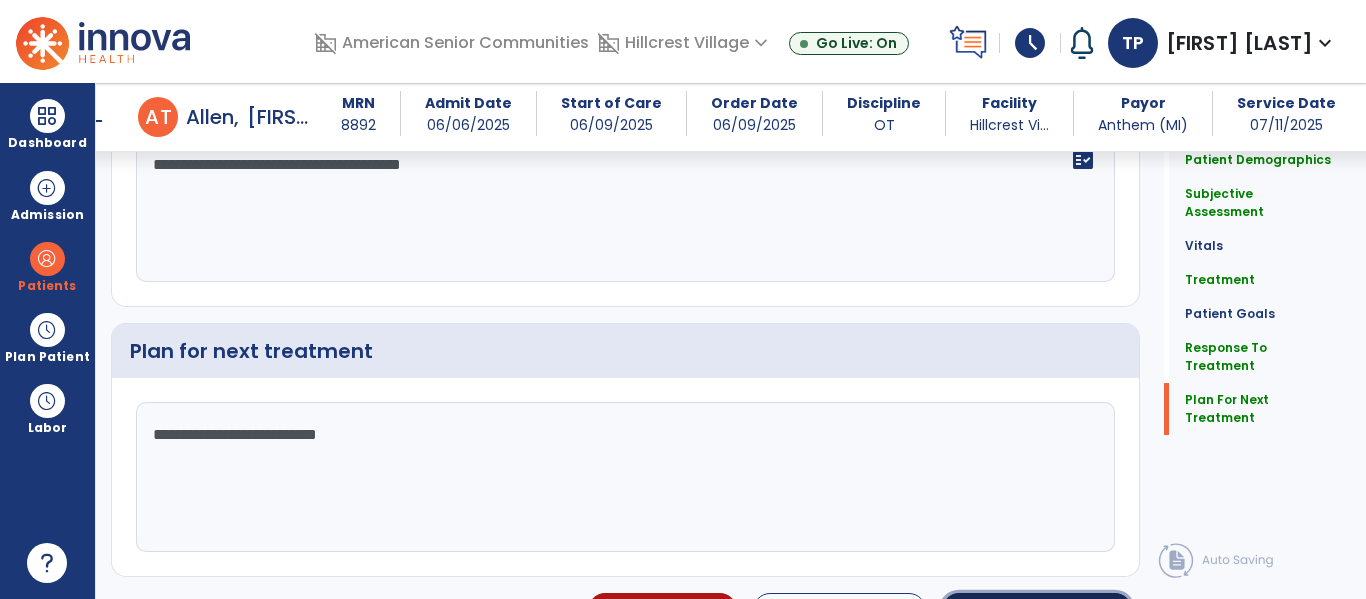 click on "Sign Doc  chevron_right" 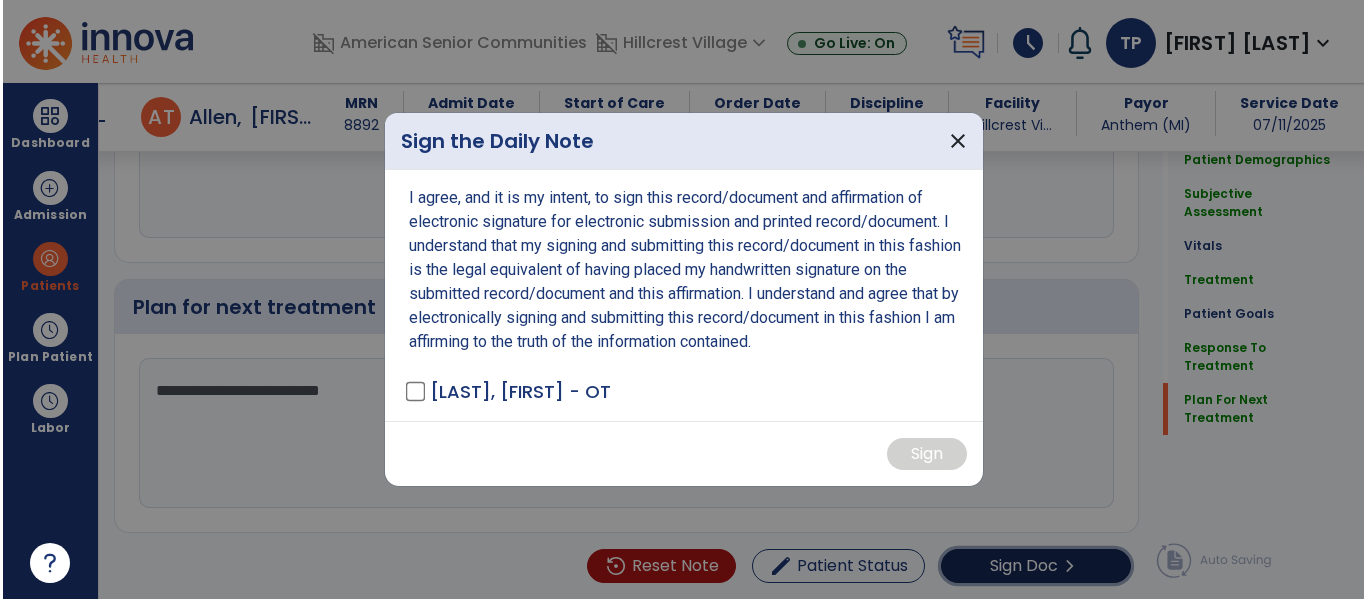 scroll, scrollTop: 3480, scrollLeft: 0, axis: vertical 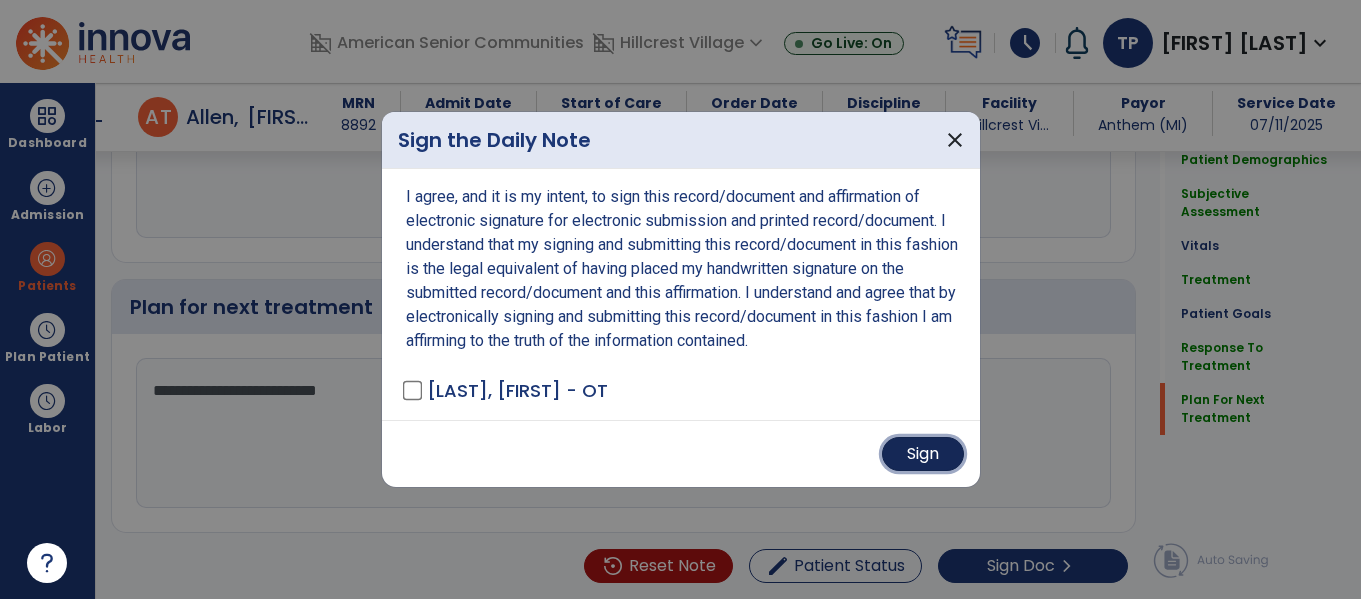 click on "Sign" at bounding box center (923, 454) 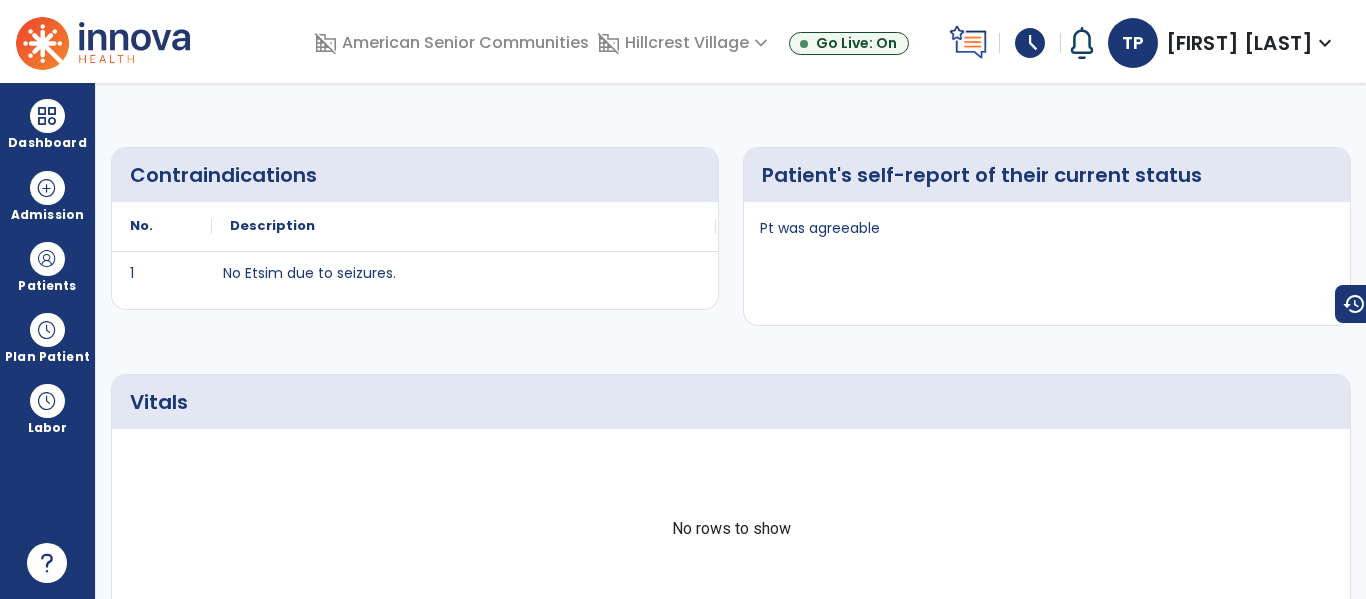 scroll, scrollTop: 0, scrollLeft: 0, axis: both 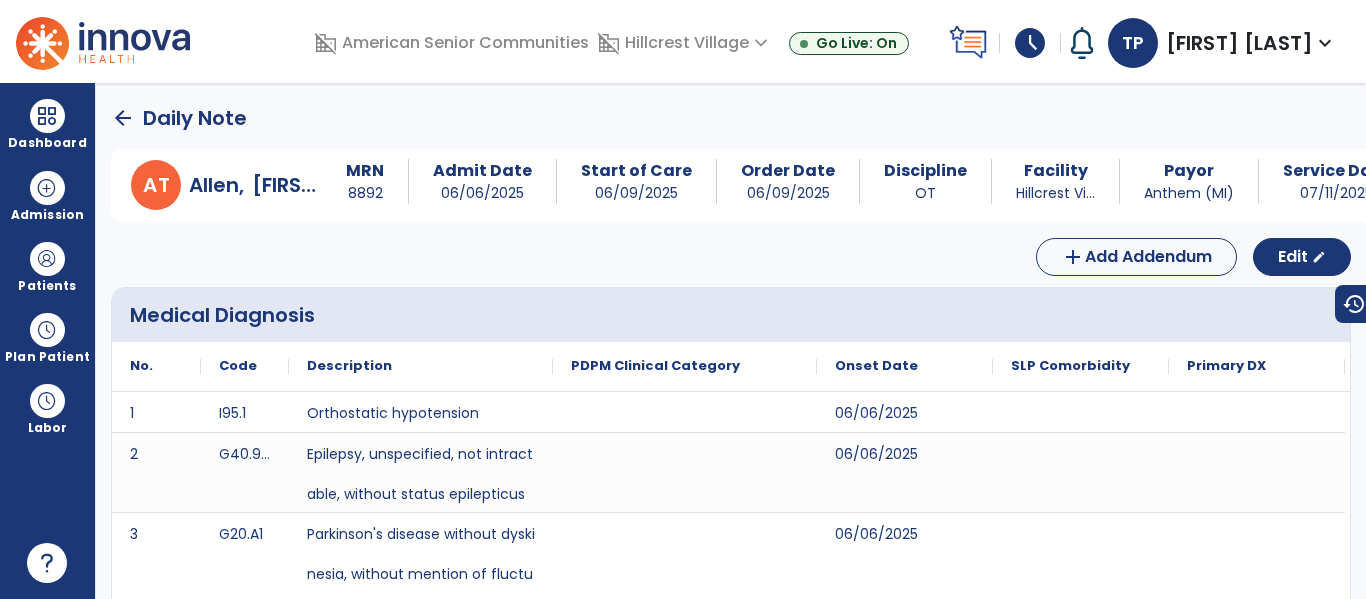 click on "arrow_back" 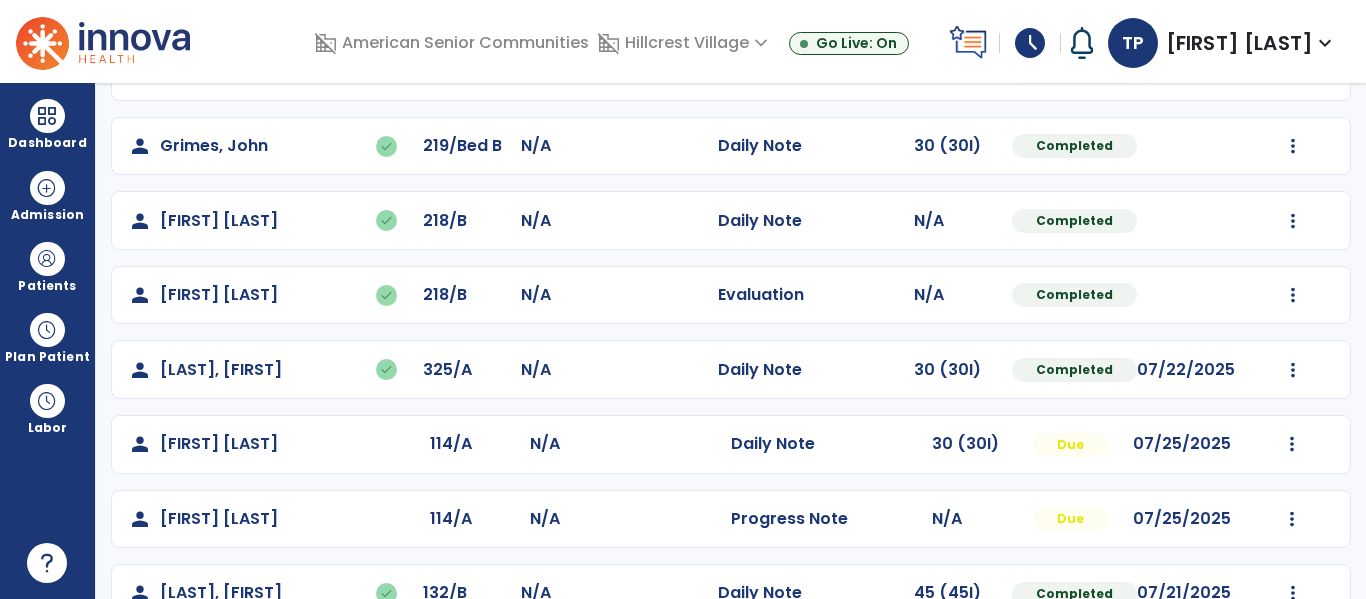 scroll, scrollTop: 786, scrollLeft: 0, axis: vertical 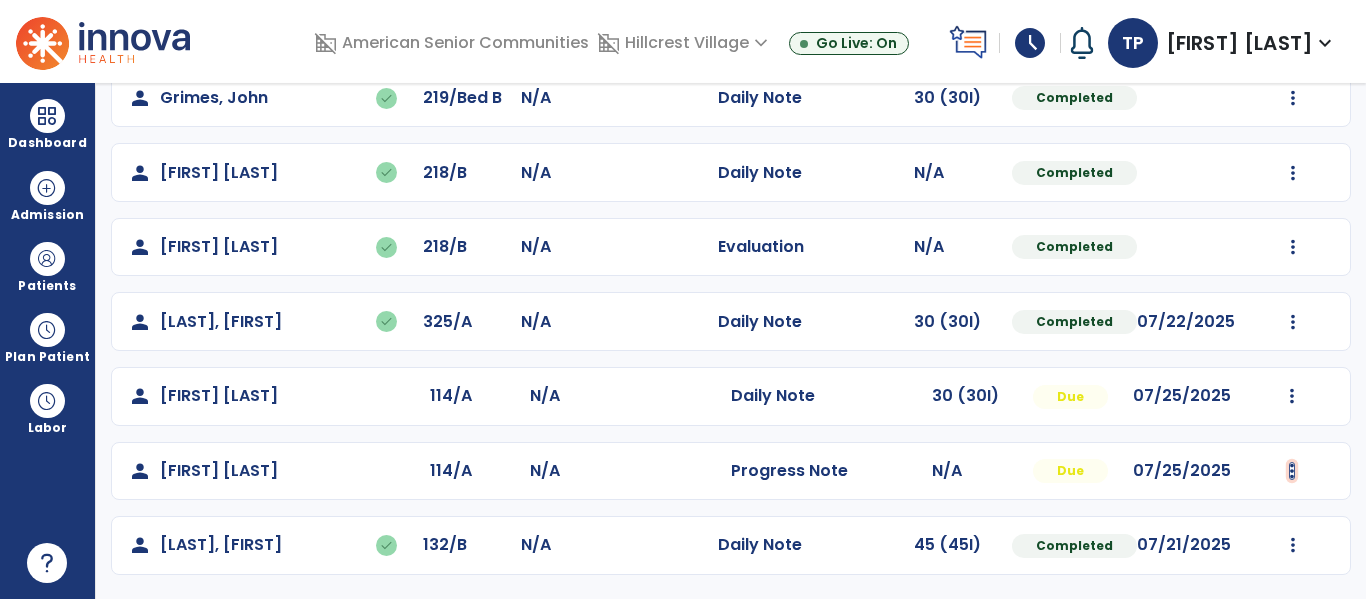 click at bounding box center [1292, -498] 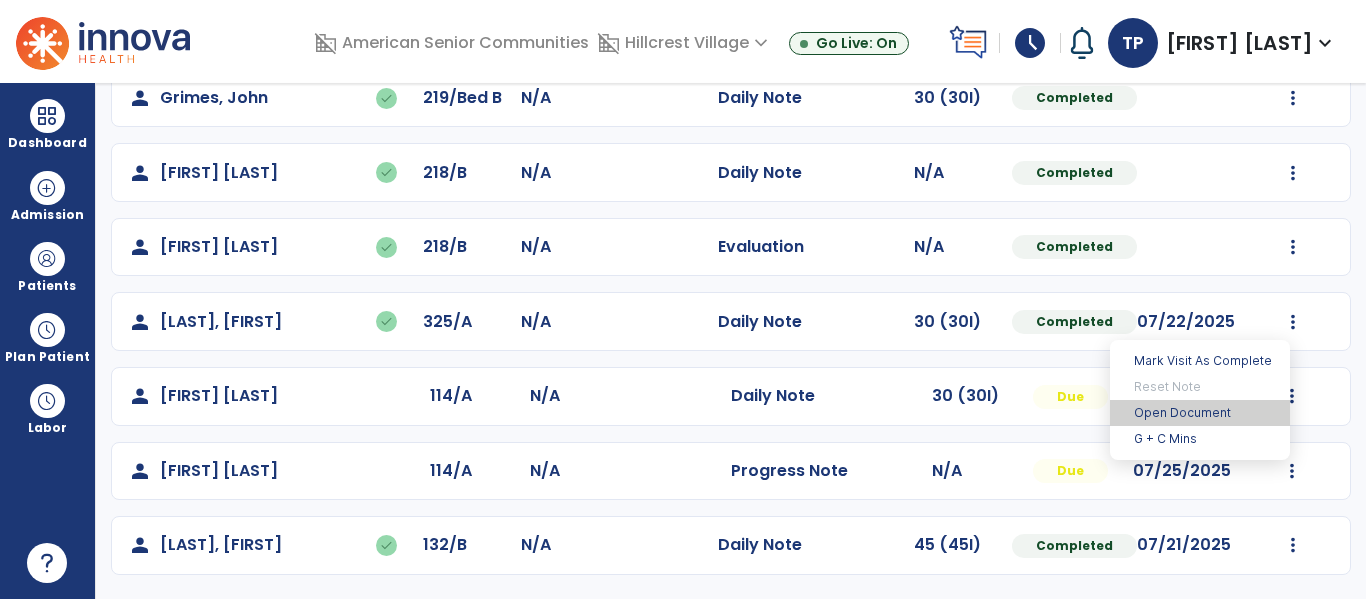 click on "Open Document" at bounding box center [1200, 413] 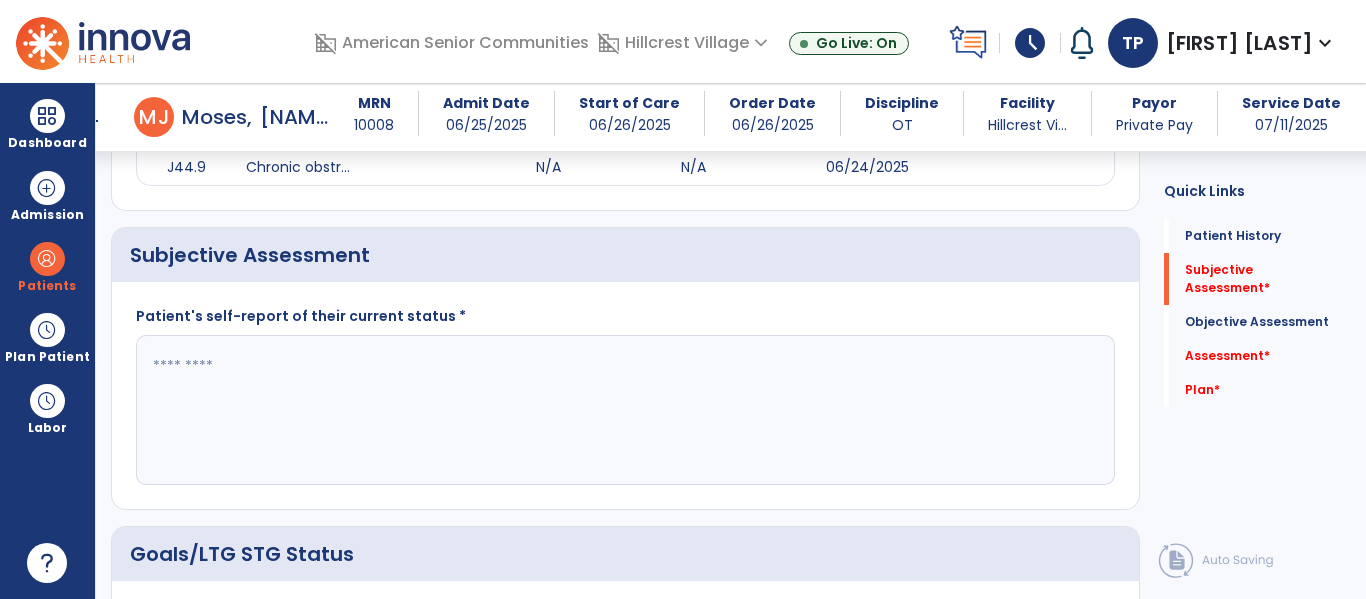 scroll, scrollTop: 379, scrollLeft: 0, axis: vertical 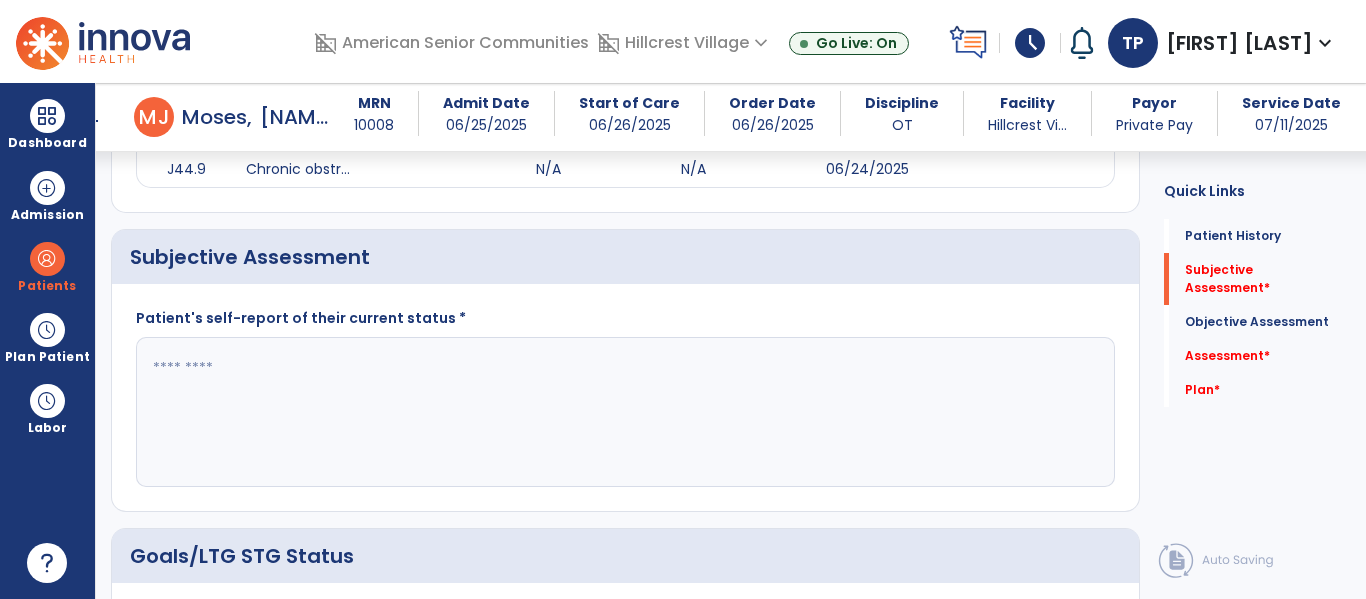 click 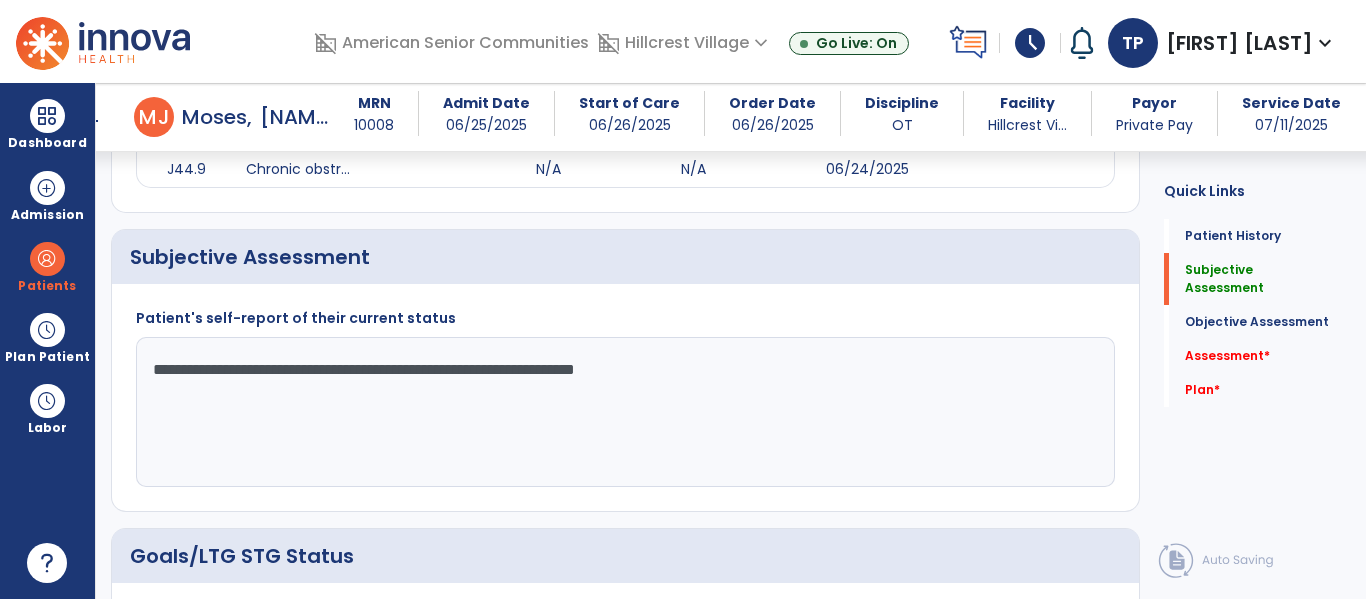 click on "**********" 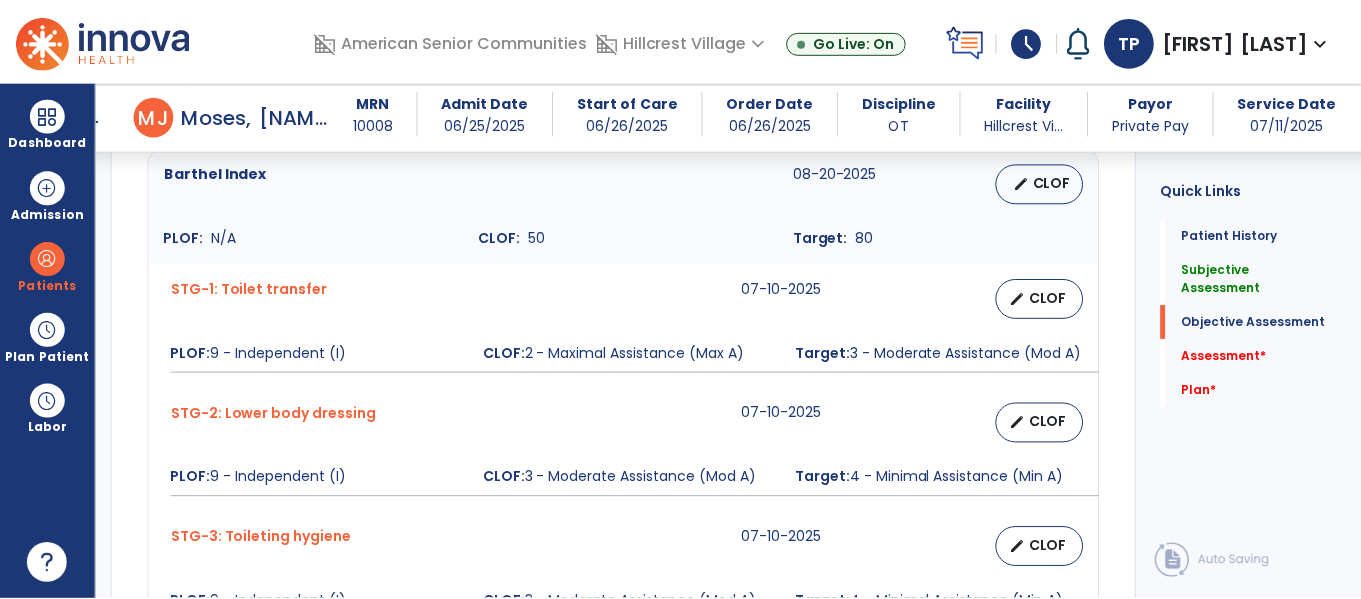 scroll, scrollTop: 865, scrollLeft: 0, axis: vertical 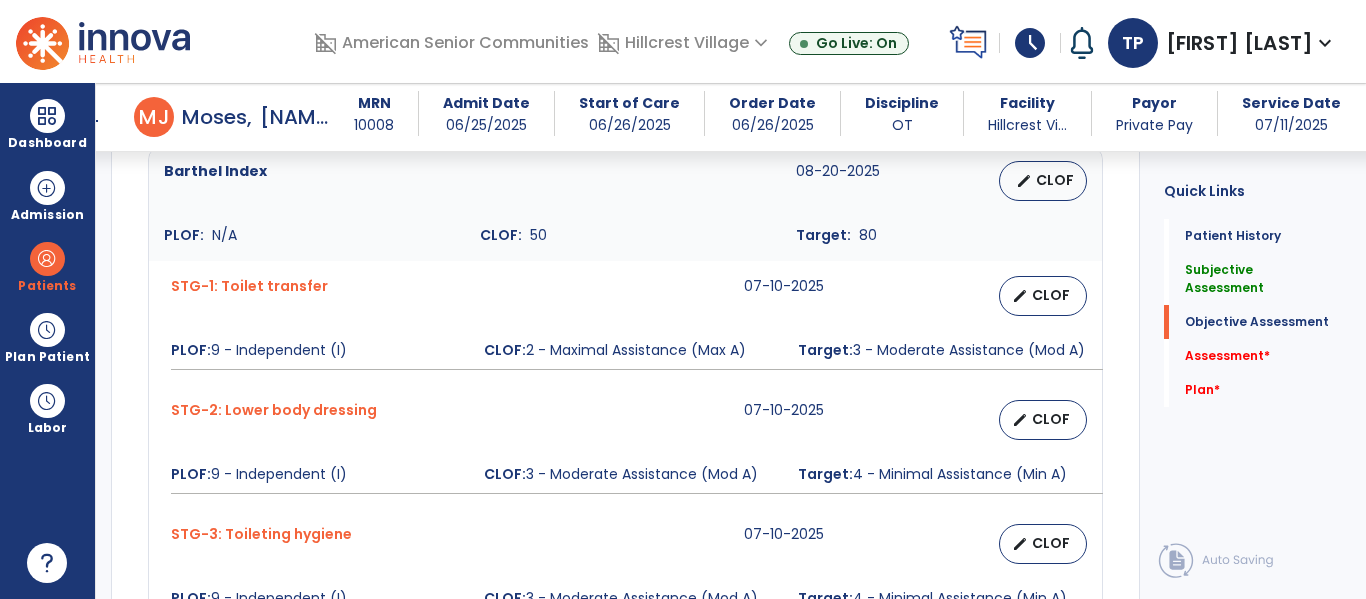 type on "**********" 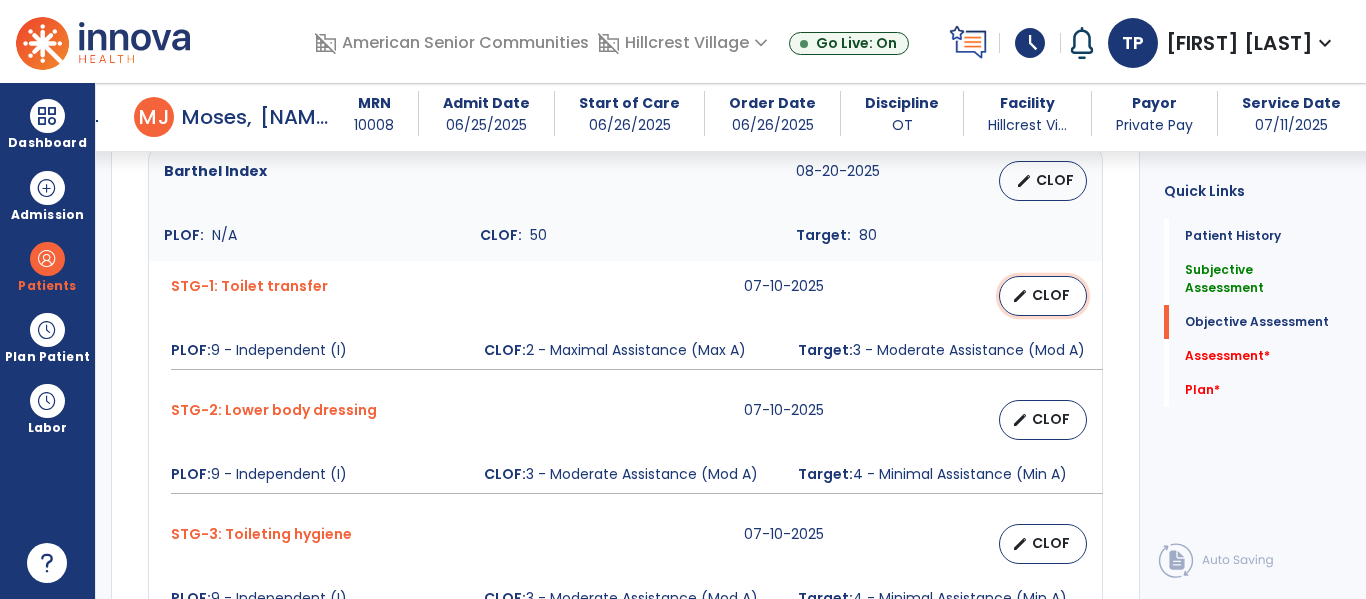 click on "CLOF" at bounding box center [1051, 295] 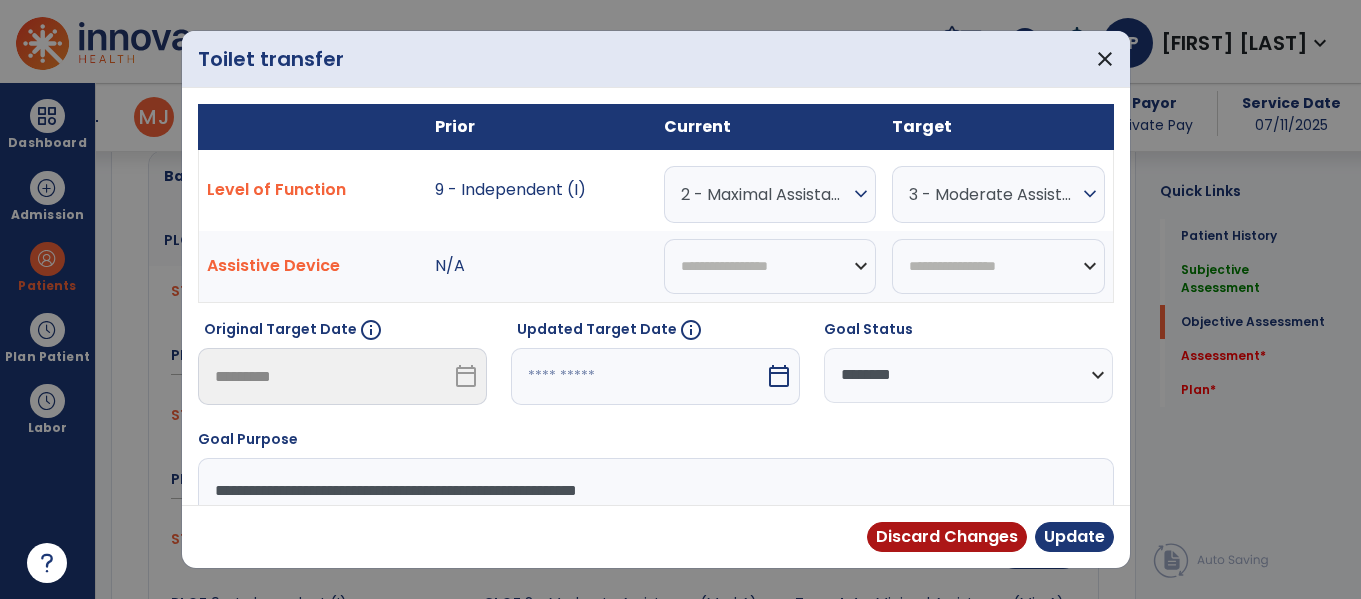scroll, scrollTop: 865, scrollLeft: 0, axis: vertical 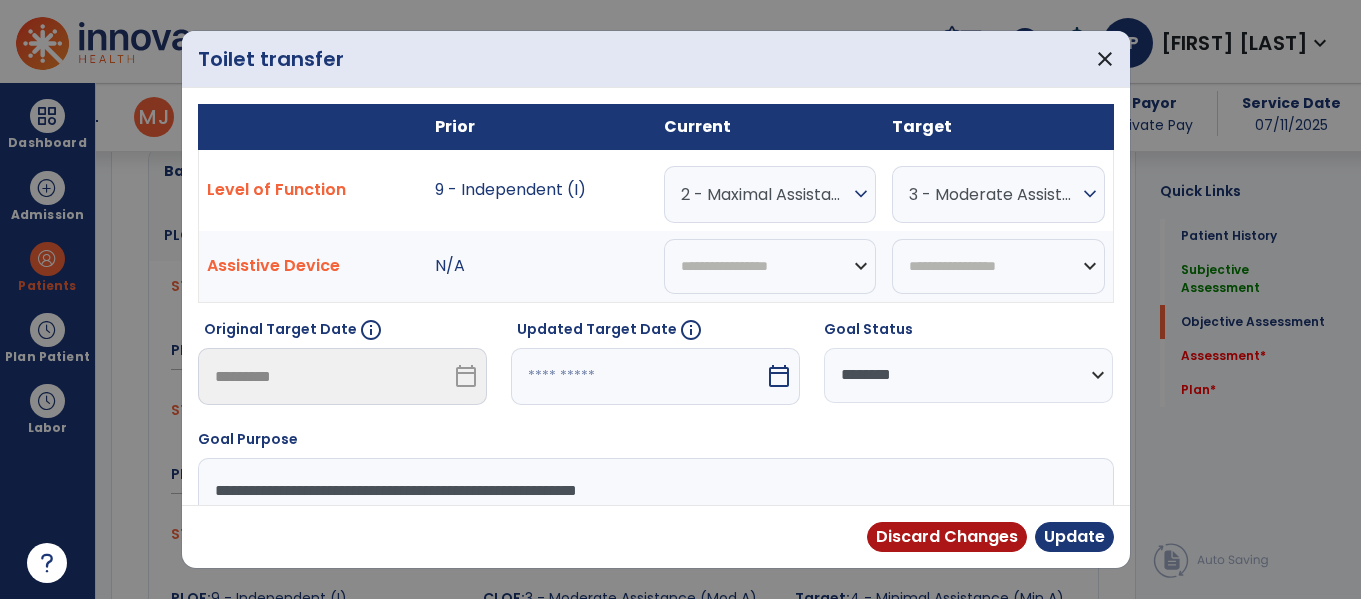 click on "expand_more" at bounding box center (861, 194) 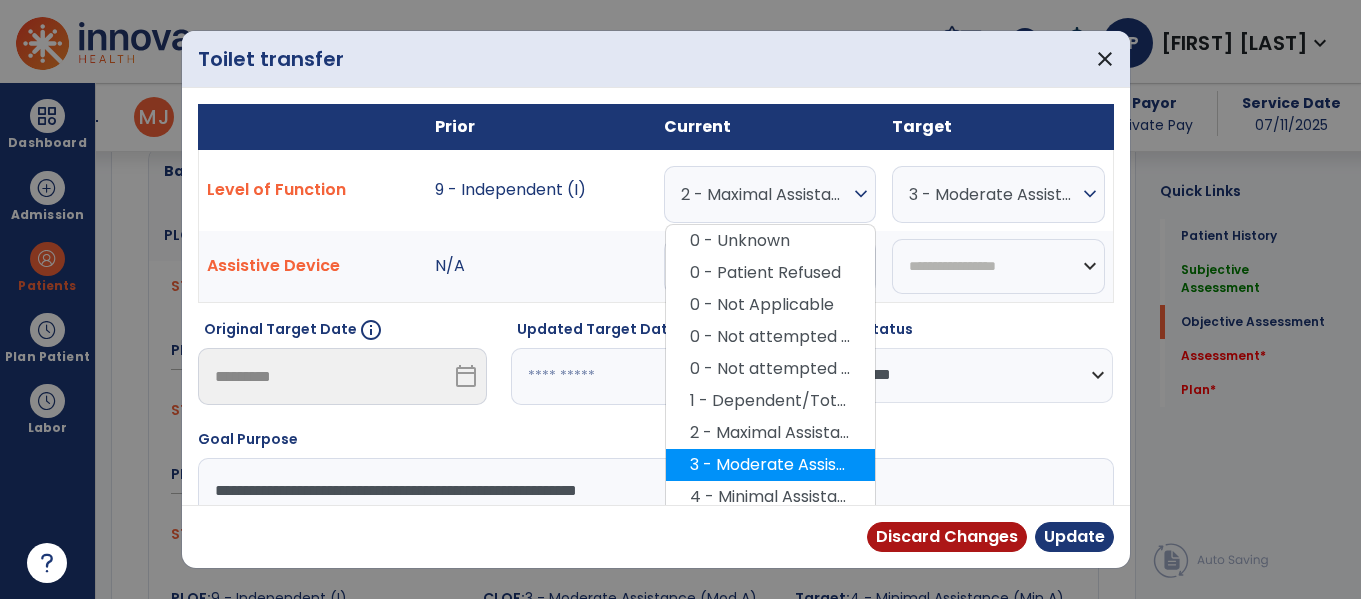 click on "3 - Moderate Assistance (Mod A)" at bounding box center (770, 465) 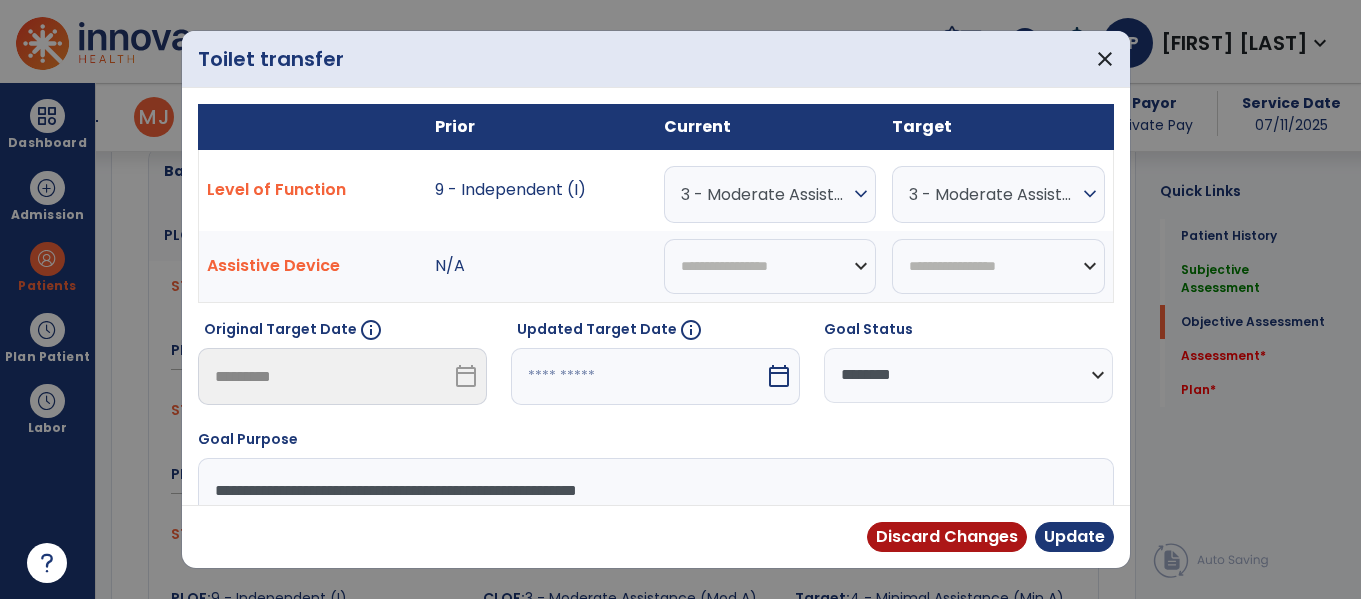 click on "expand_more" at bounding box center (1090, 194) 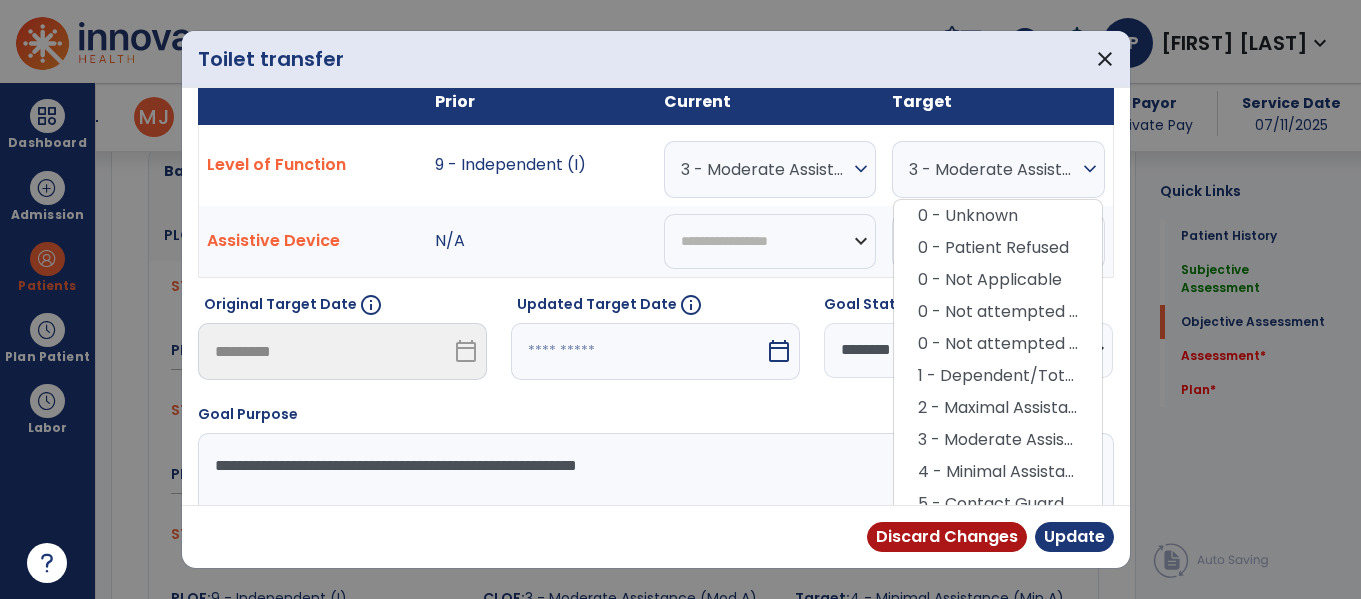 scroll, scrollTop: 59, scrollLeft: 0, axis: vertical 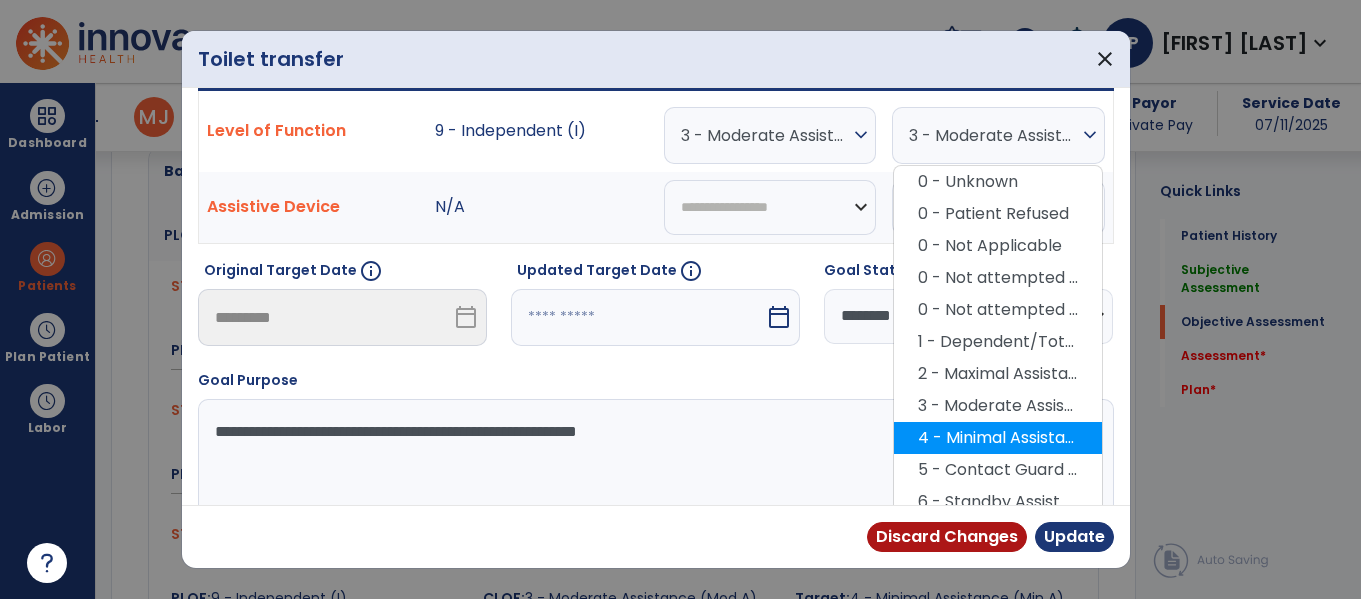 click on "4 - Minimal Assistance (Min A)" at bounding box center [998, 438] 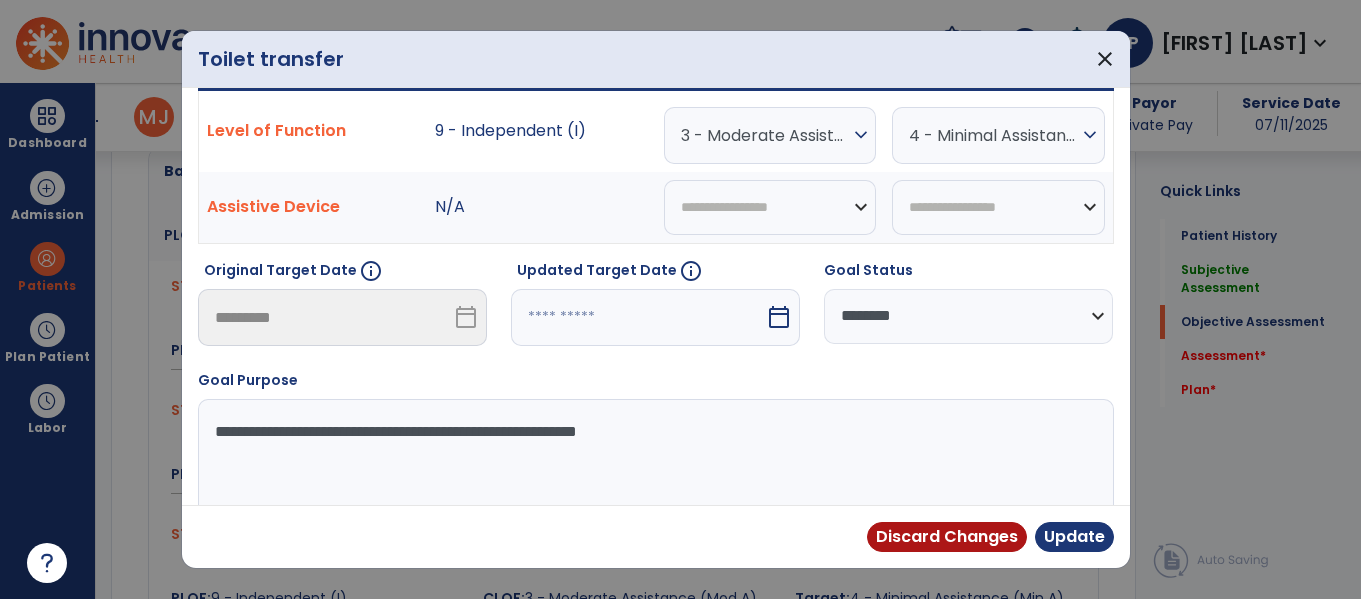 click on "**********" at bounding box center [653, 474] 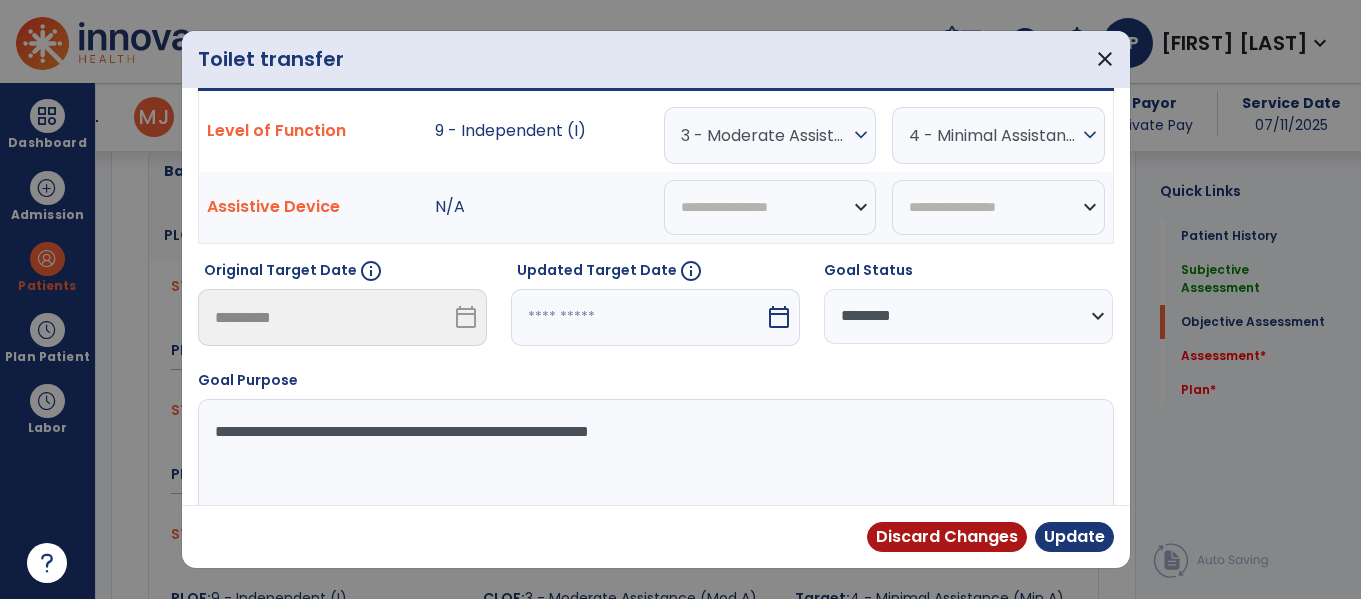 type on "**********" 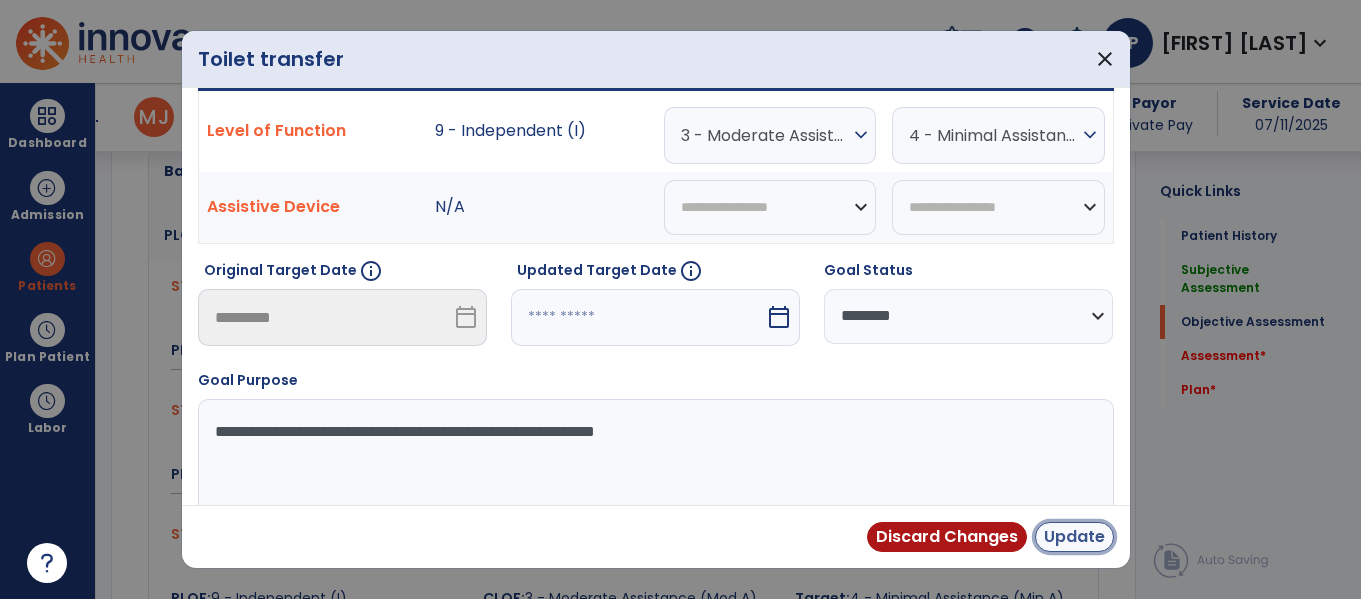 click on "Update" at bounding box center (1074, 537) 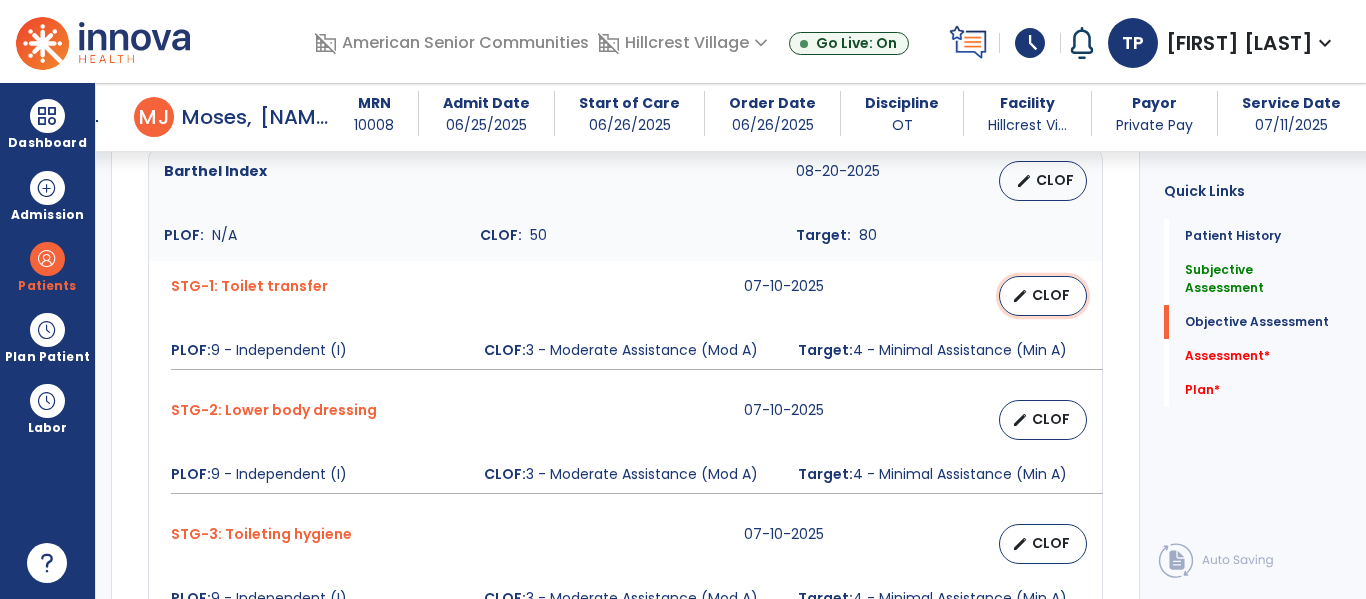 click on "CLOF" at bounding box center (1051, 295) 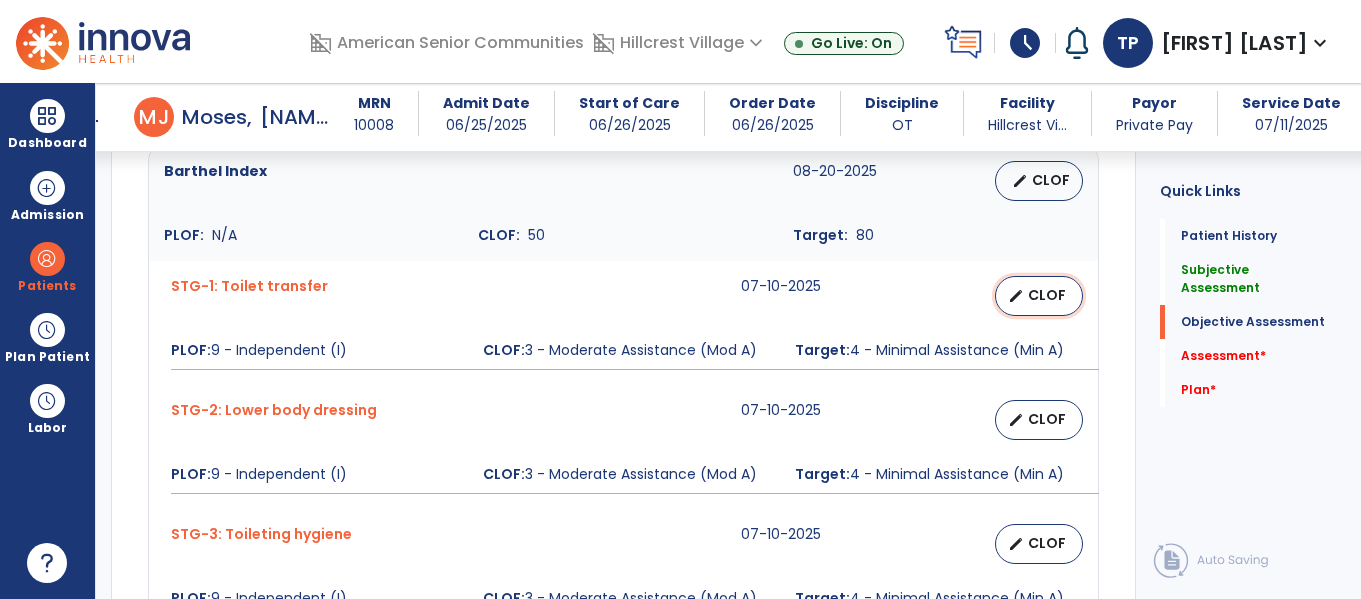 select on "********" 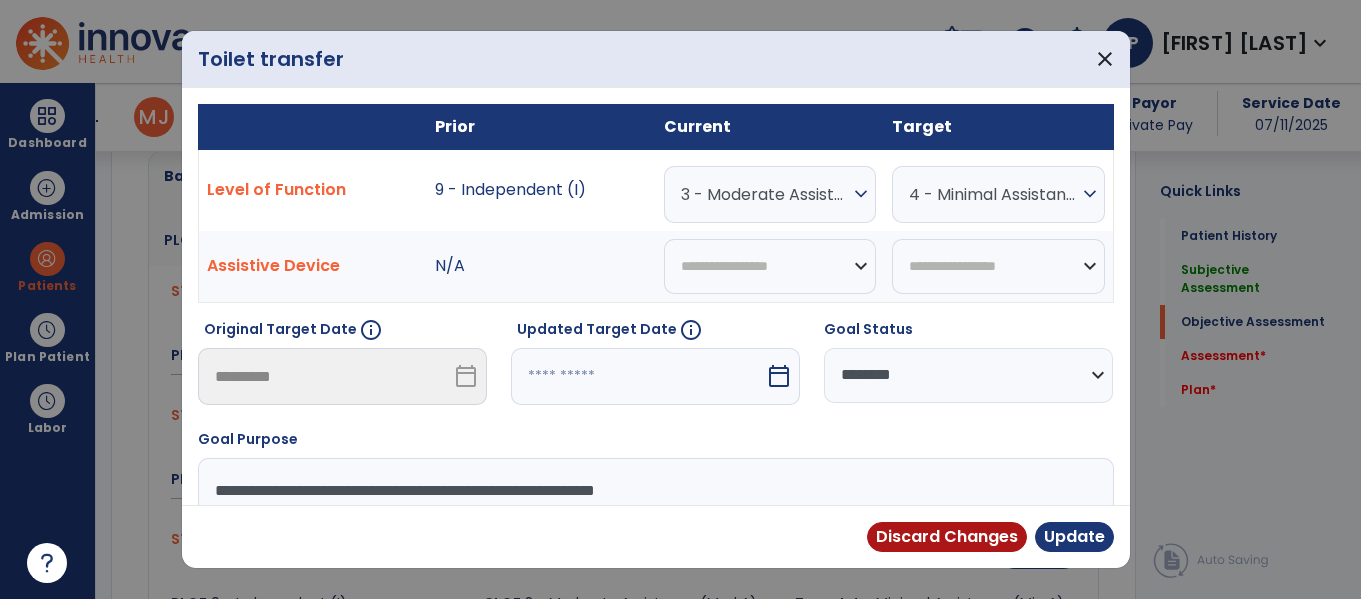 scroll, scrollTop: 865, scrollLeft: 0, axis: vertical 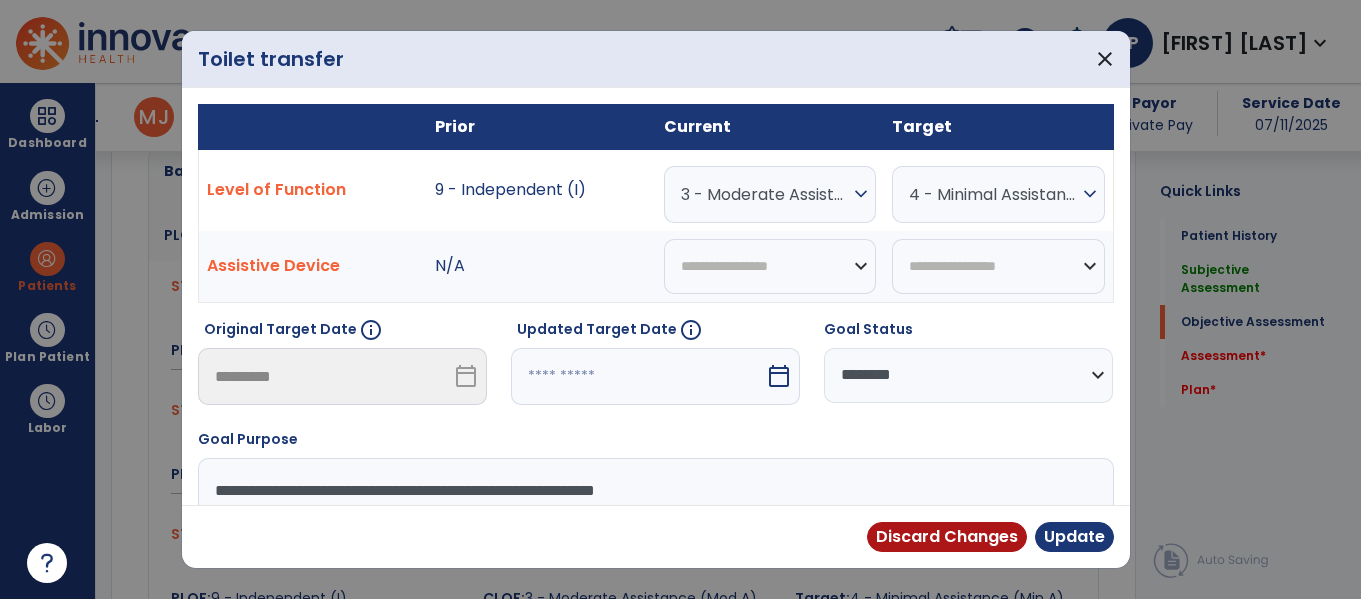 click on "calendar_today" at bounding box center (779, 376) 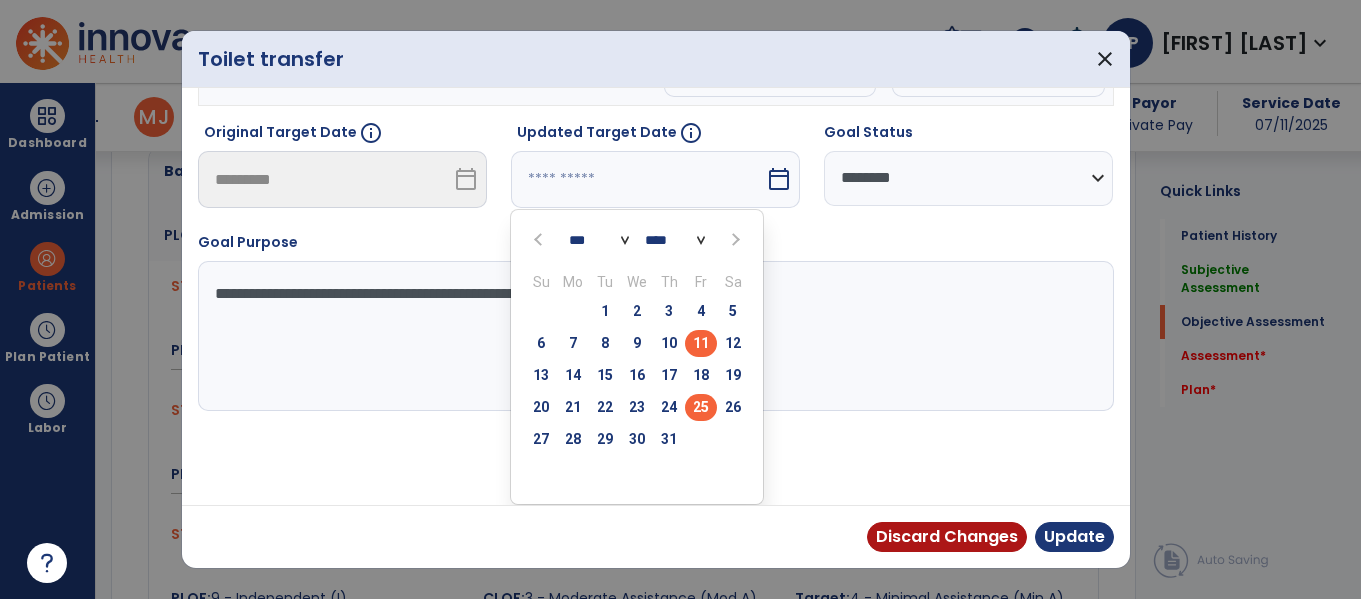 click on "25" at bounding box center [701, 407] 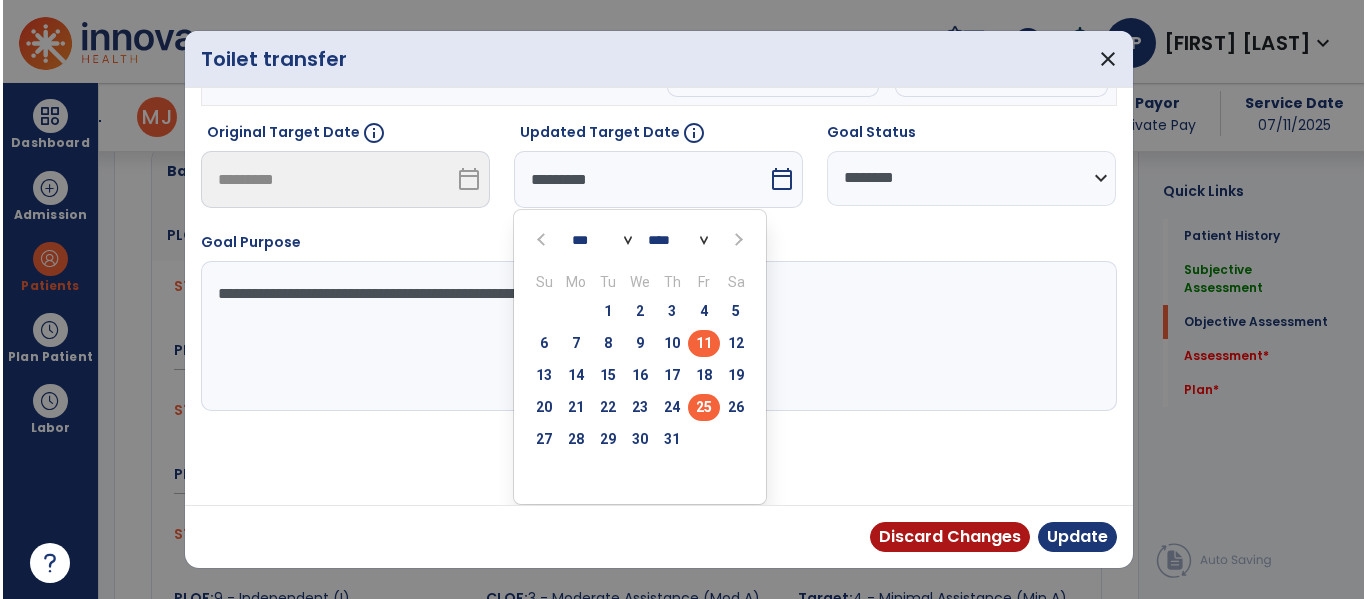 scroll, scrollTop: 119, scrollLeft: 0, axis: vertical 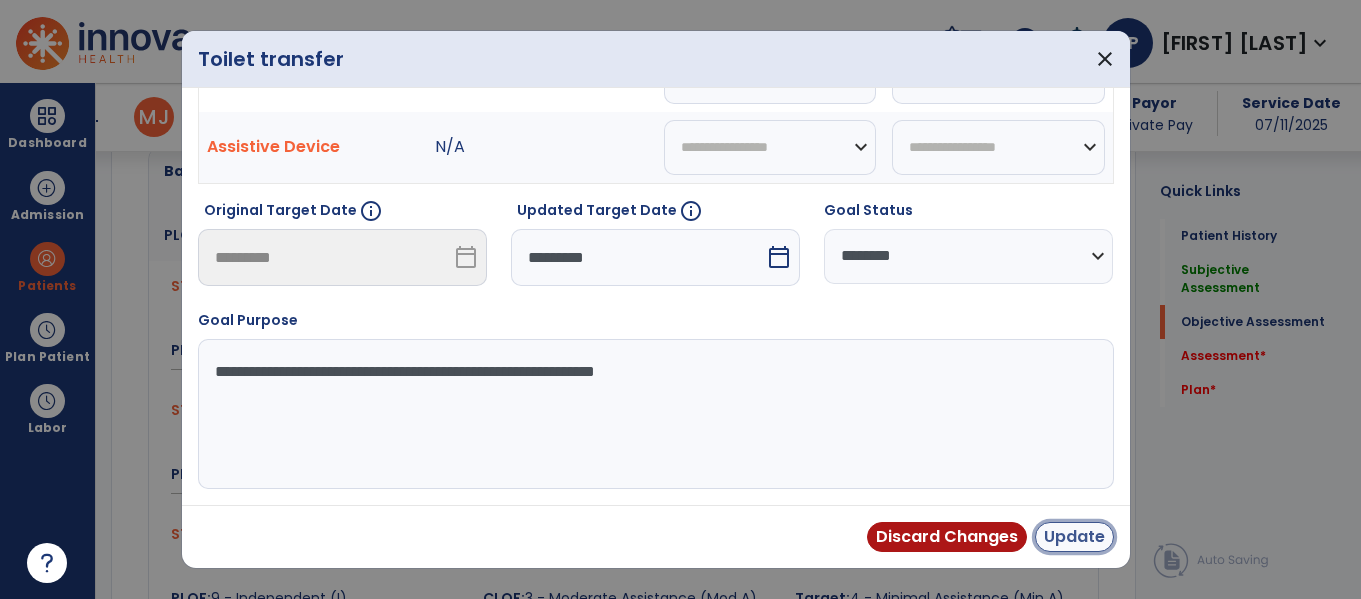 click on "Update" at bounding box center (1074, 537) 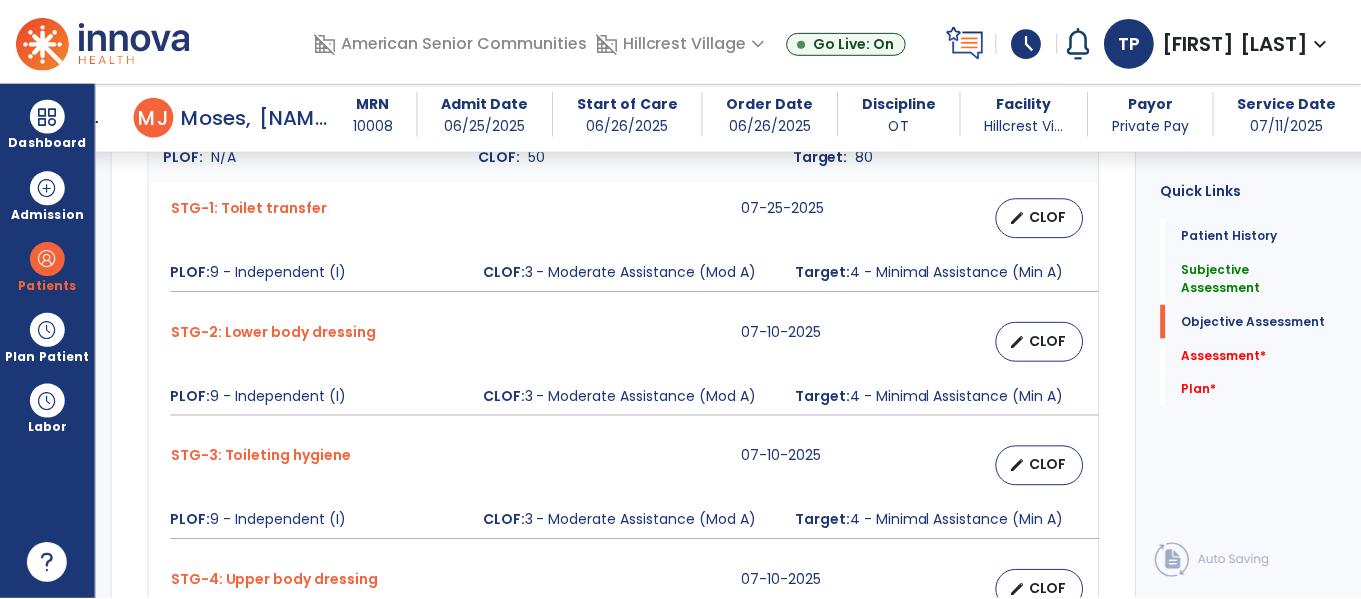 scroll, scrollTop: 949, scrollLeft: 0, axis: vertical 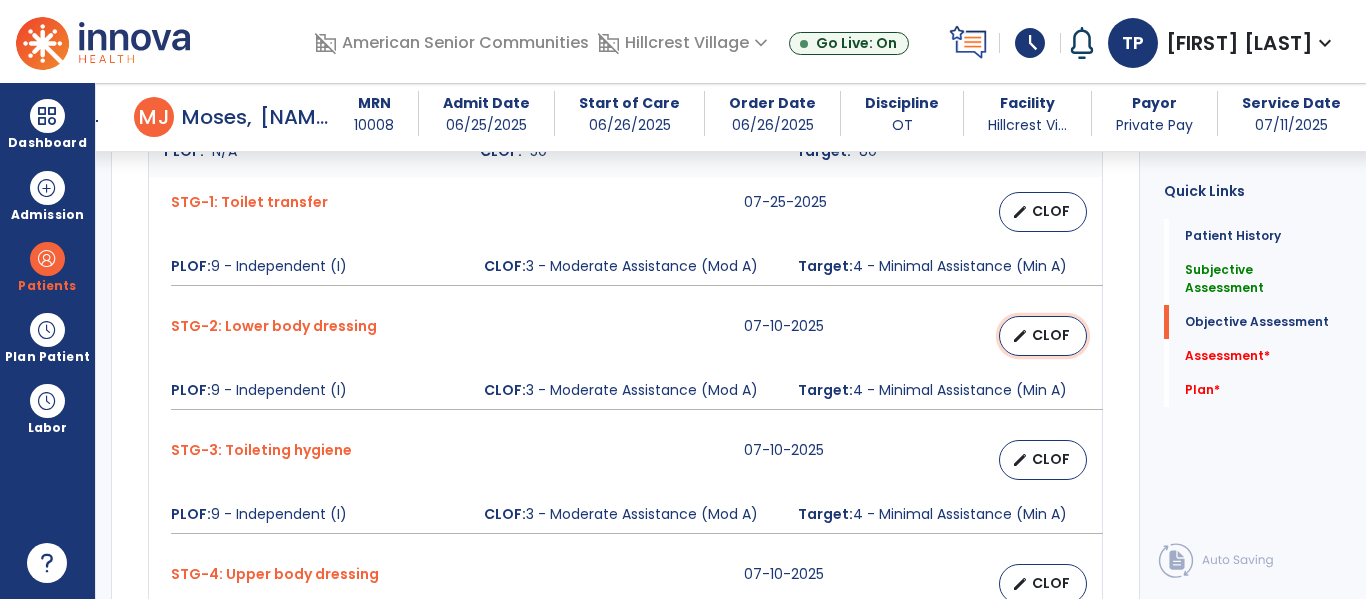 click on "CLOF" at bounding box center (1051, 335) 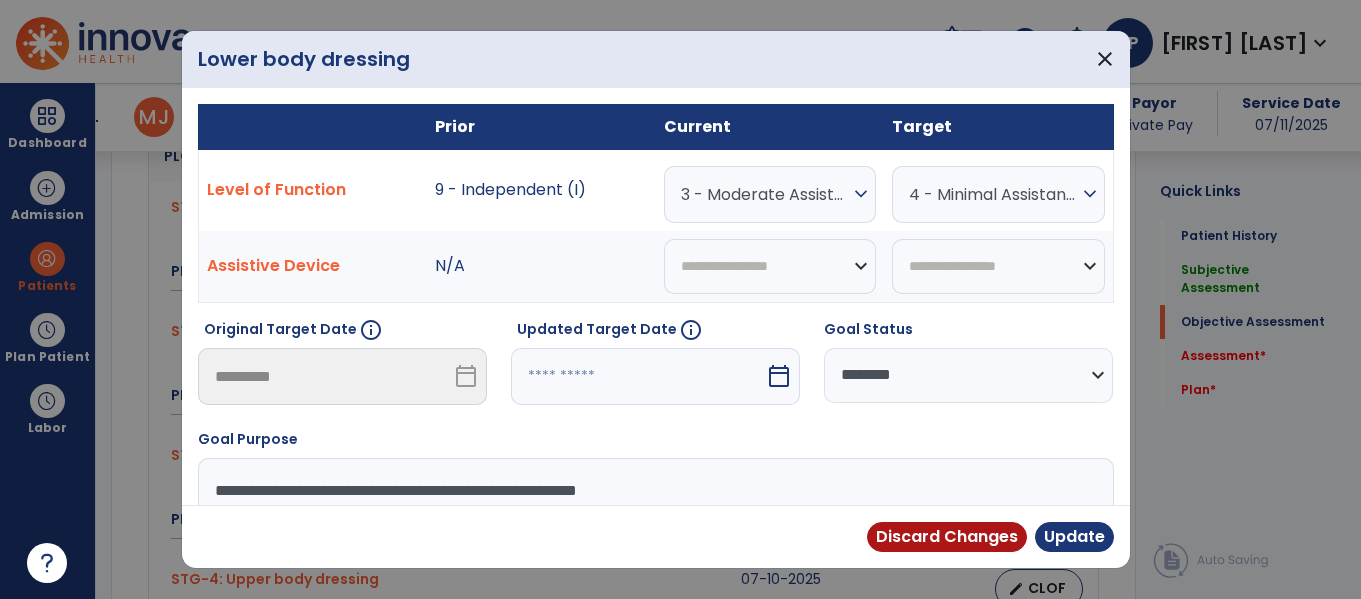 scroll, scrollTop: 949, scrollLeft: 0, axis: vertical 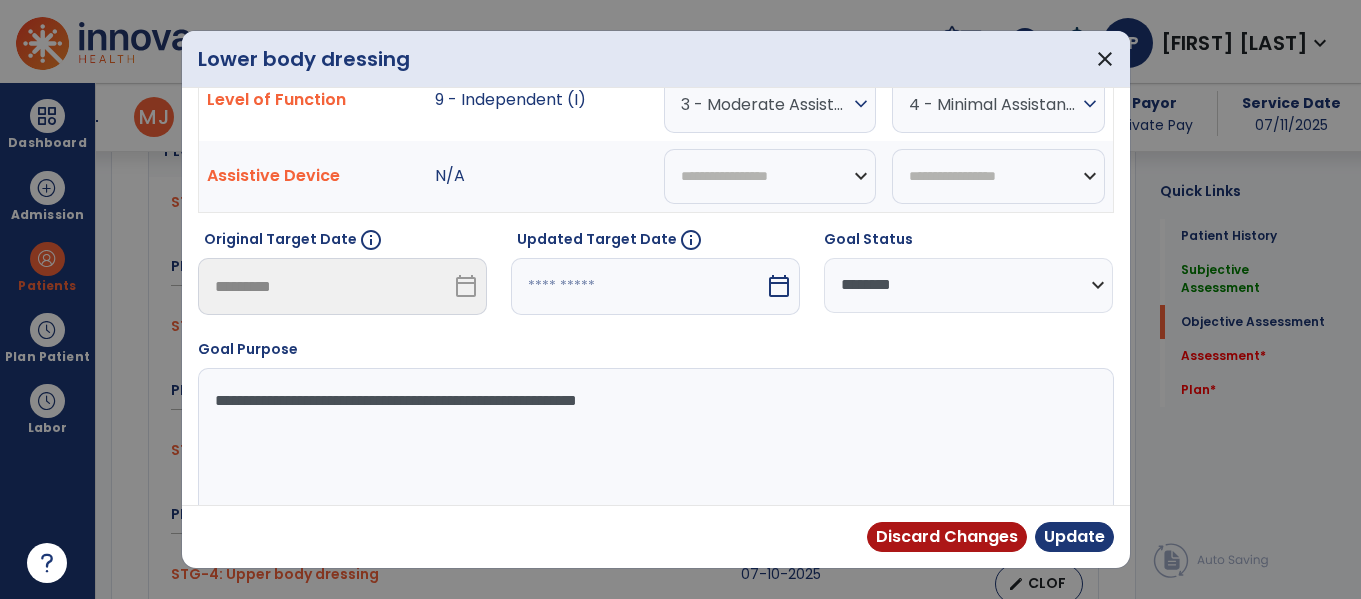 click on "**********" at bounding box center (653, 443) 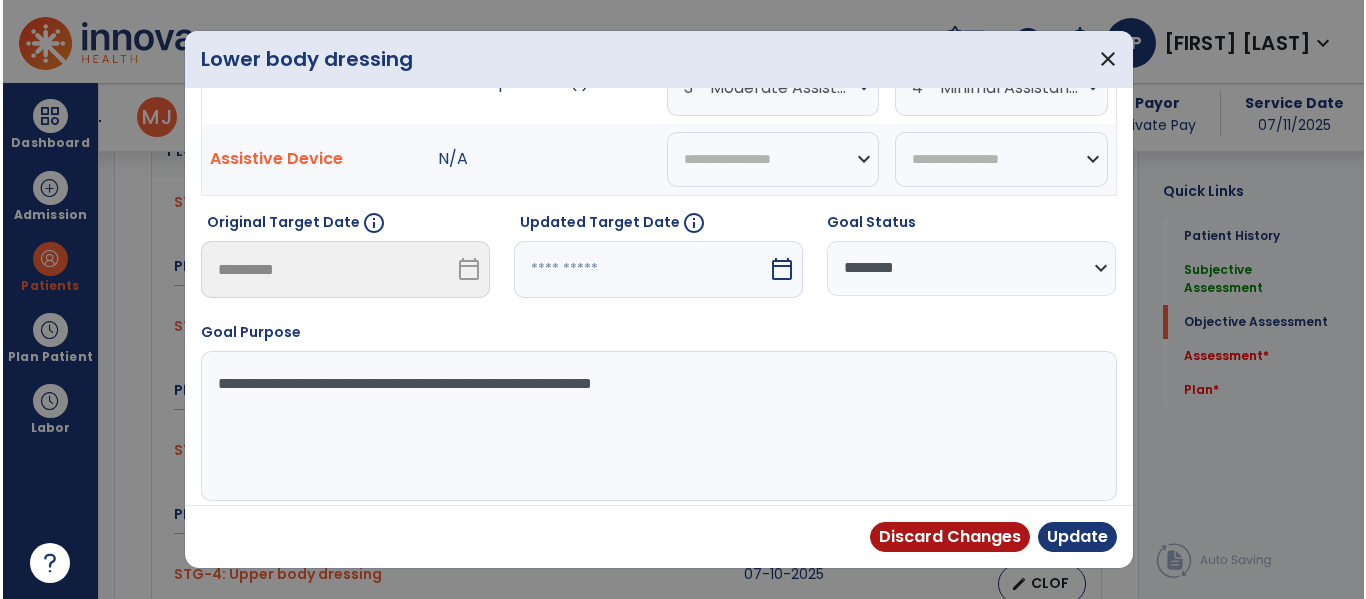 scroll, scrollTop: 108, scrollLeft: 0, axis: vertical 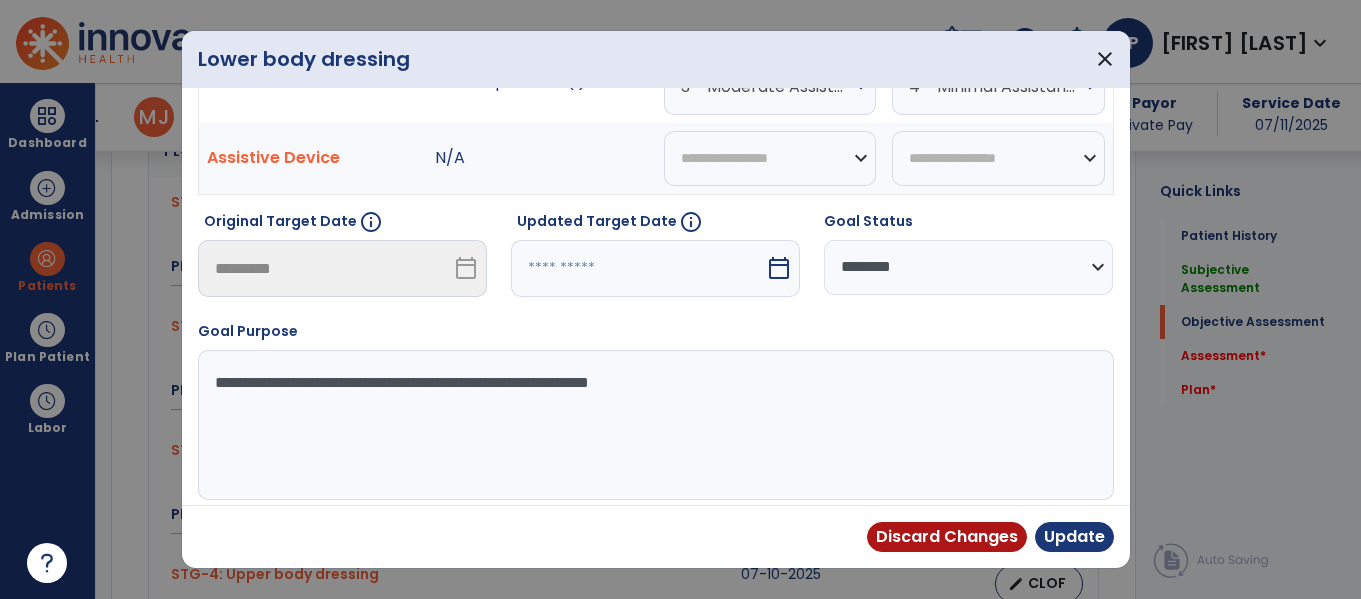 type on "**********" 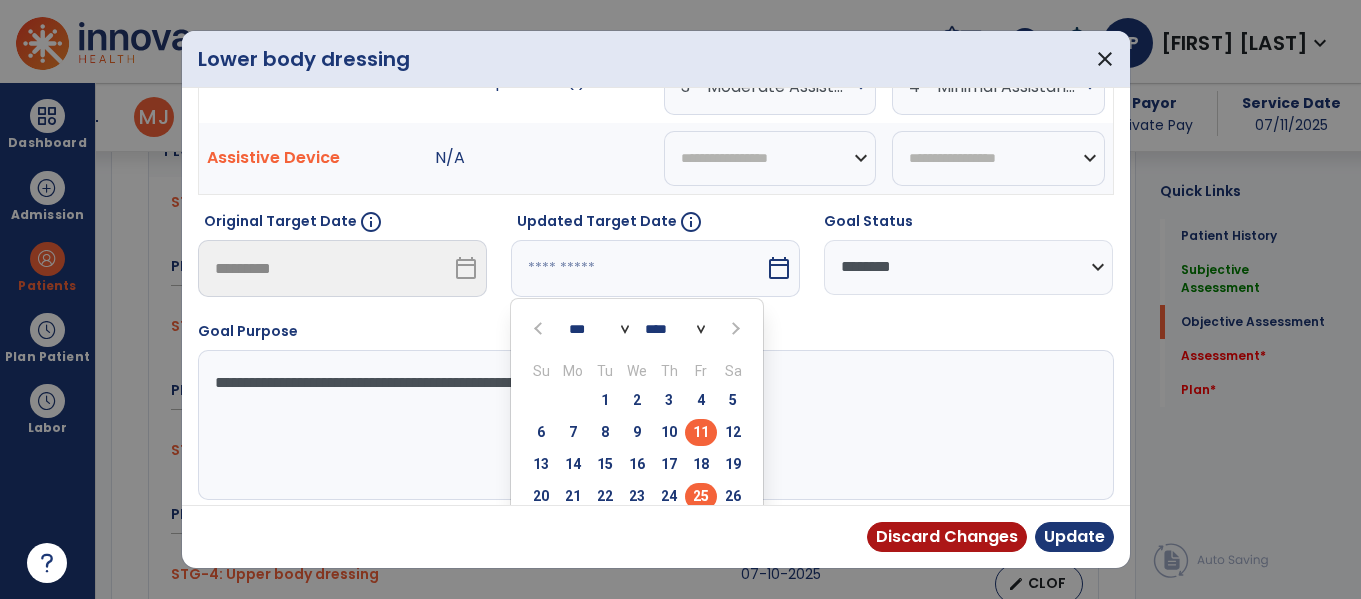 click on "25" at bounding box center (701, 496) 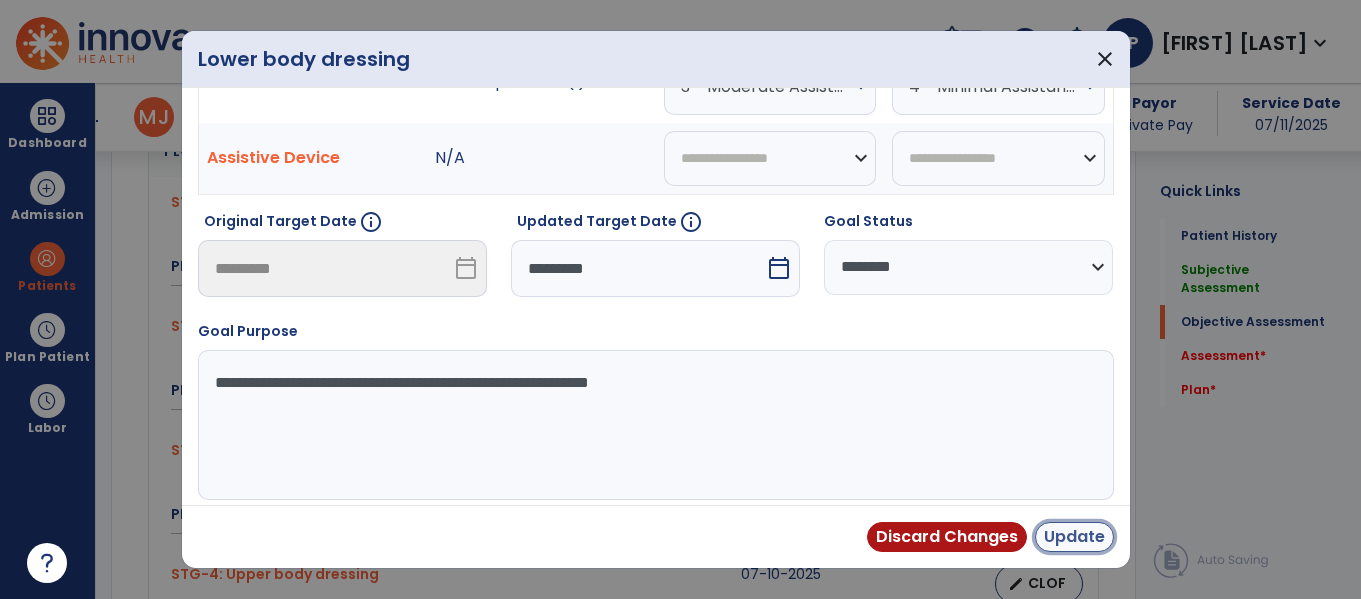 click on "Update" at bounding box center (1074, 537) 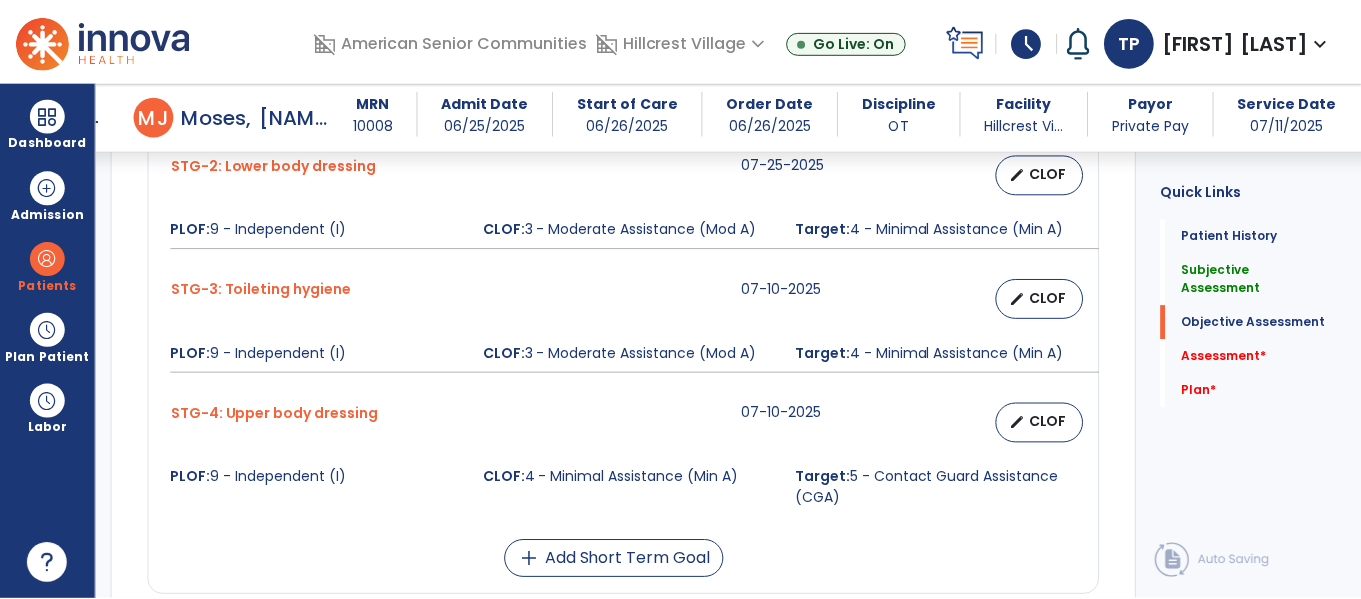scroll, scrollTop: 1114, scrollLeft: 0, axis: vertical 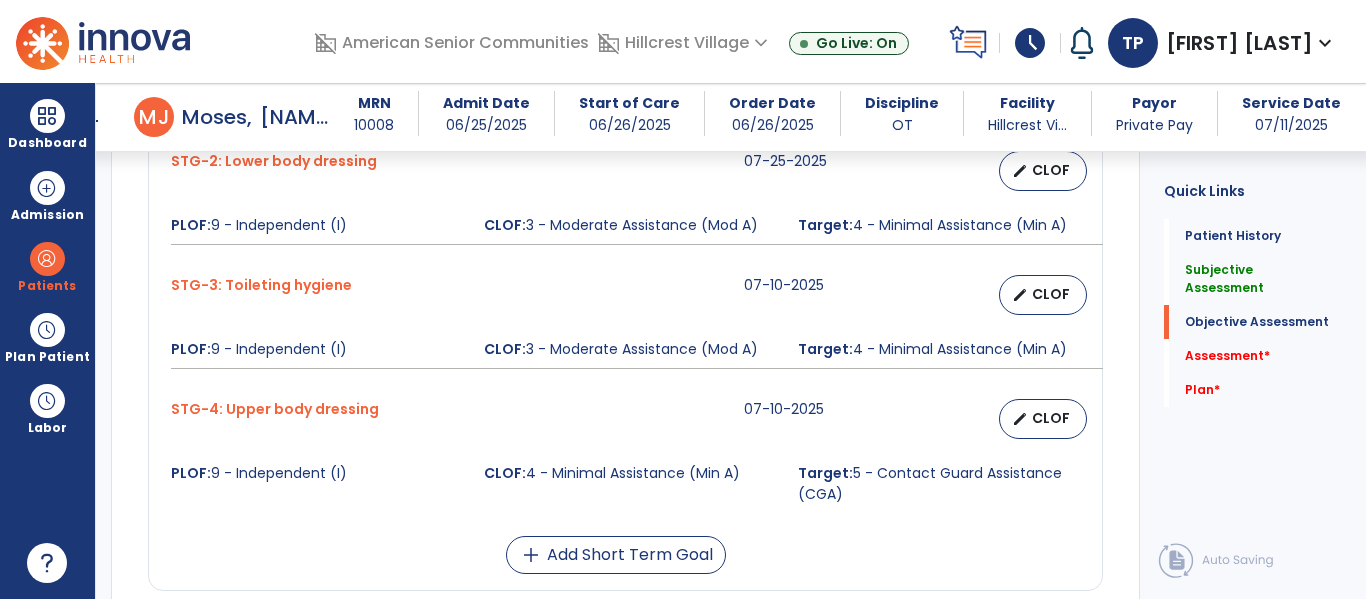 click on "CLOF" at bounding box center (1051, 294) 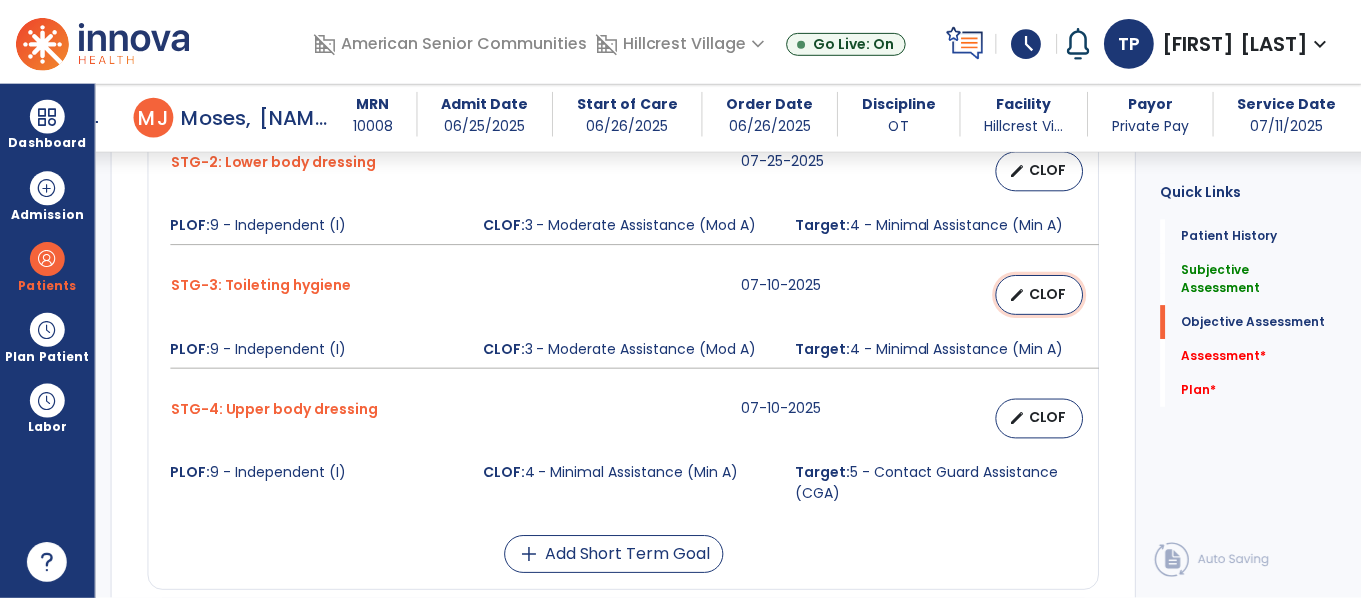 select on "********" 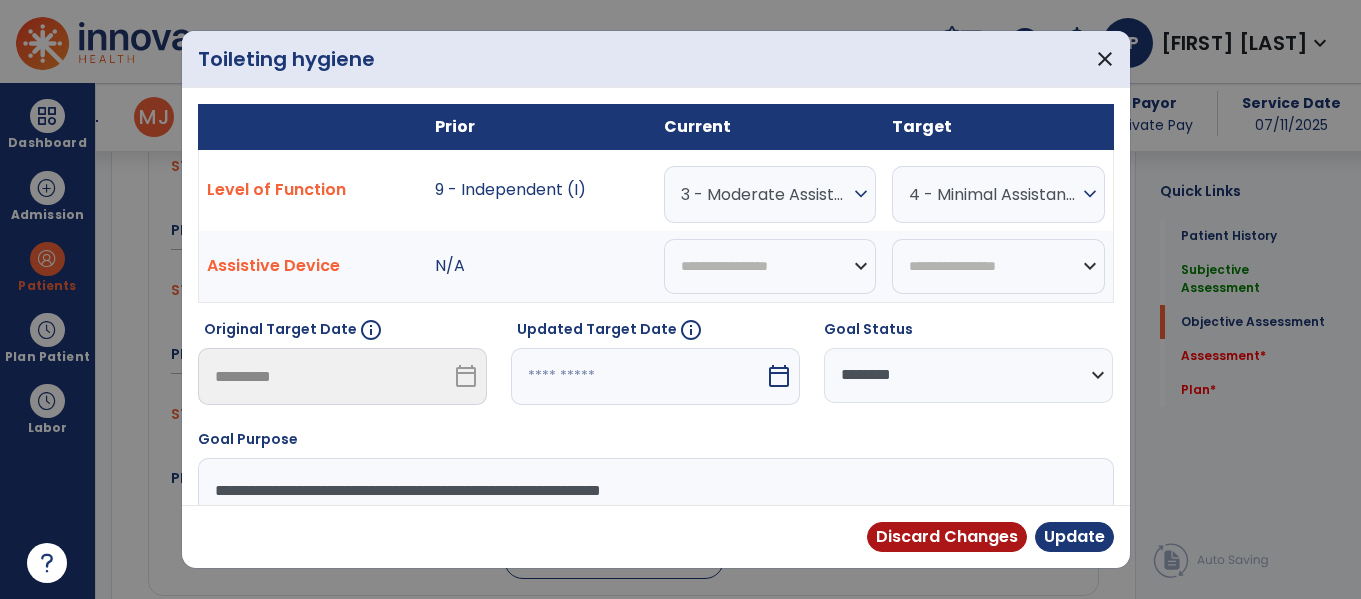 scroll, scrollTop: 1114, scrollLeft: 0, axis: vertical 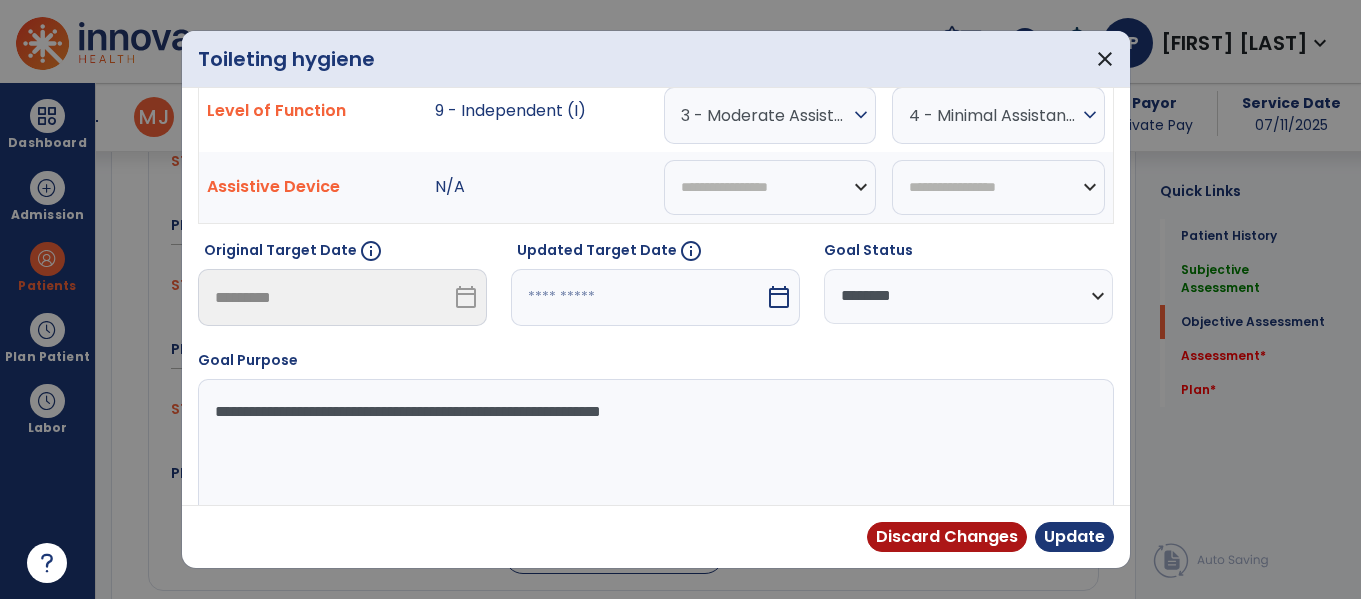 click on "**********" at bounding box center (653, 454) 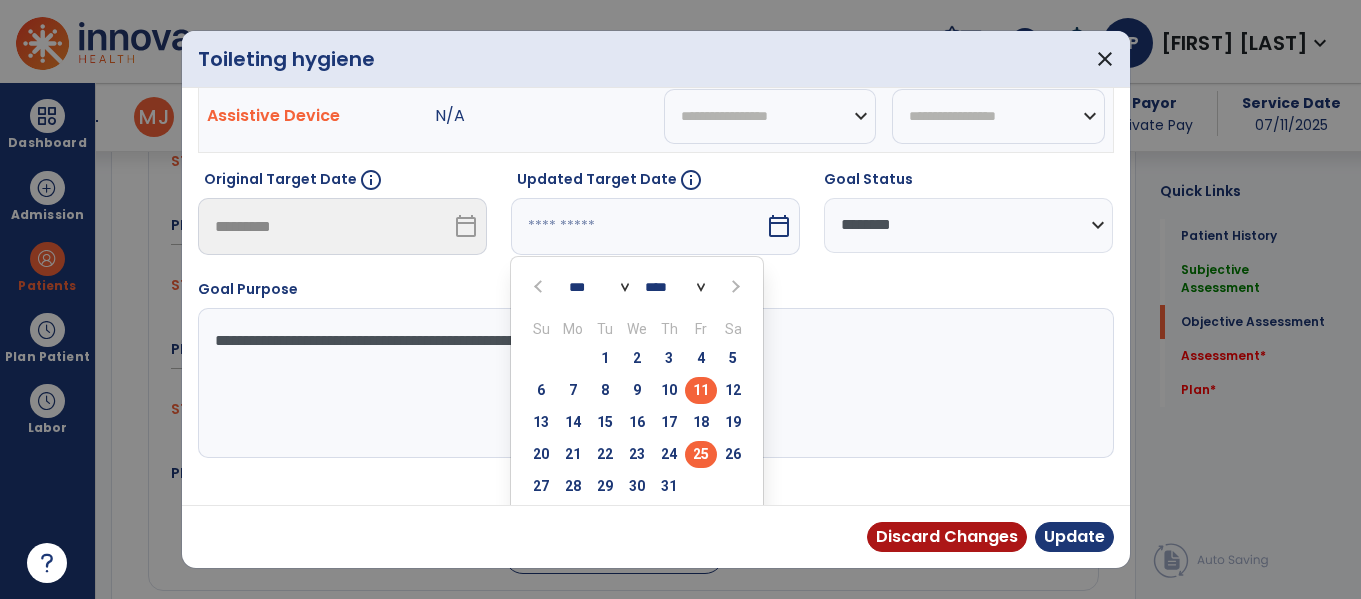 click on "25" at bounding box center [701, 454] 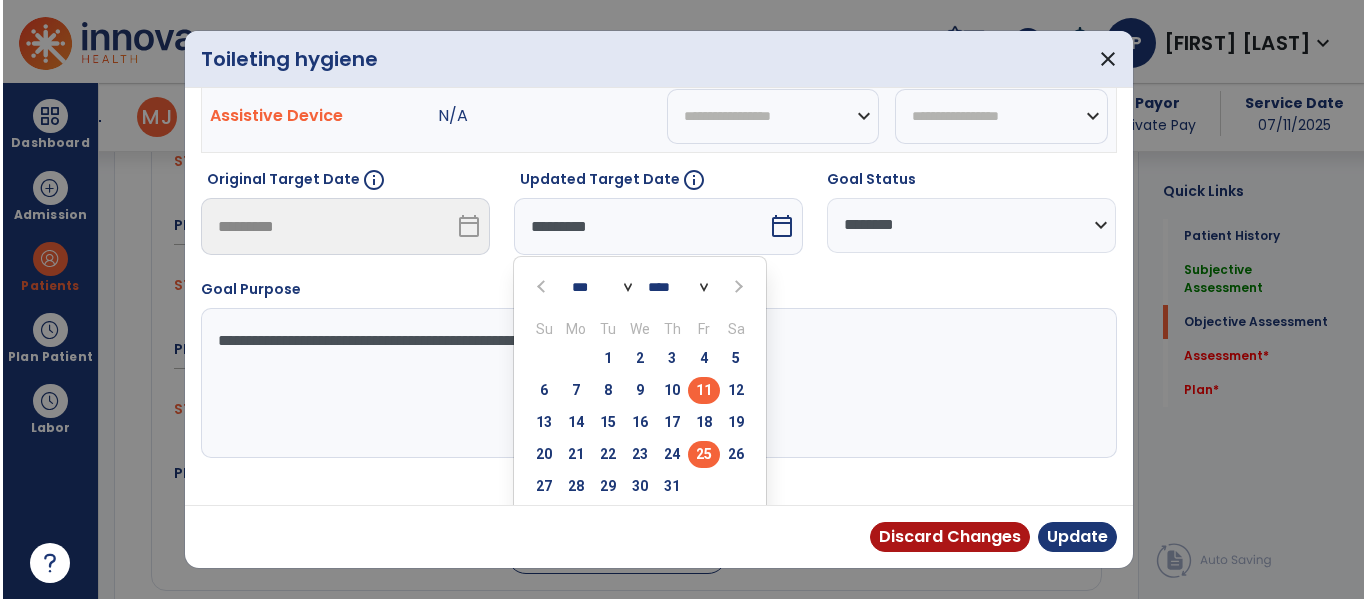 scroll, scrollTop: 119, scrollLeft: 0, axis: vertical 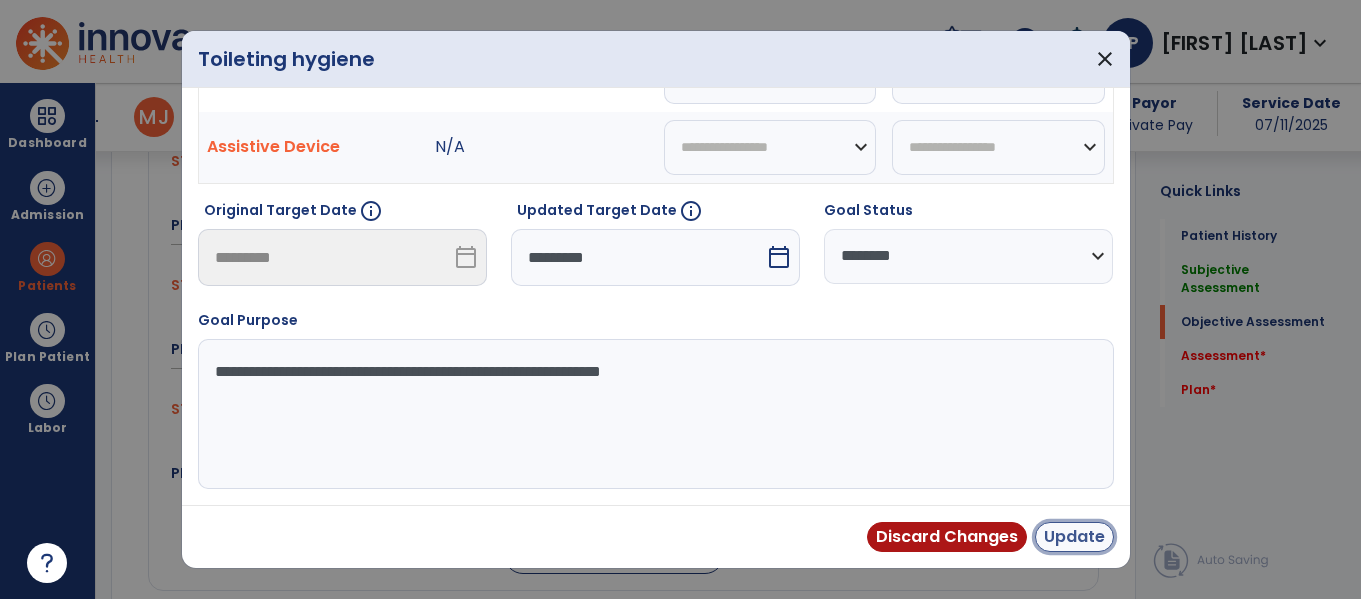 click on "Update" at bounding box center (1074, 537) 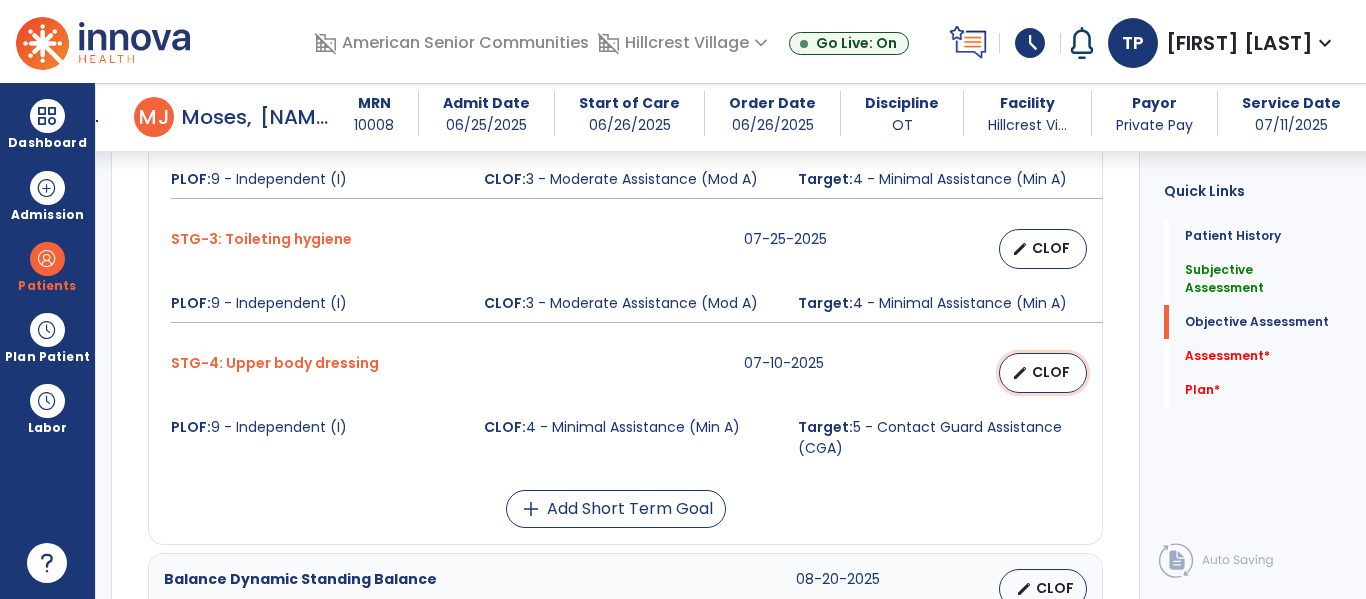 click on "CLOF" at bounding box center [1051, 372] 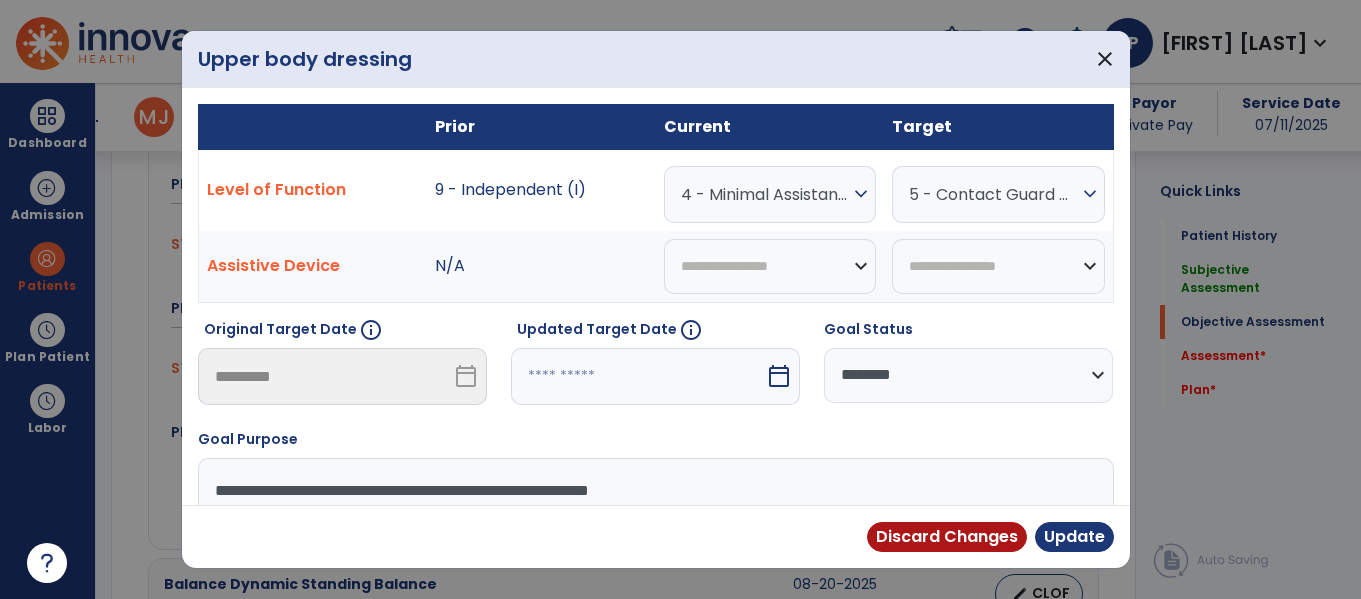 scroll, scrollTop: 1160, scrollLeft: 0, axis: vertical 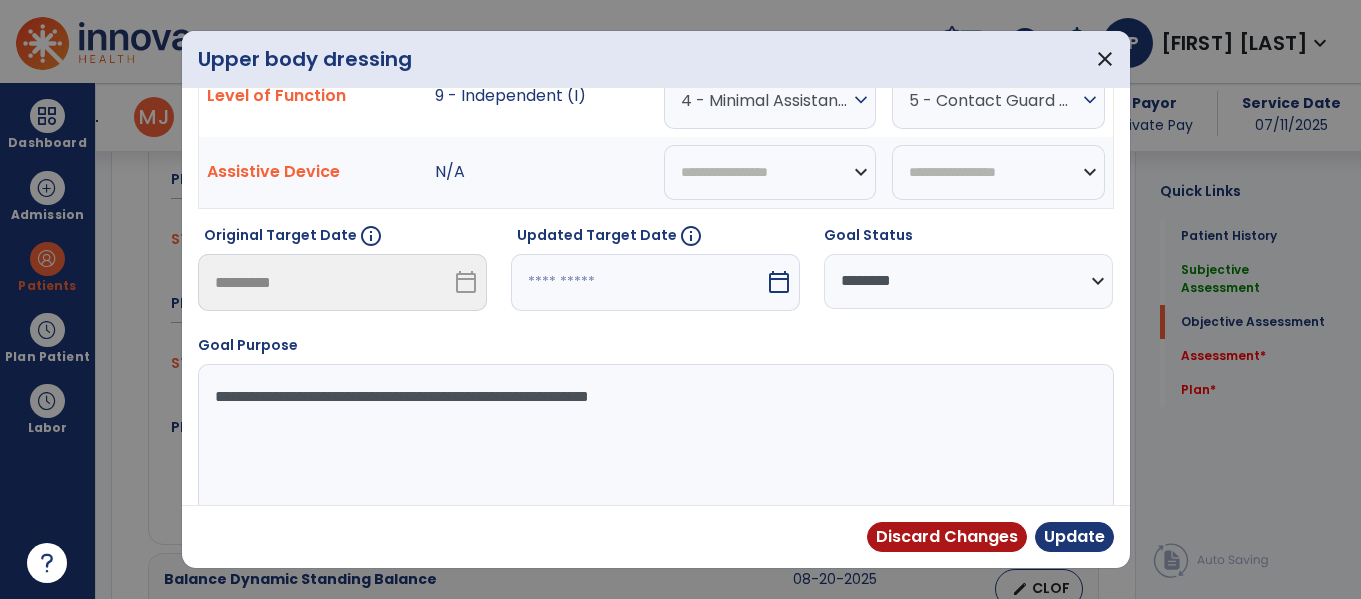 click on "calendar_today" at bounding box center (779, 282) 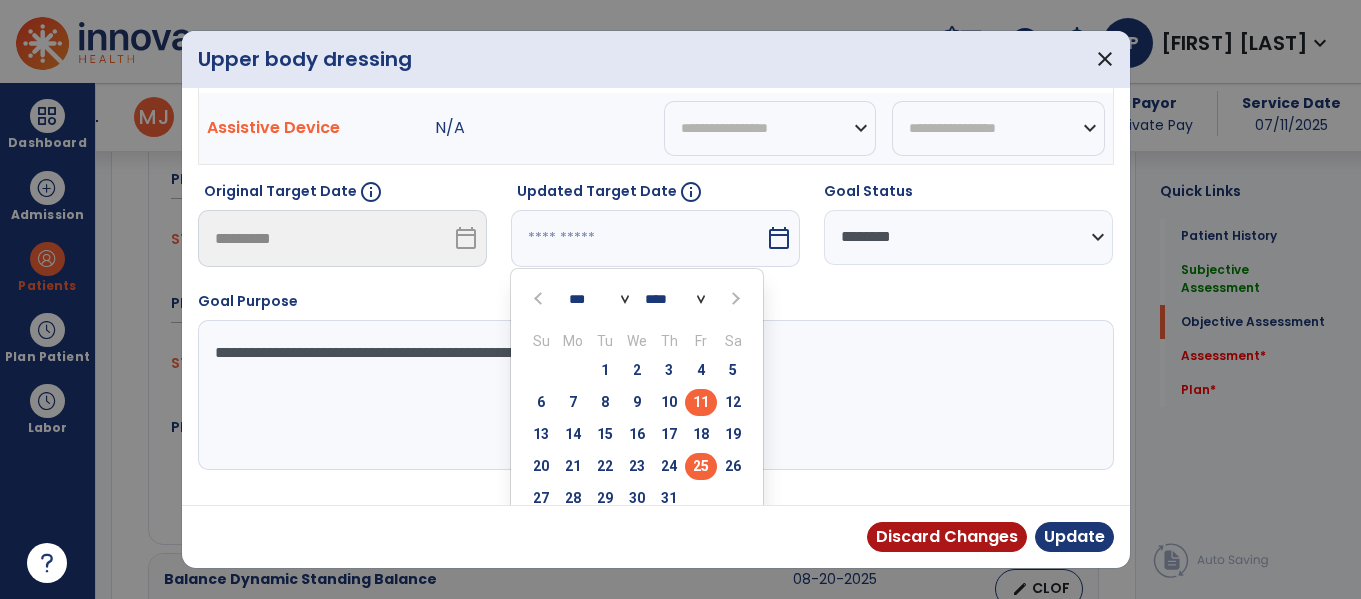 click on "25" at bounding box center [701, 466] 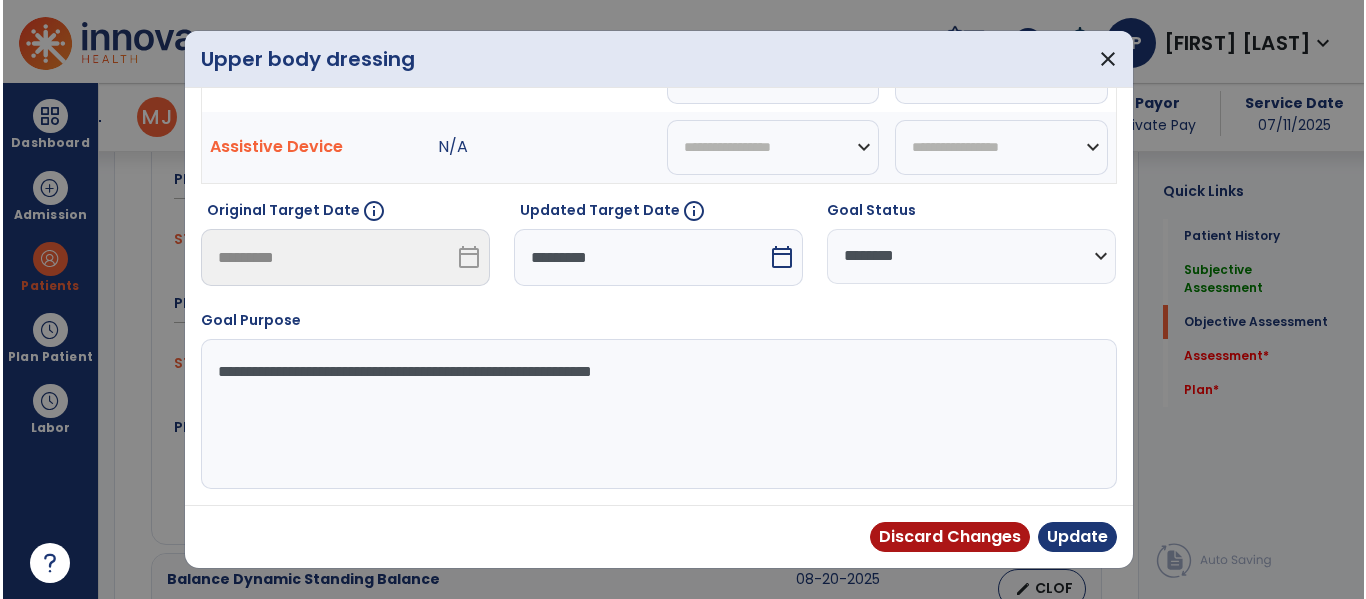 scroll, scrollTop: 119, scrollLeft: 0, axis: vertical 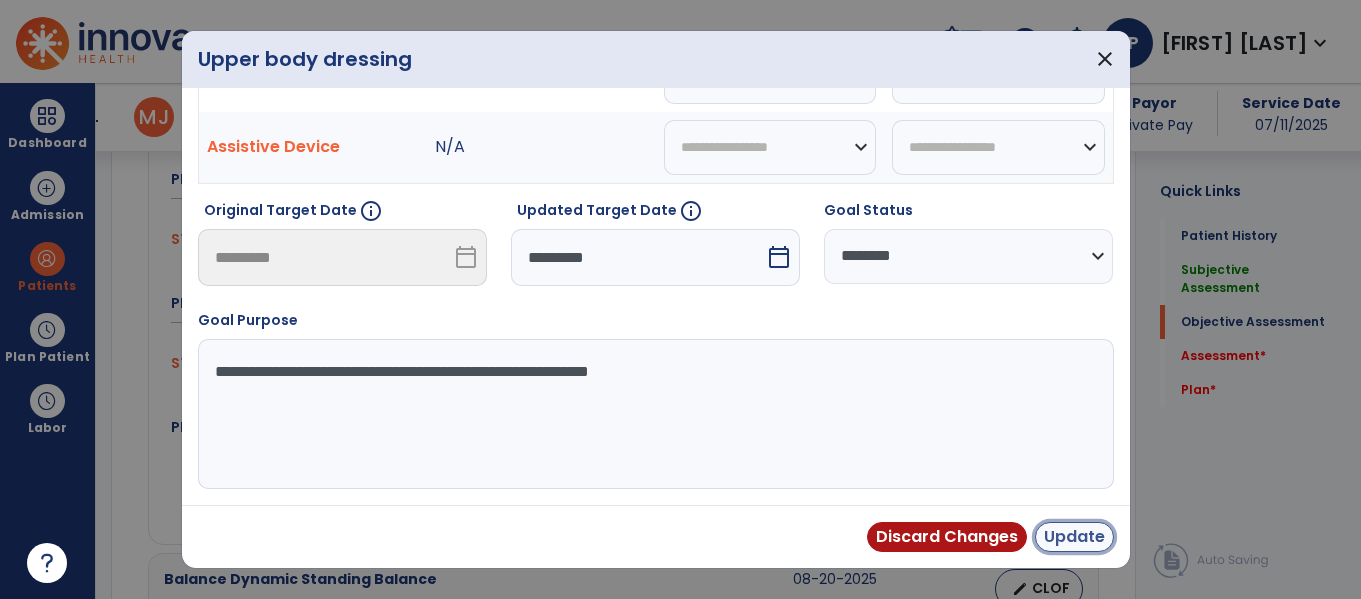 click on "Update" at bounding box center [1074, 537] 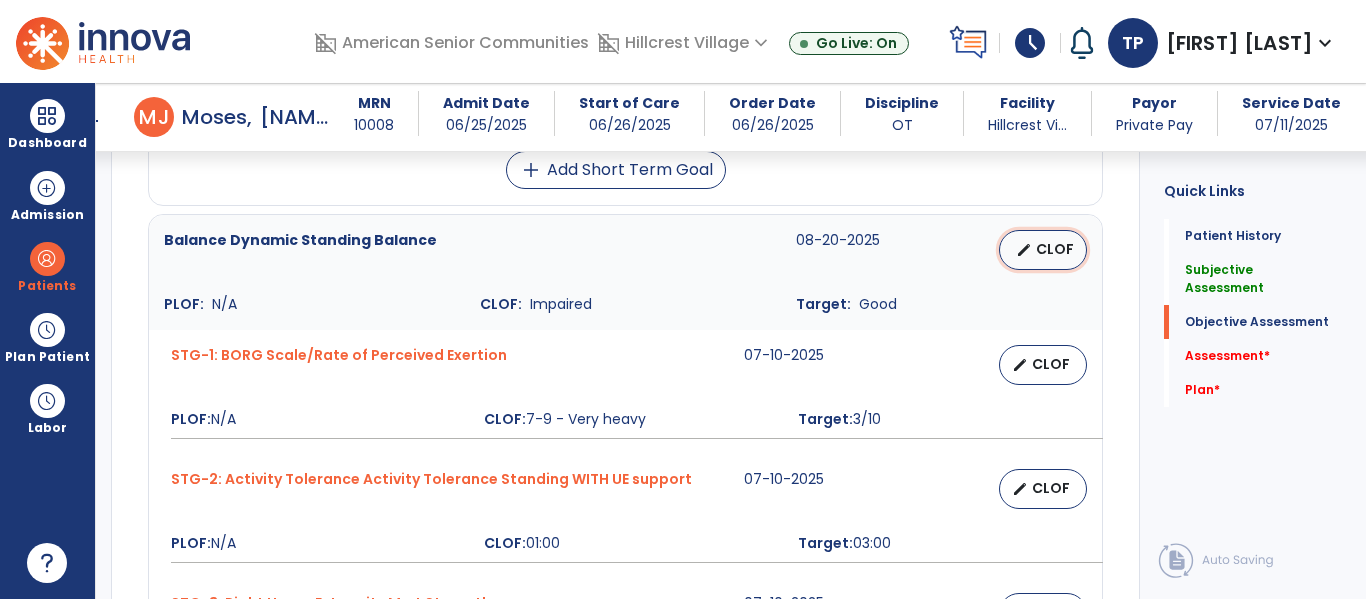 click on "CLOF" at bounding box center [1055, 249] 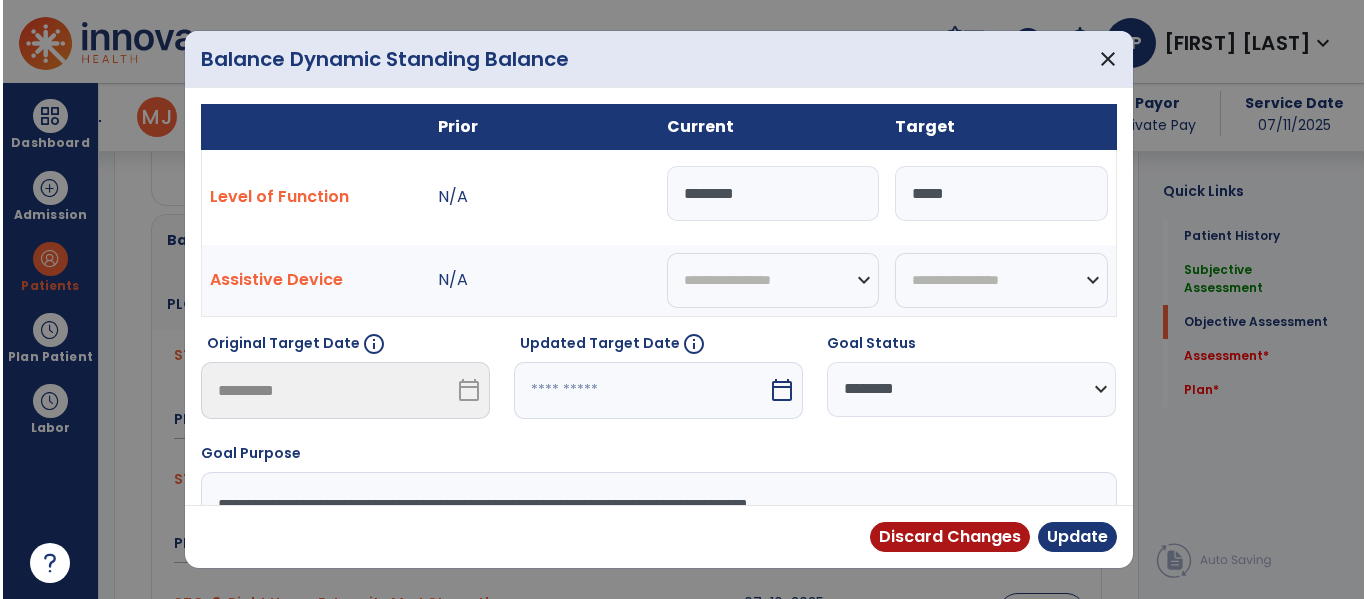 scroll, scrollTop: 1499, scrollLeft: 0, axis: vertical 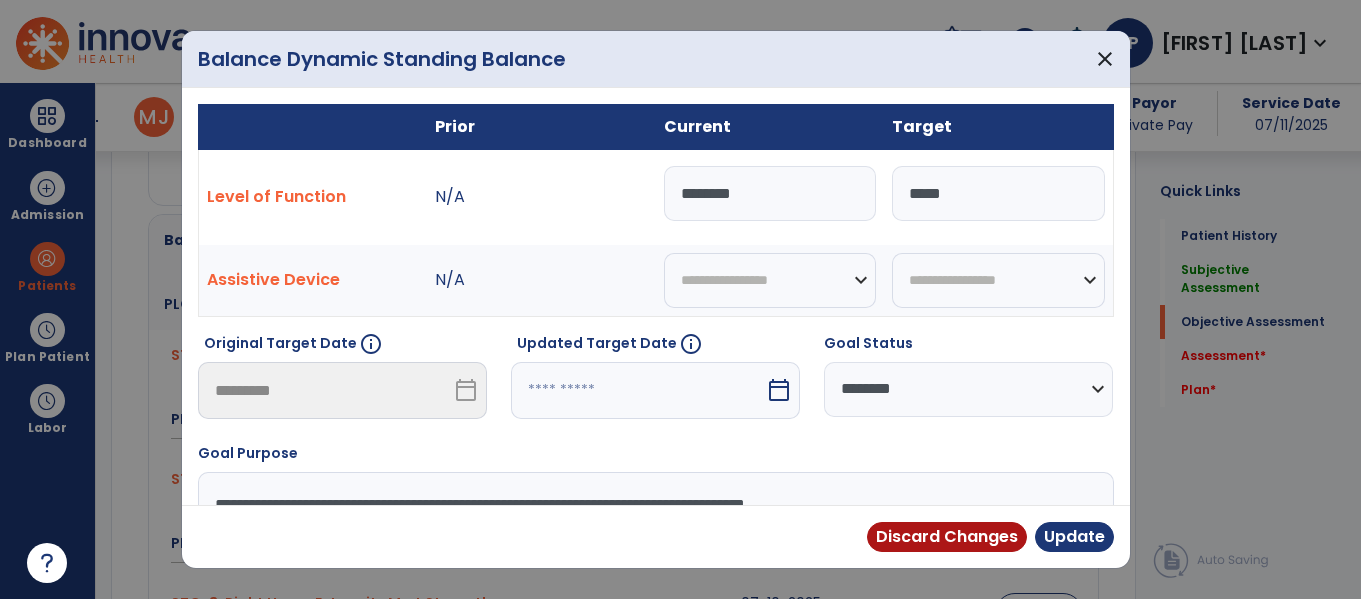 click on "********" at bounding box center (770, 193) 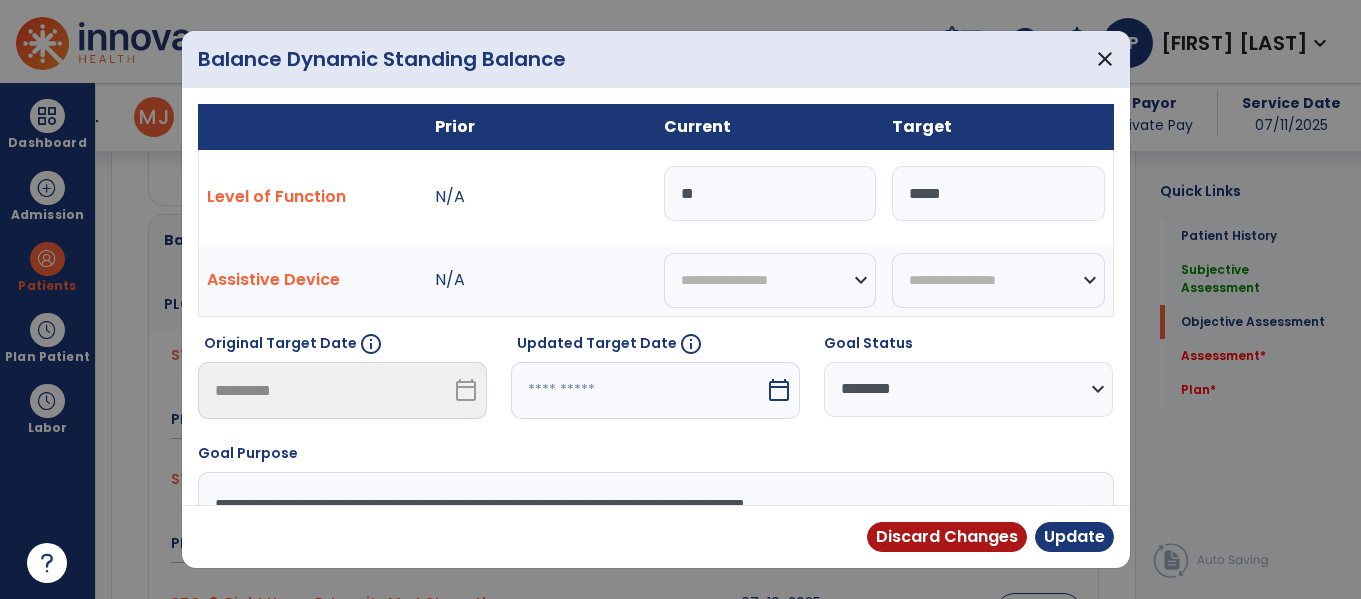 type on "*" 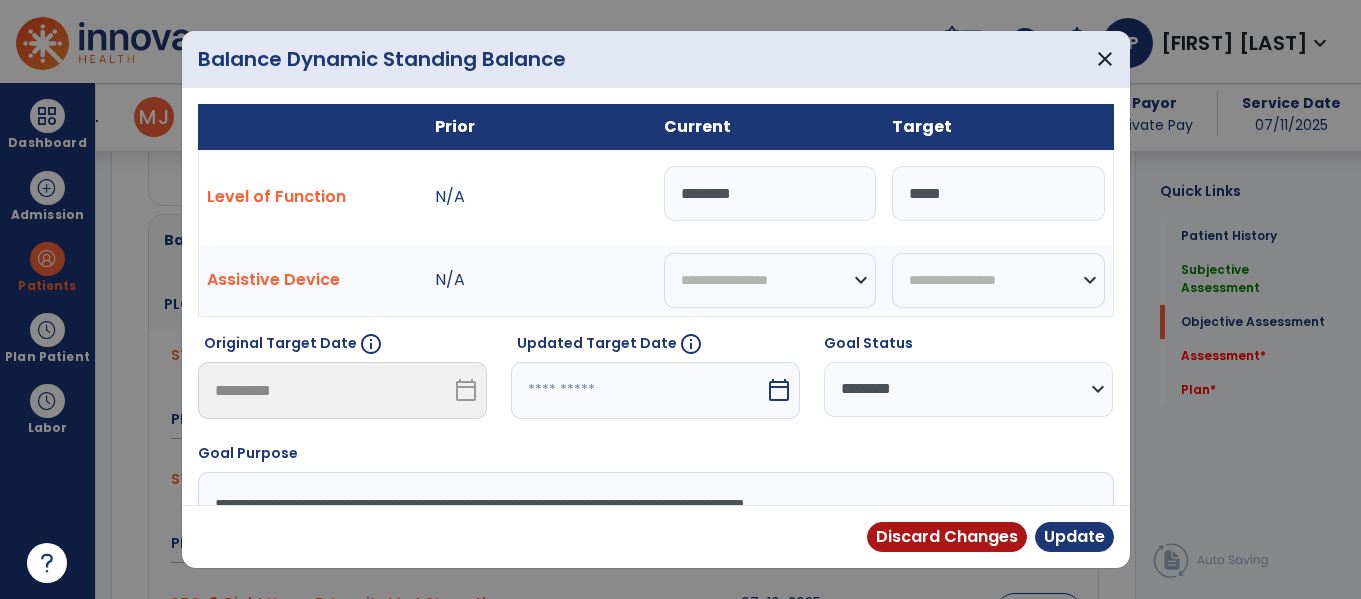 type on "********" 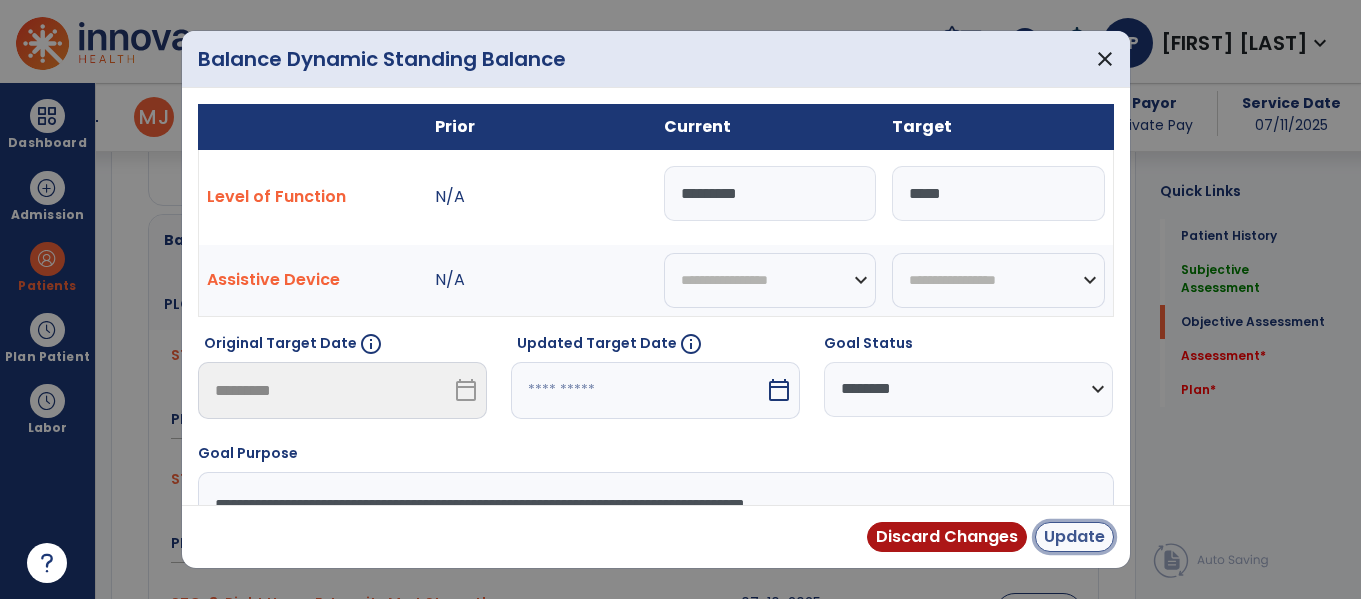 click on "Update" at bounding box center [1074, 537] 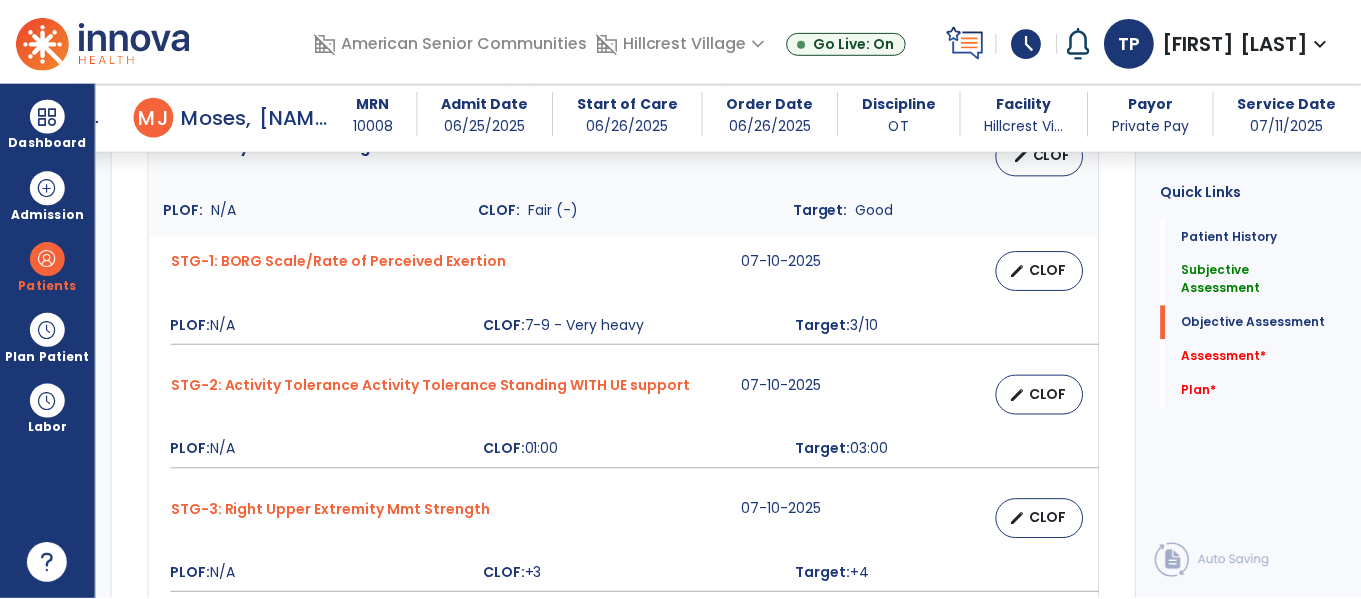 scroll, scrollTop: 1595, scrollLeft: 0, axis: vertical 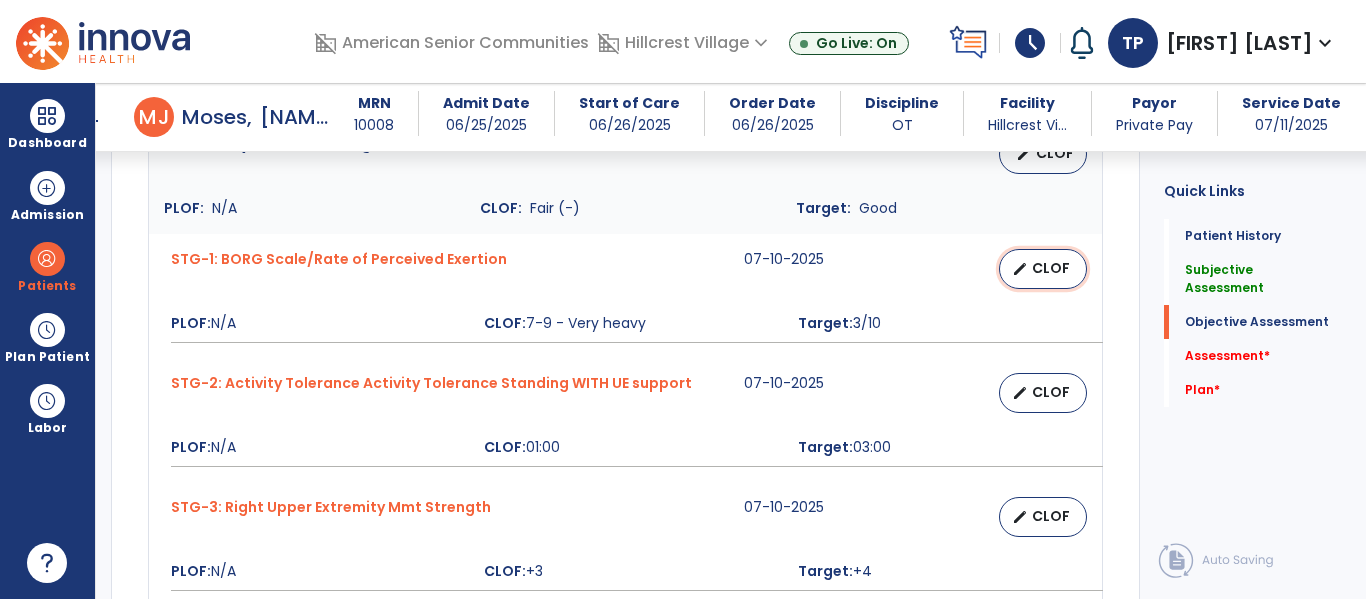click on "CLOF" at bounding box center (1051, 268) 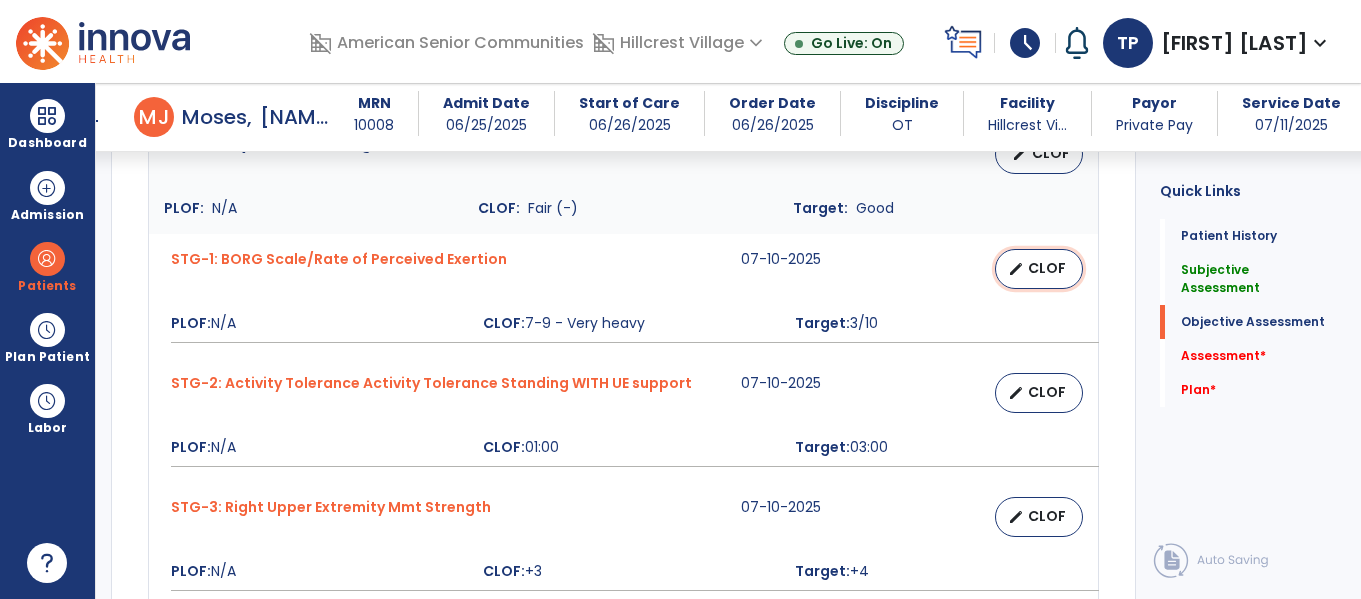 select on "********" 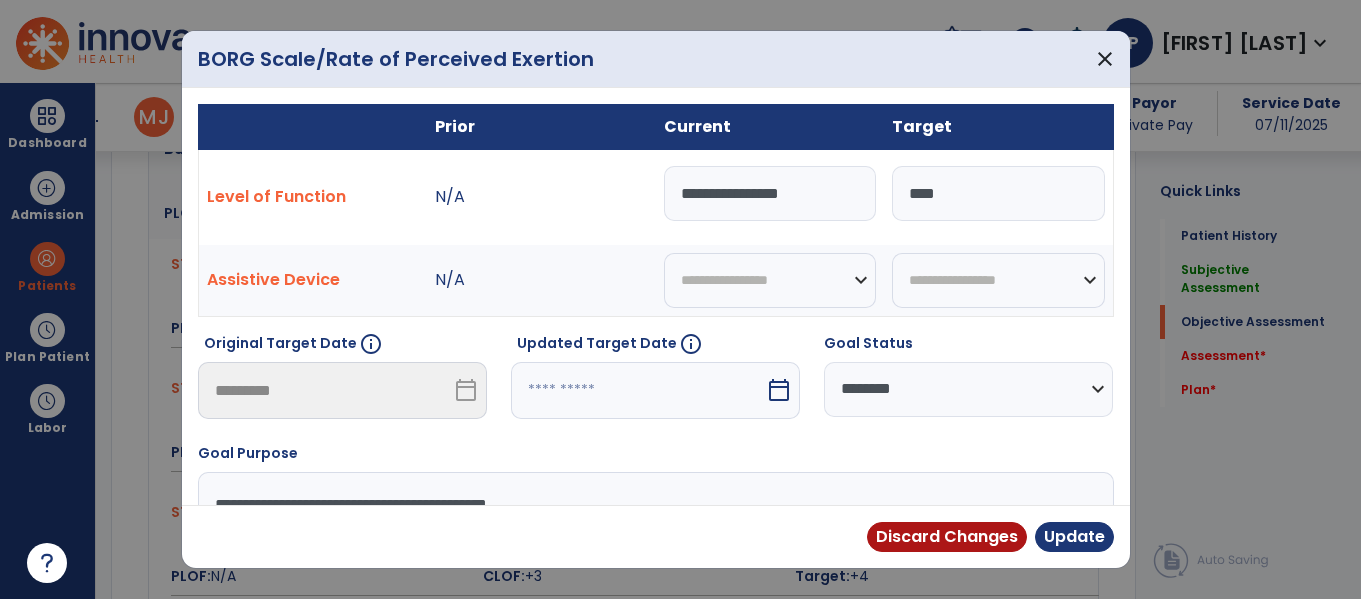 scroll, scrollTop: 1595, scrollLeft: 0, axis: vertical 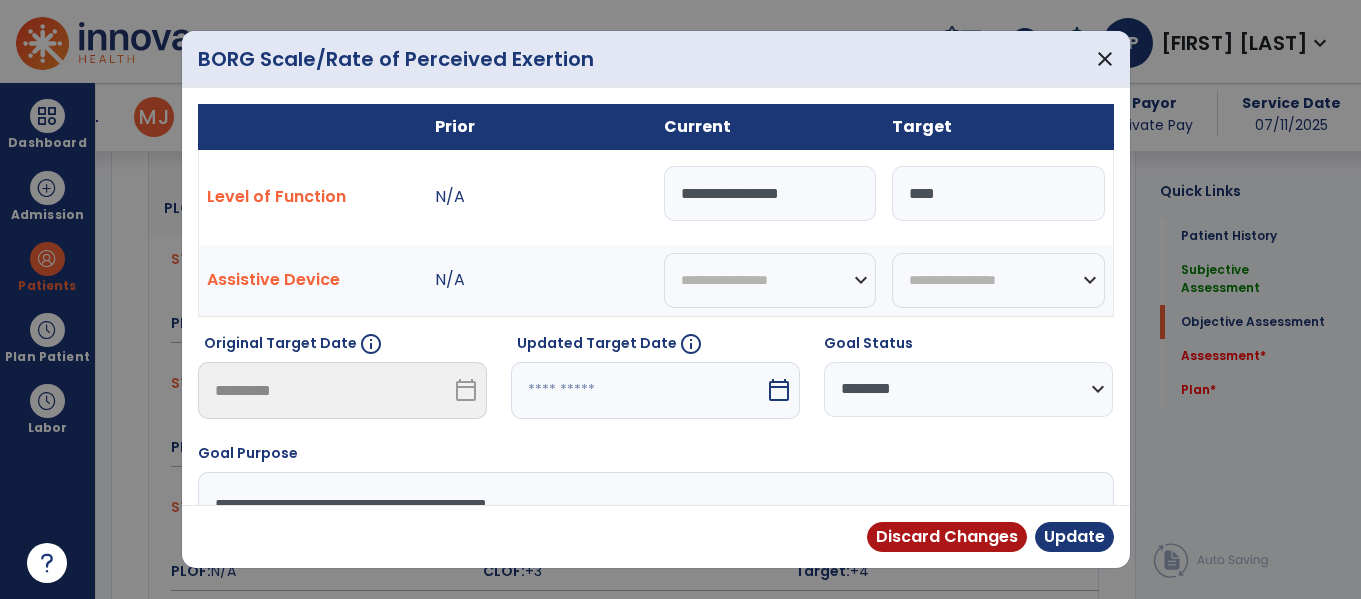 click on "**********" at bounding box center (770, 193) 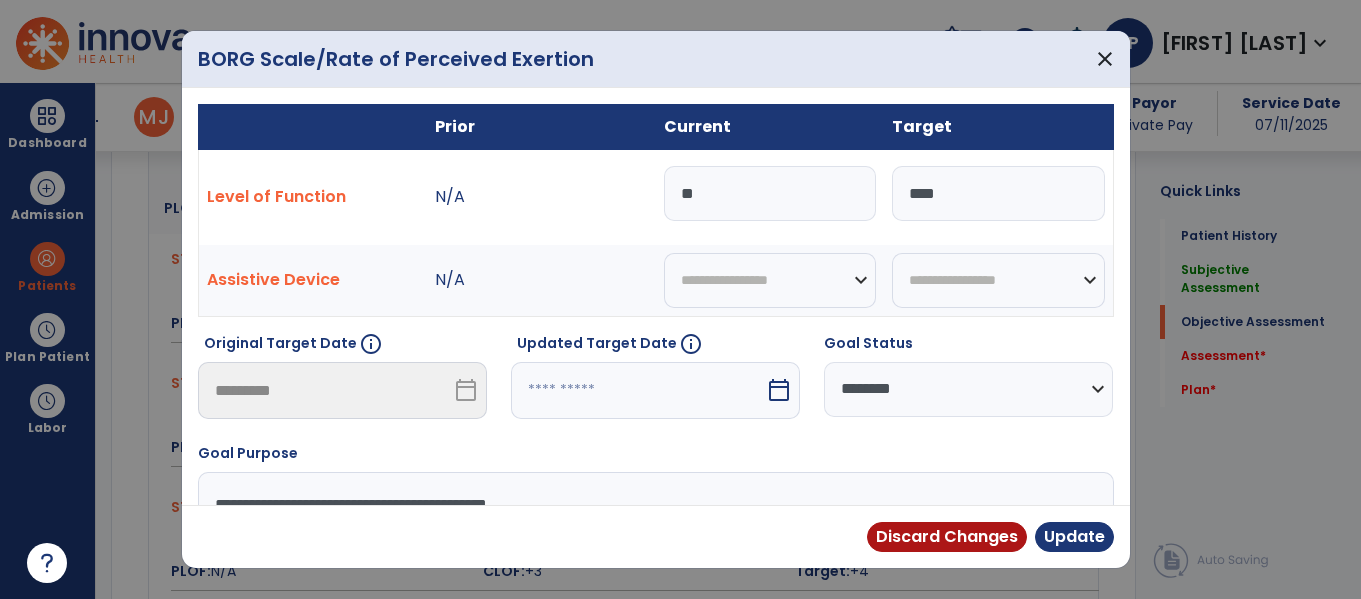 type on "*" 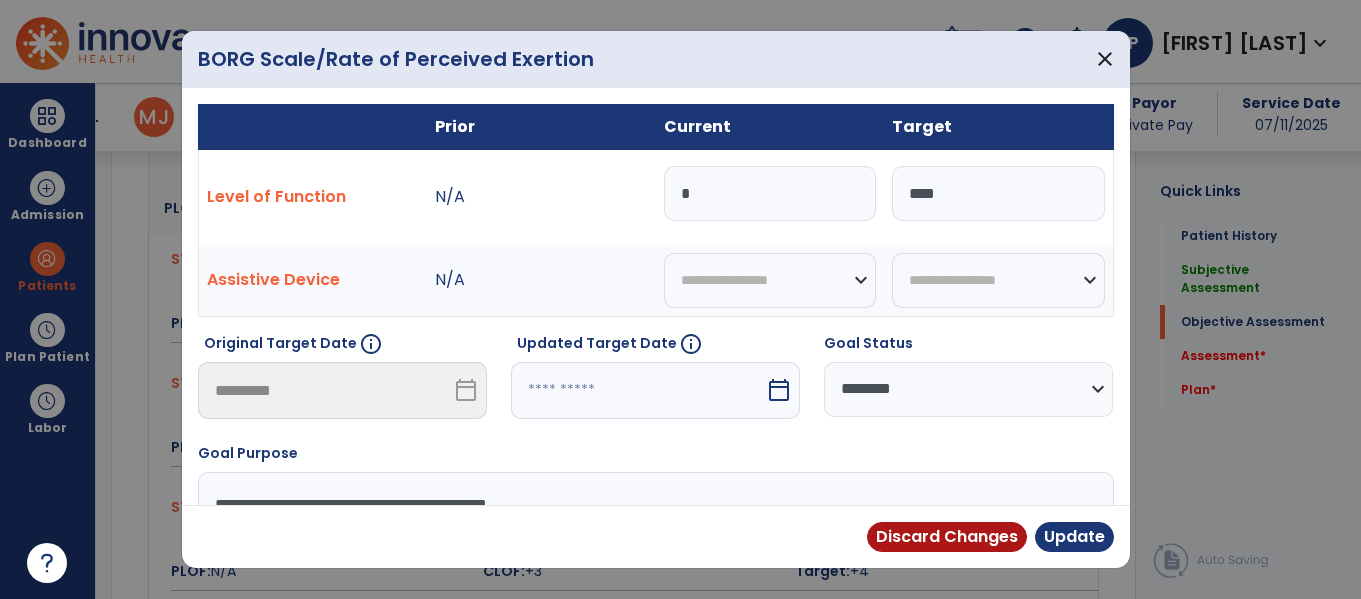 type on "*" 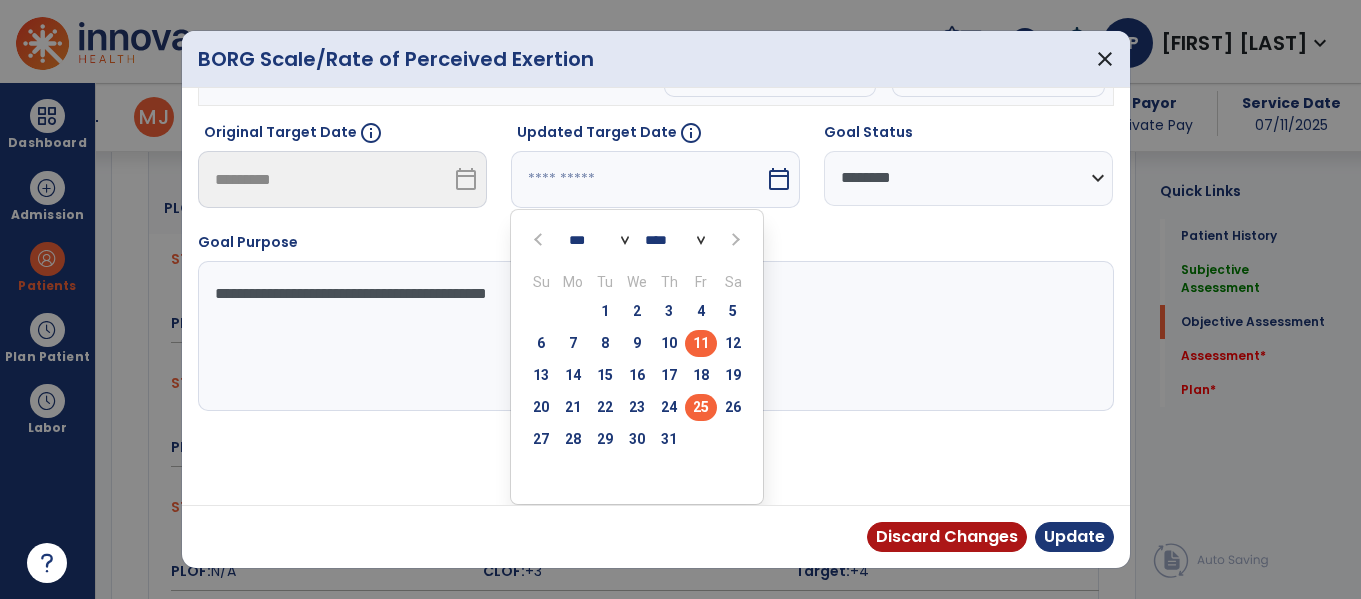 click on "25" at bounding box center [701, 407] 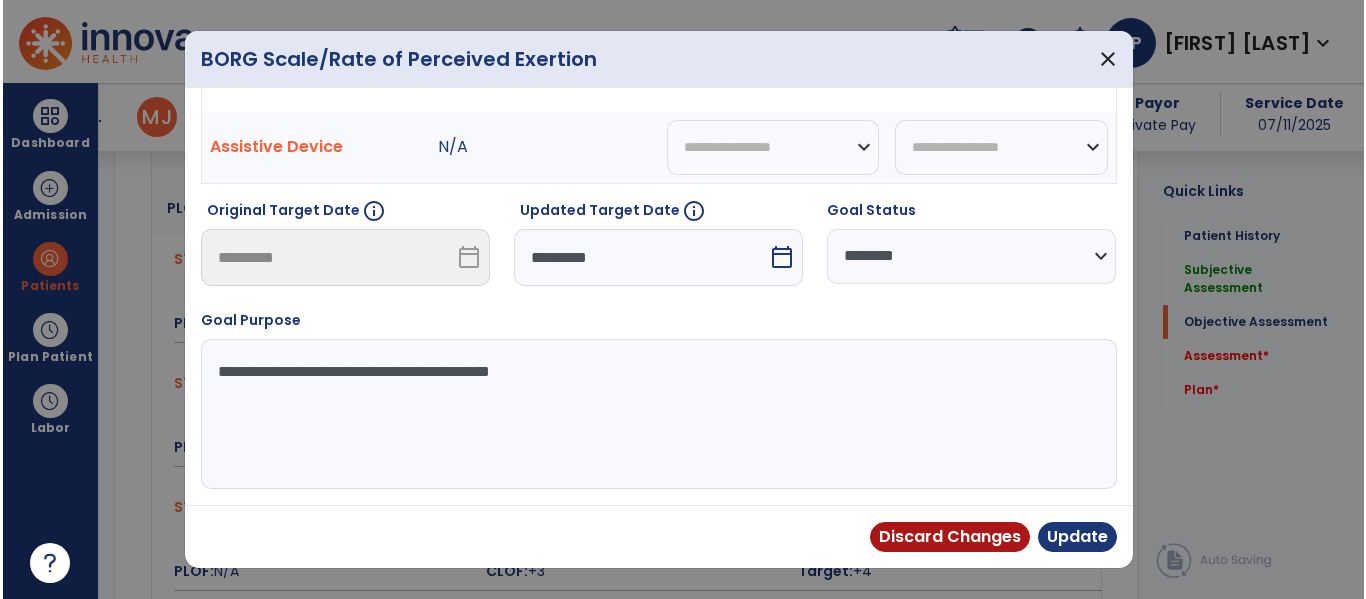 scroll, scrollTop: 133, scrollLeft: 0, axis: vertical 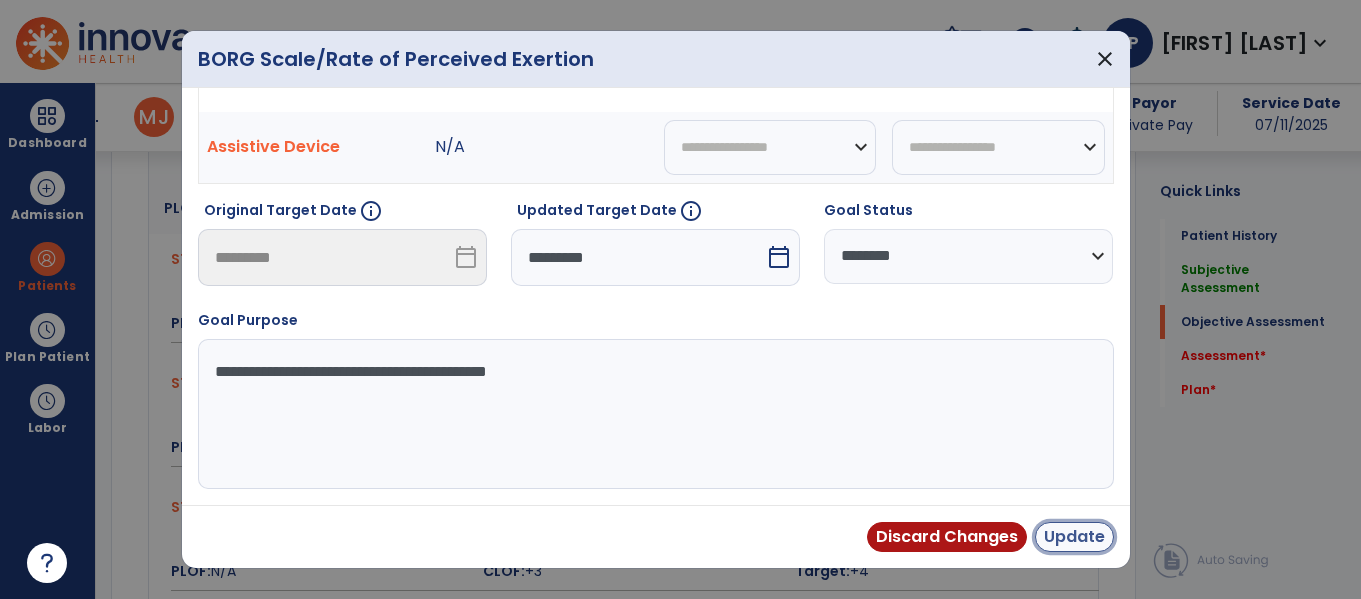 click on "Update" at bounding box center [1074, 537] 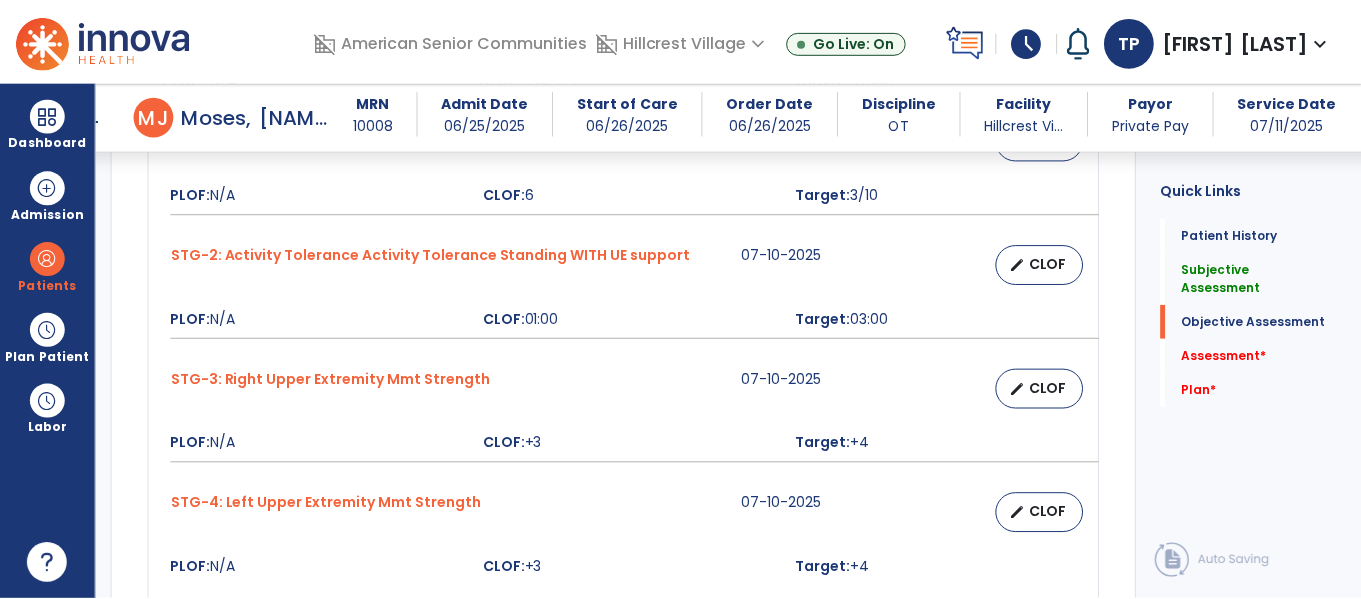 scroll, scrollTop: 1724, scrollLeft: 0, axis: vertical 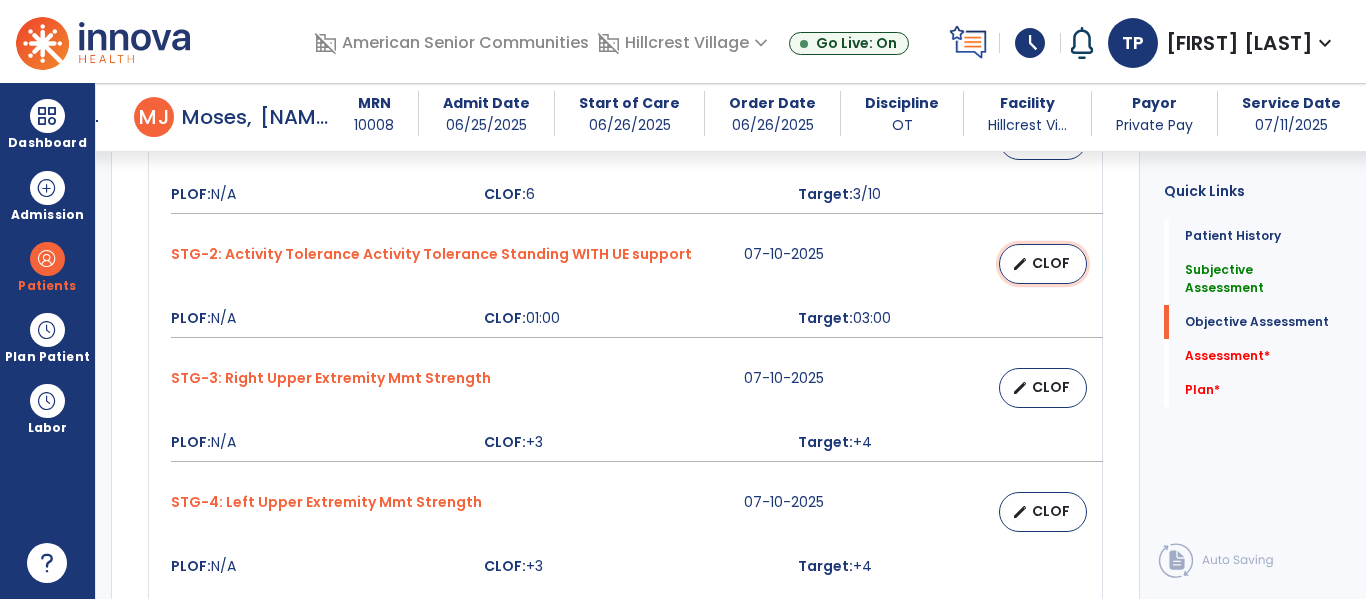 click on "edit   CLOF" at bounding box center [1043, 264] 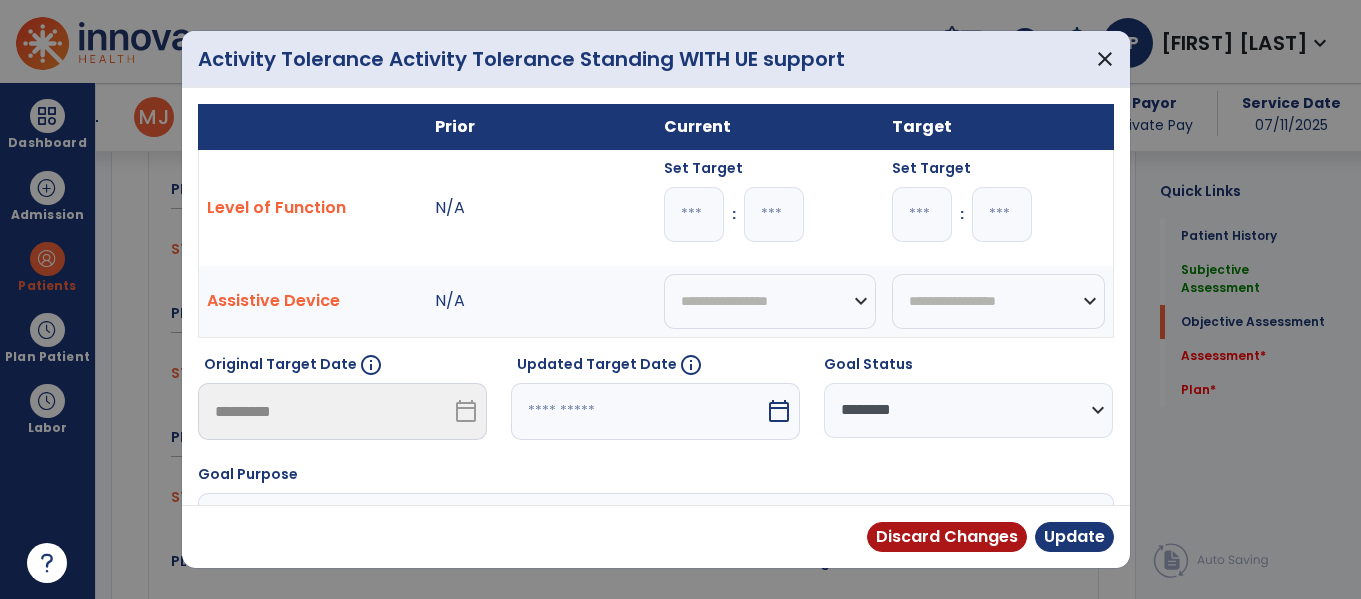 scroll, scrollTop: 1724, scrollLeft: 0, axis: vertical 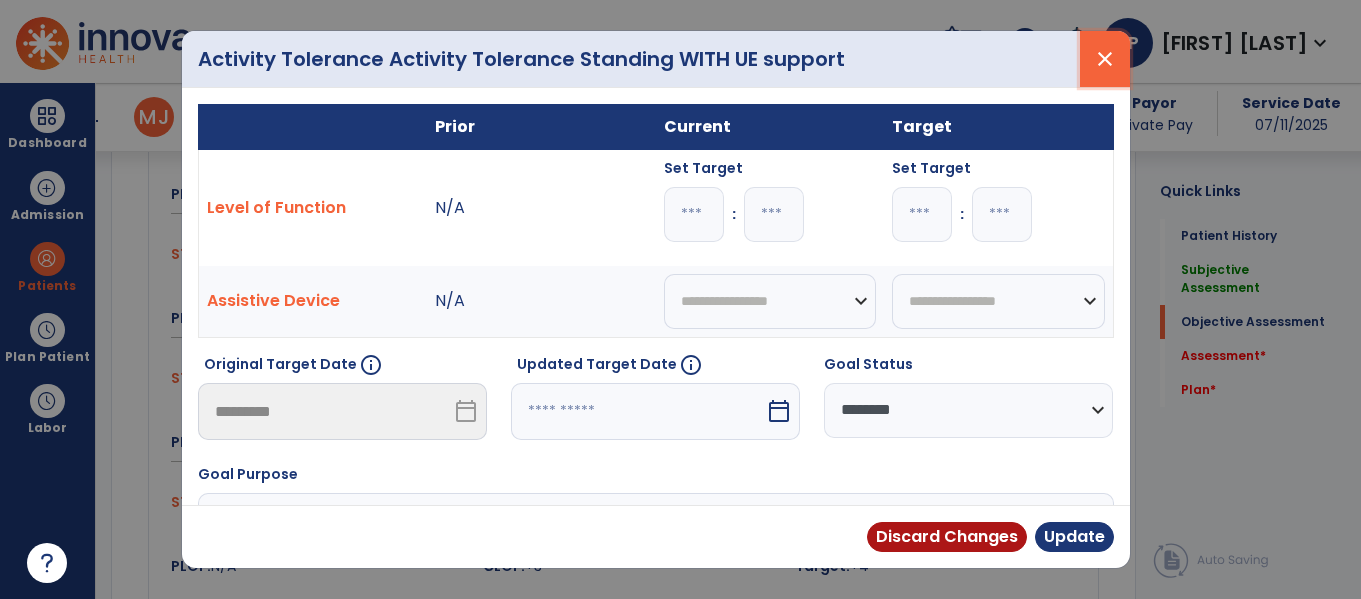 click on "close" at bounding box center (1105, 59) 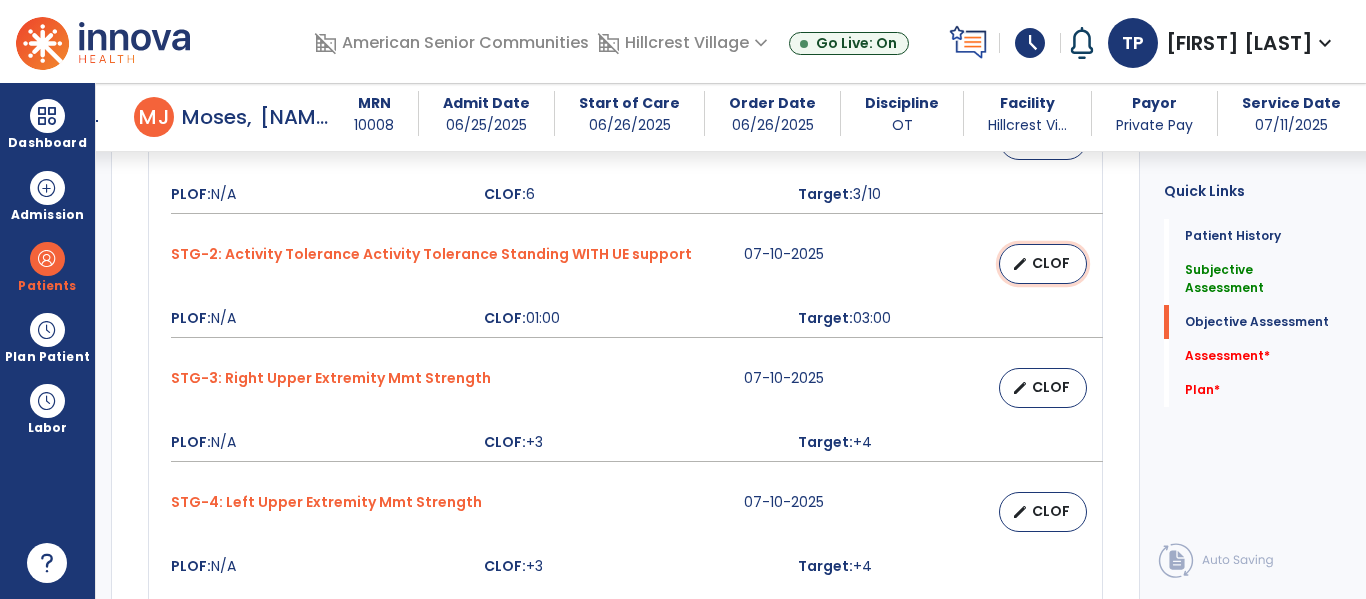 click on "CLOF" at bounding box center (1051, 263) 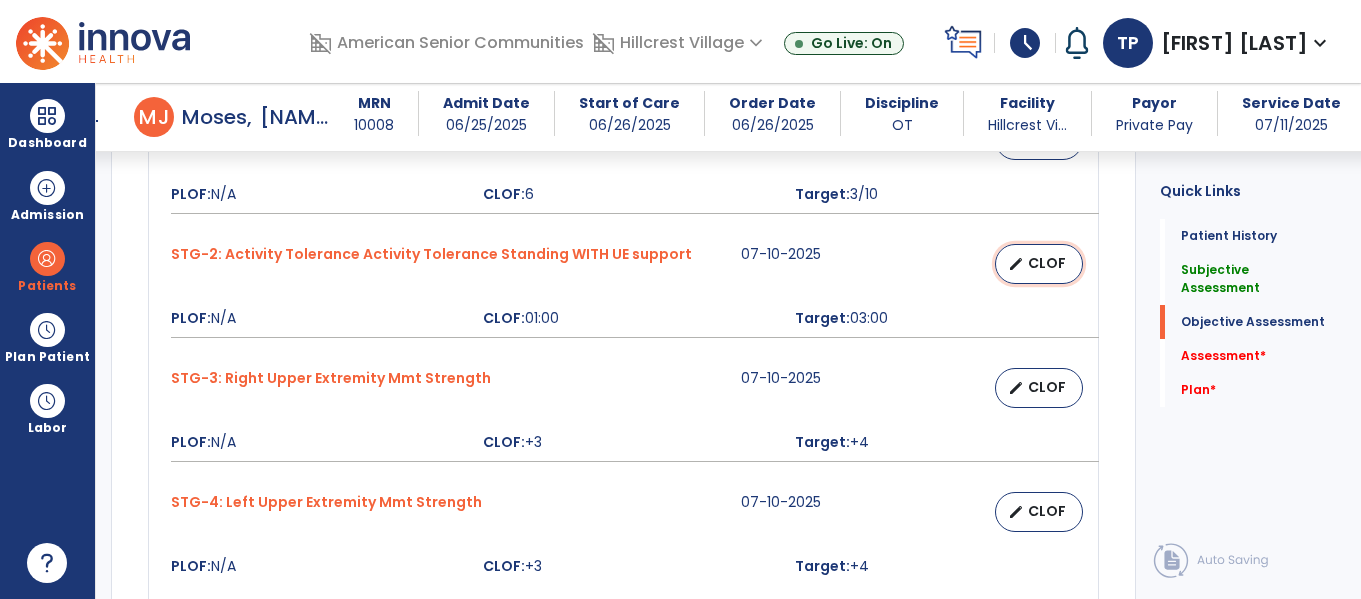 select on "********" 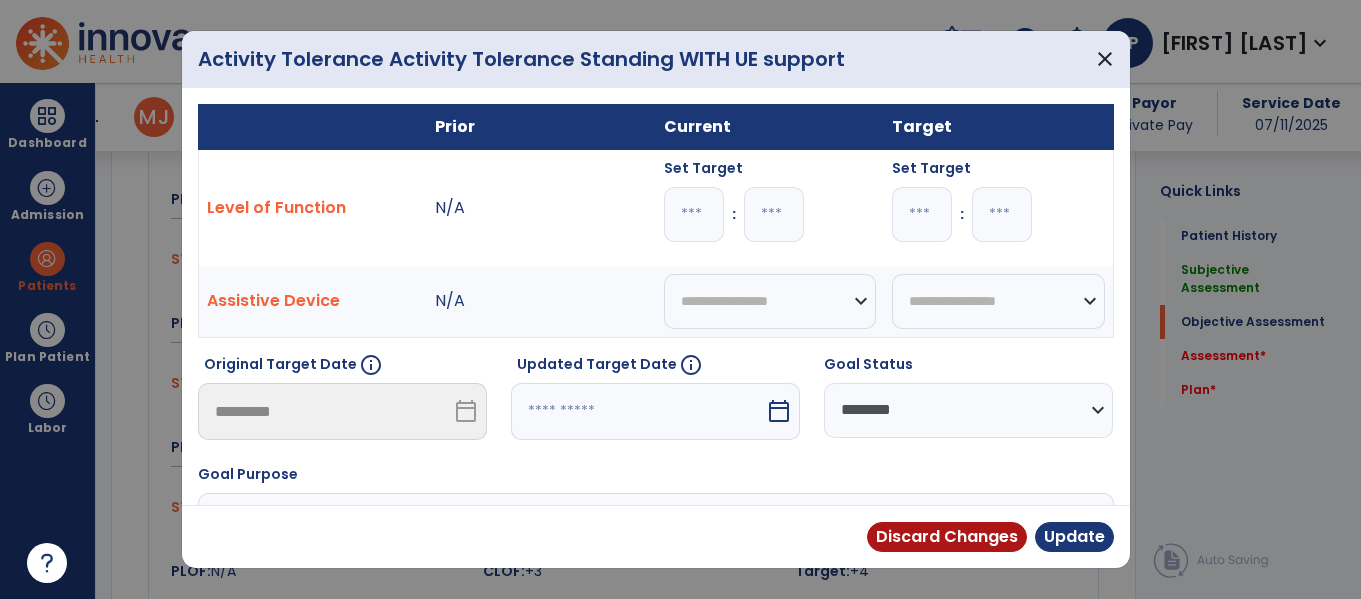 scroll, scrollTop: 1724, scrollLeft: 0, axis: vertical 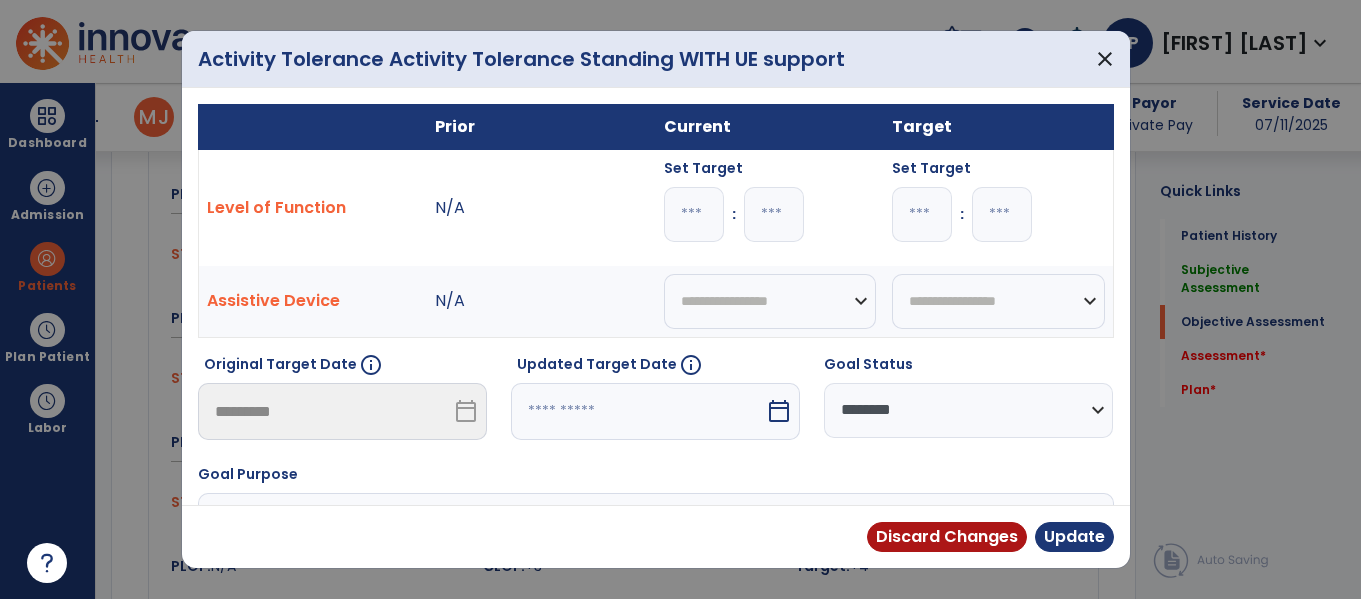 click at bounding box center (774, 214) 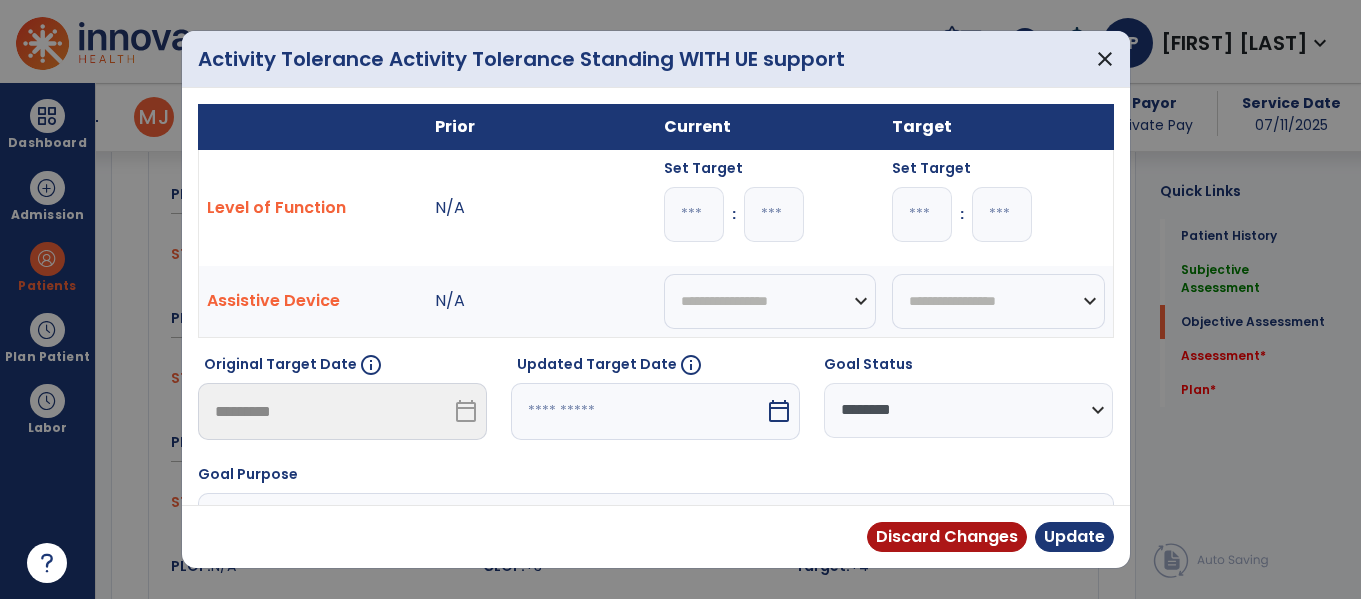 type on "**" 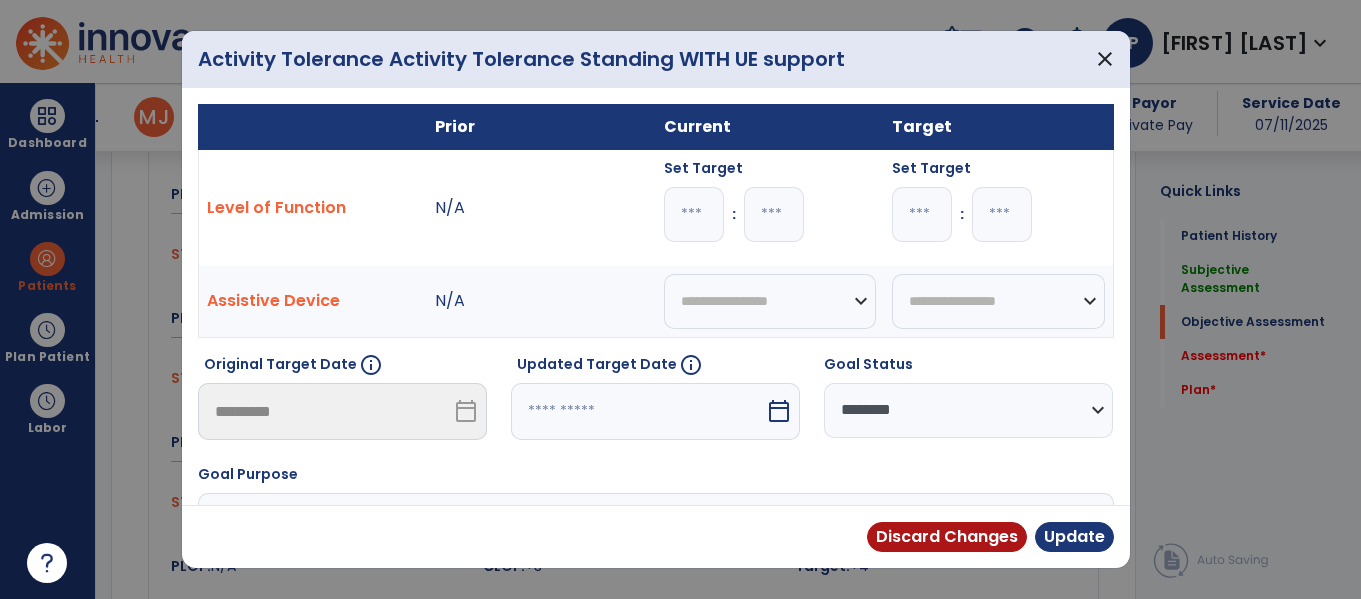 click on "calendar_today" at bounding box center (779, 411) 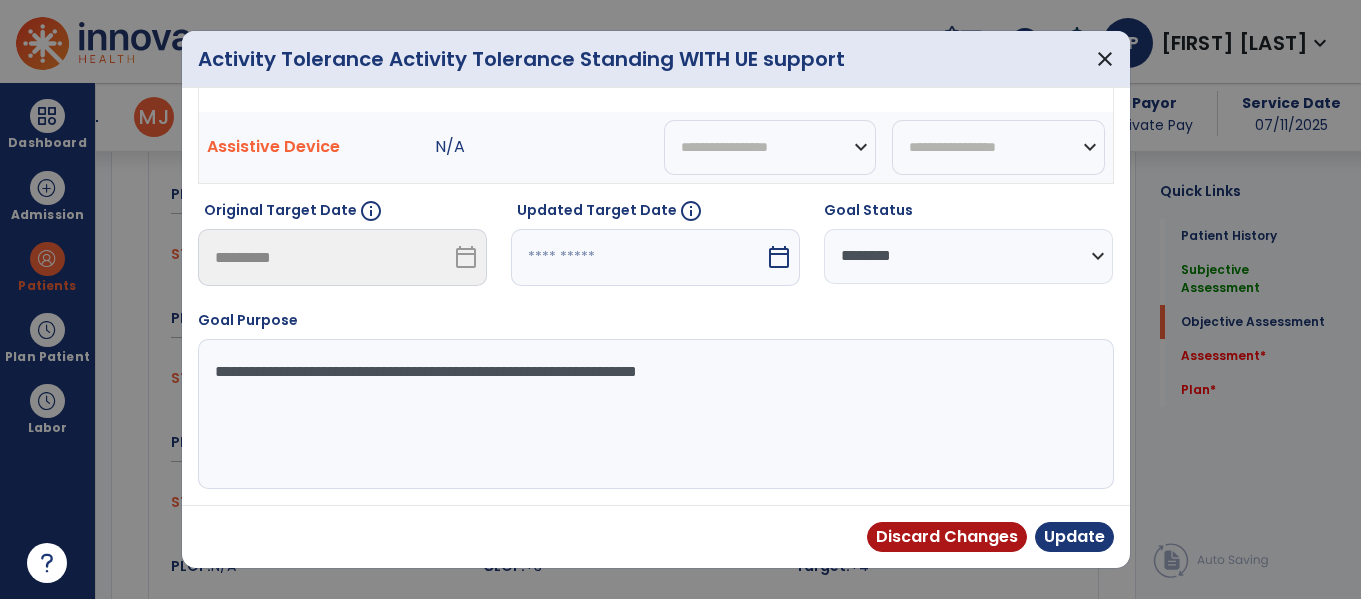 select on "*" 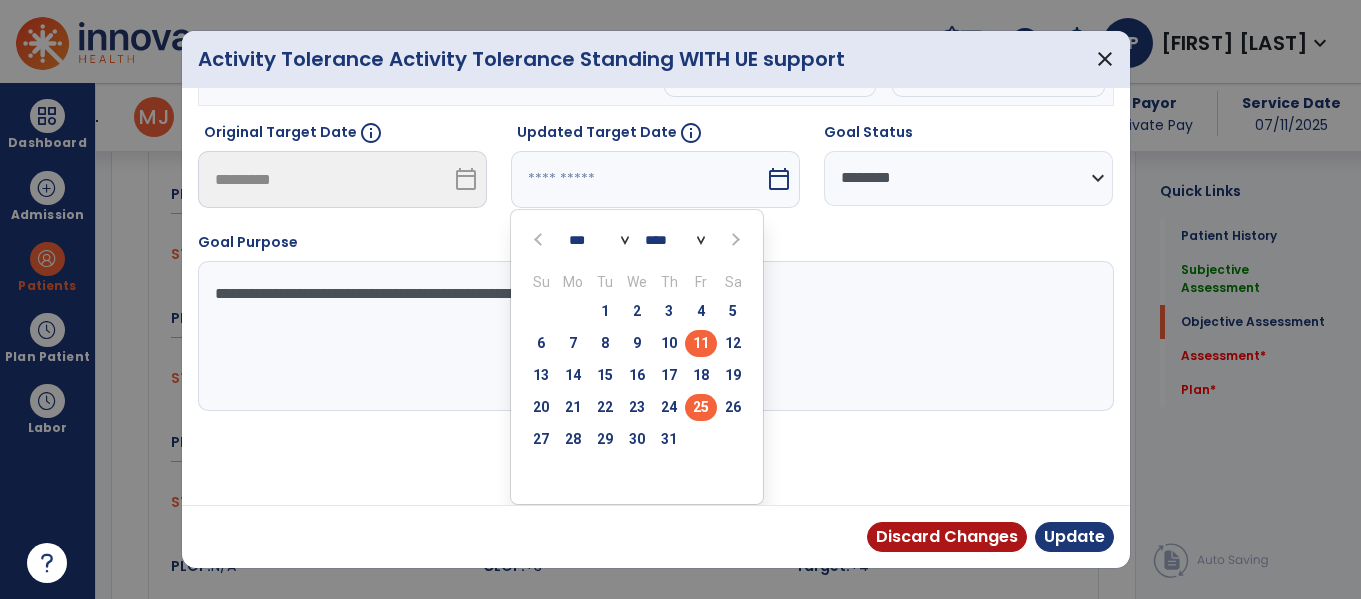 click on "25" at bounding box center [701, 407] 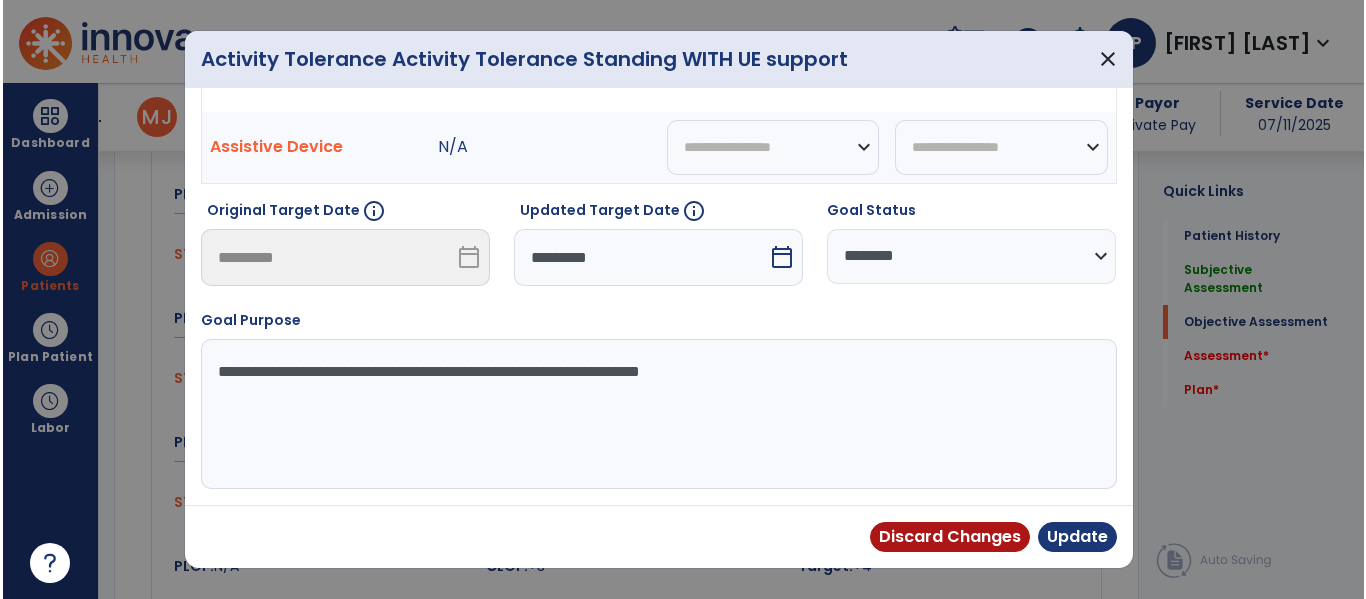 scroll, scrollTop: 154, scrollLeft: 0, axis: vertical 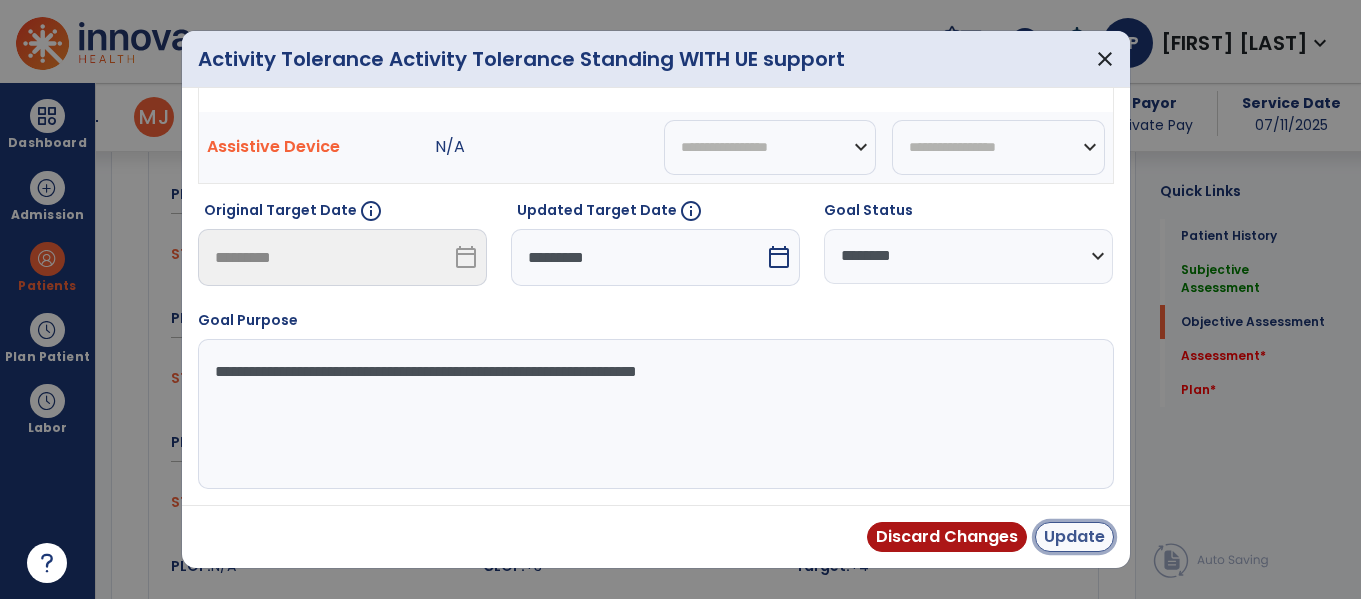 click on "Update" at bounding box center [1074, 537] 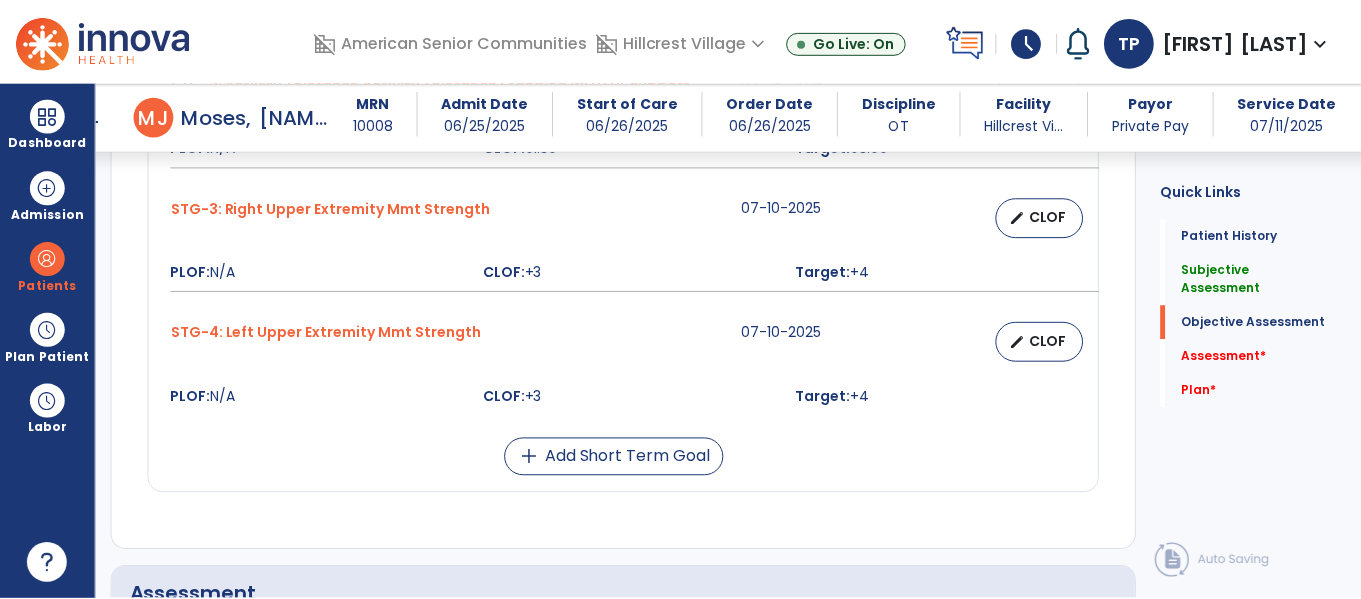 scroll, scrollTop: 1895, scrollLeft: 0, axis: vertical 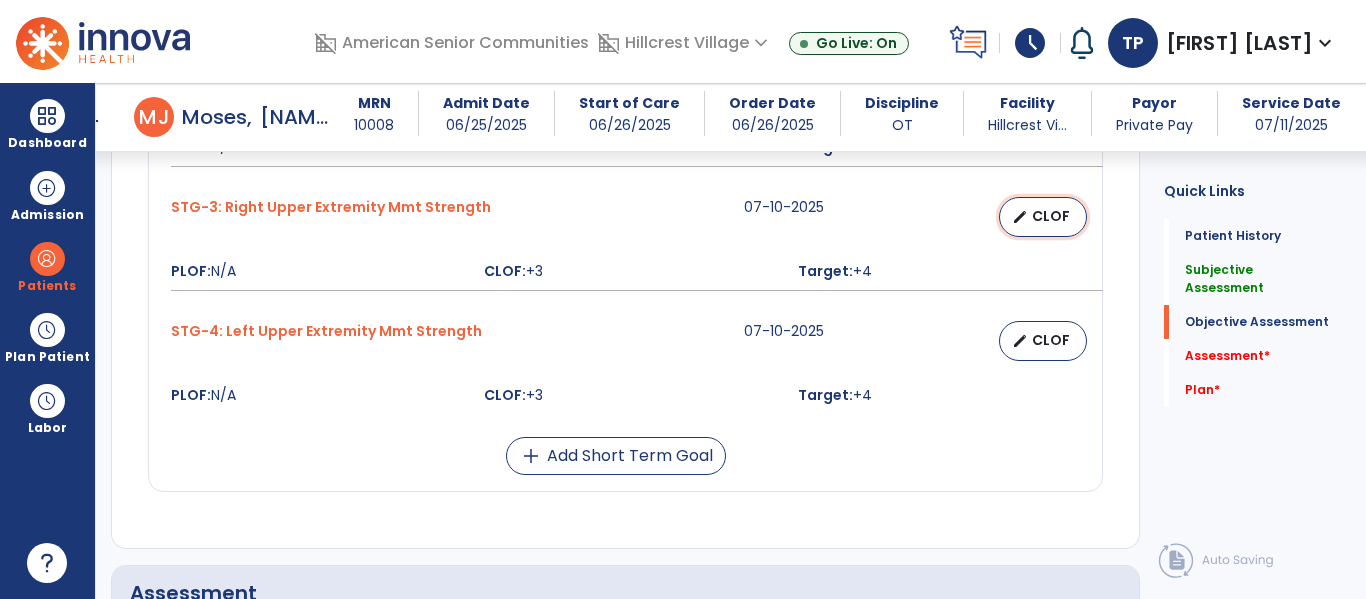 click on "CLOF" at bounding box center (1051, 216) 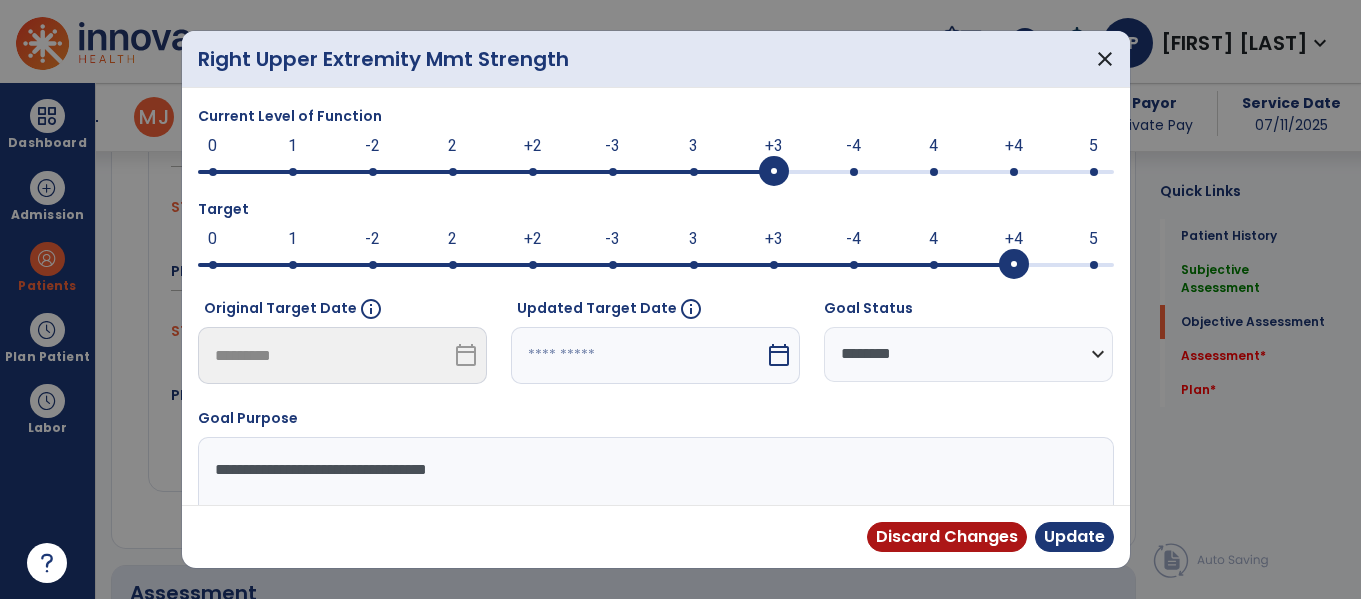 scroll, scrollTop: 1895, scrollLeft: 0, axis: vertical 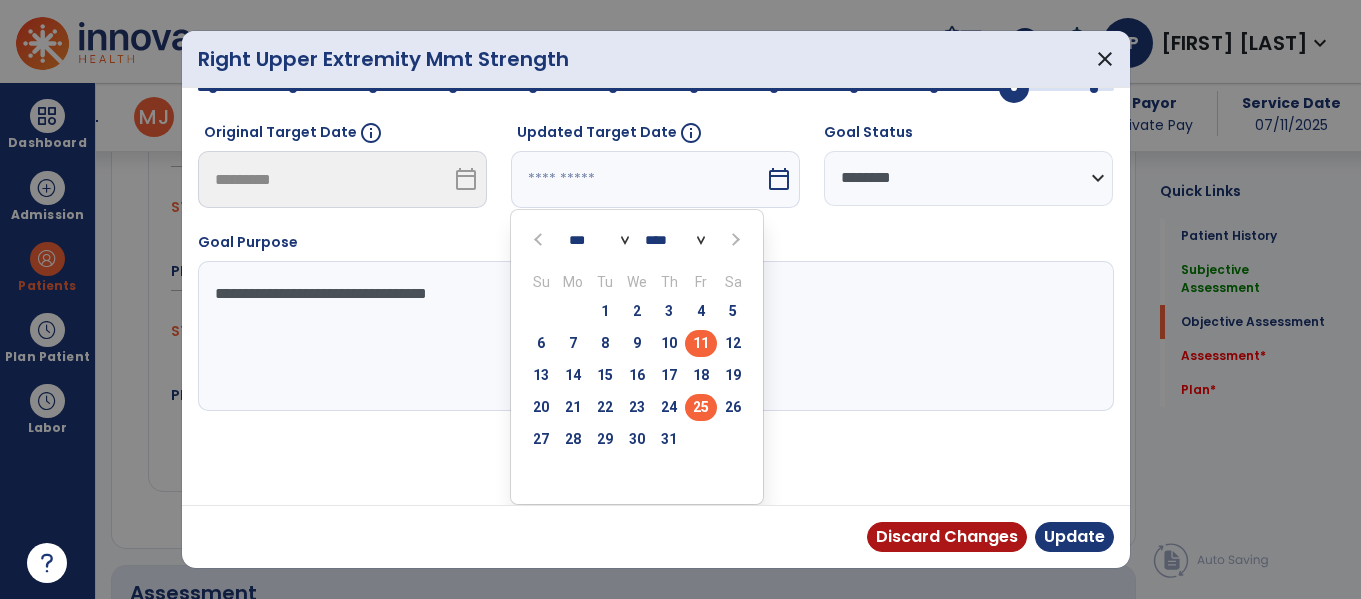 click on "25" at bounding box center [701, 407] 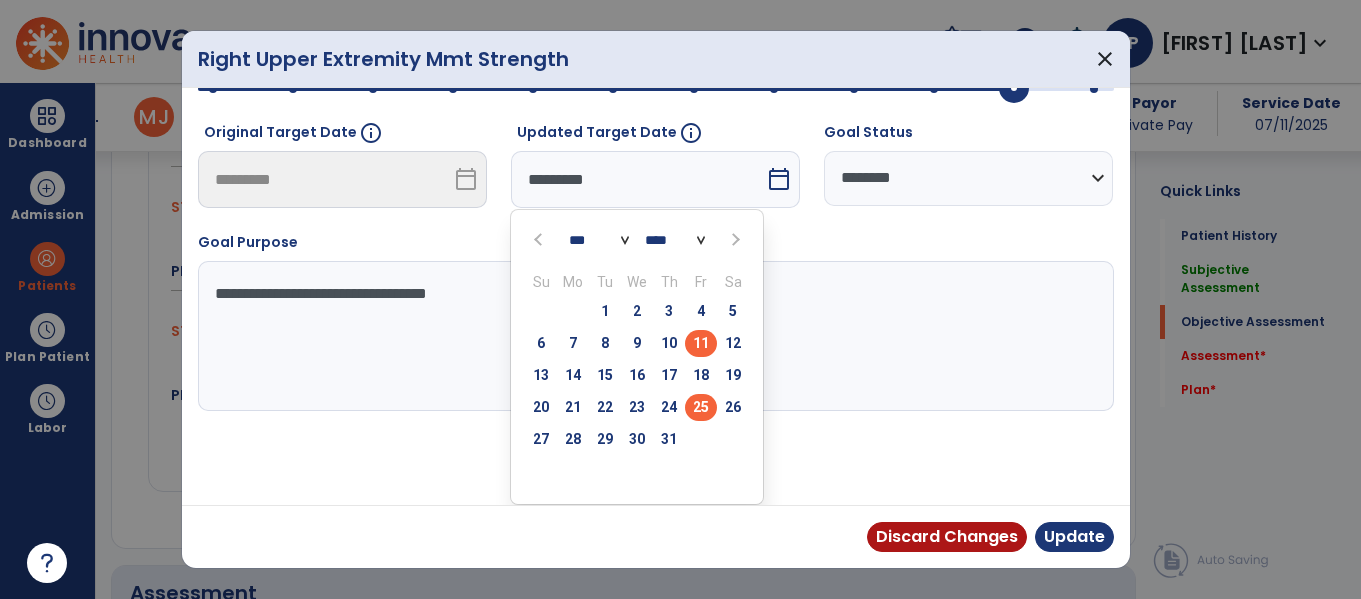 scroll, scrollTop: 98, scrollLeft: 0, axis: vertical 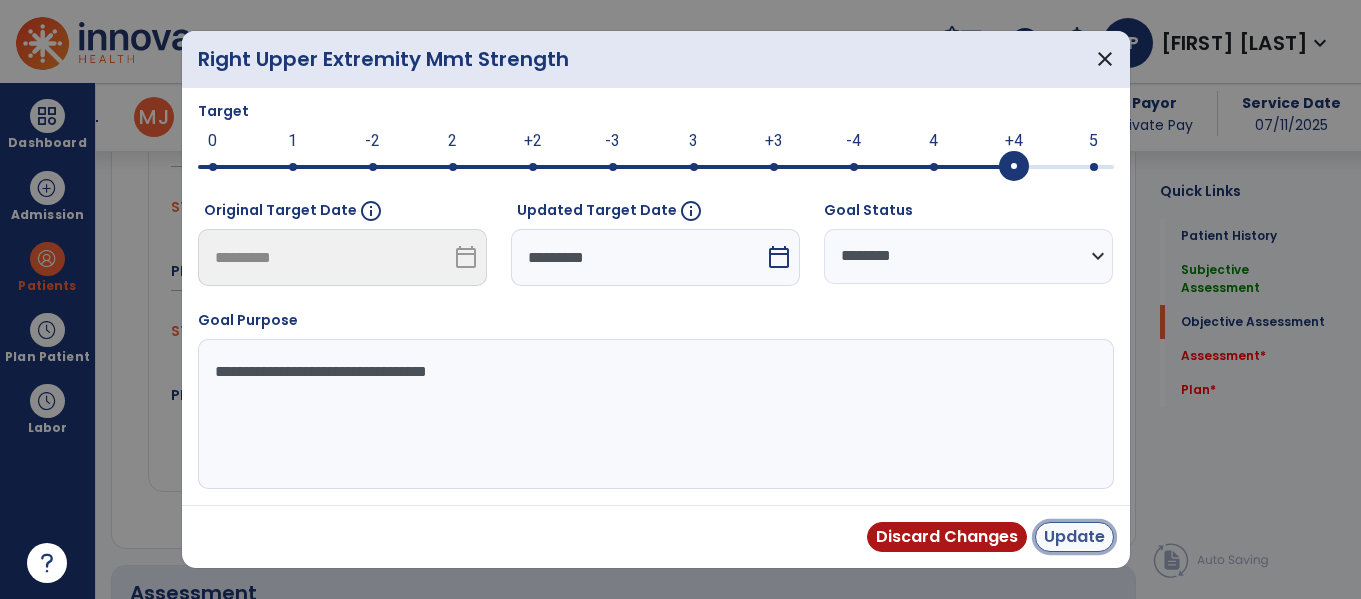click on "Update" at bounding box center (1074, 537) 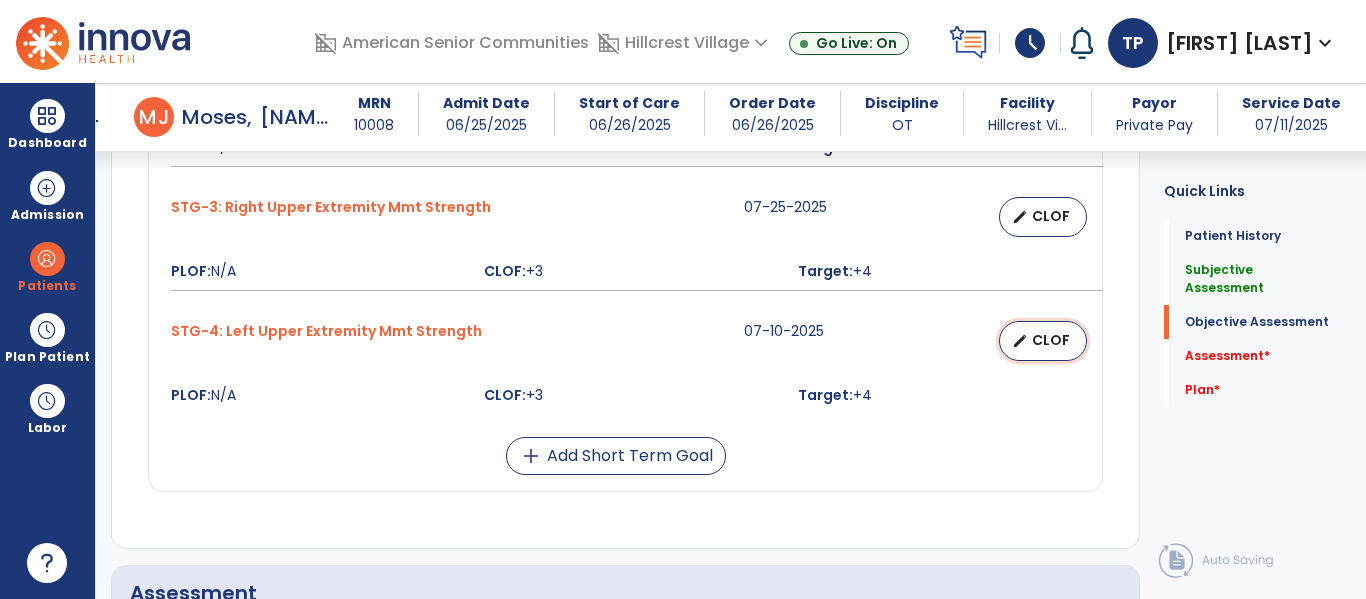 click on "CLOF" at bounding box center [1051, 340] 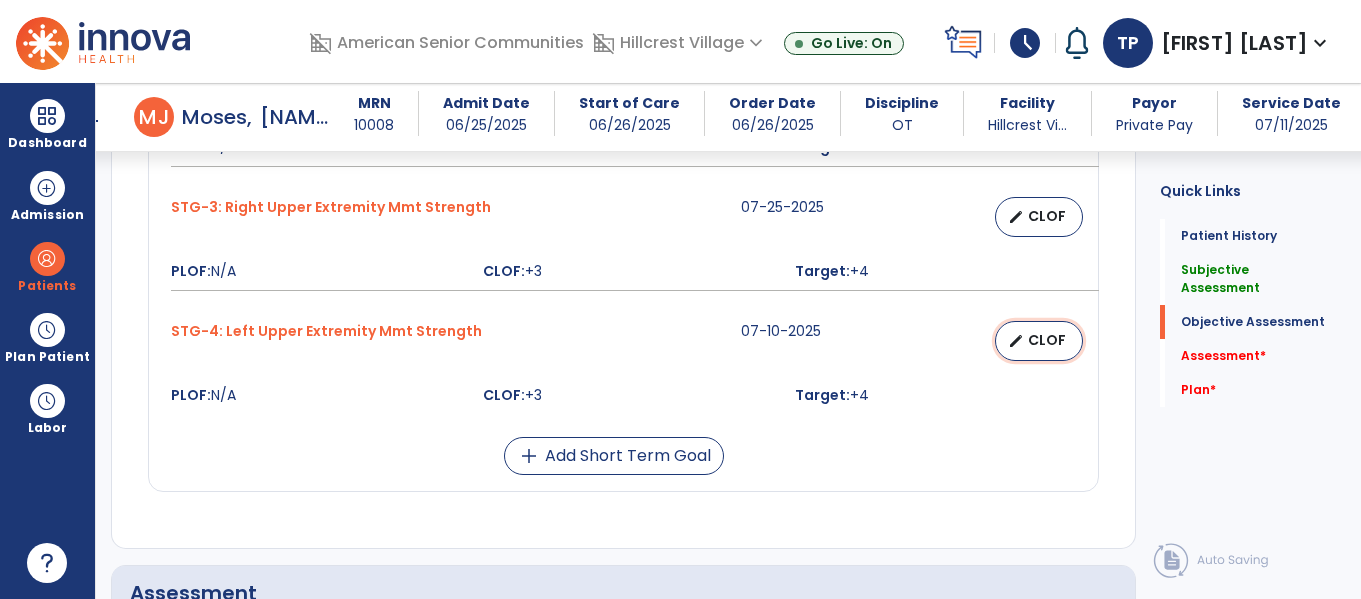select on "********" 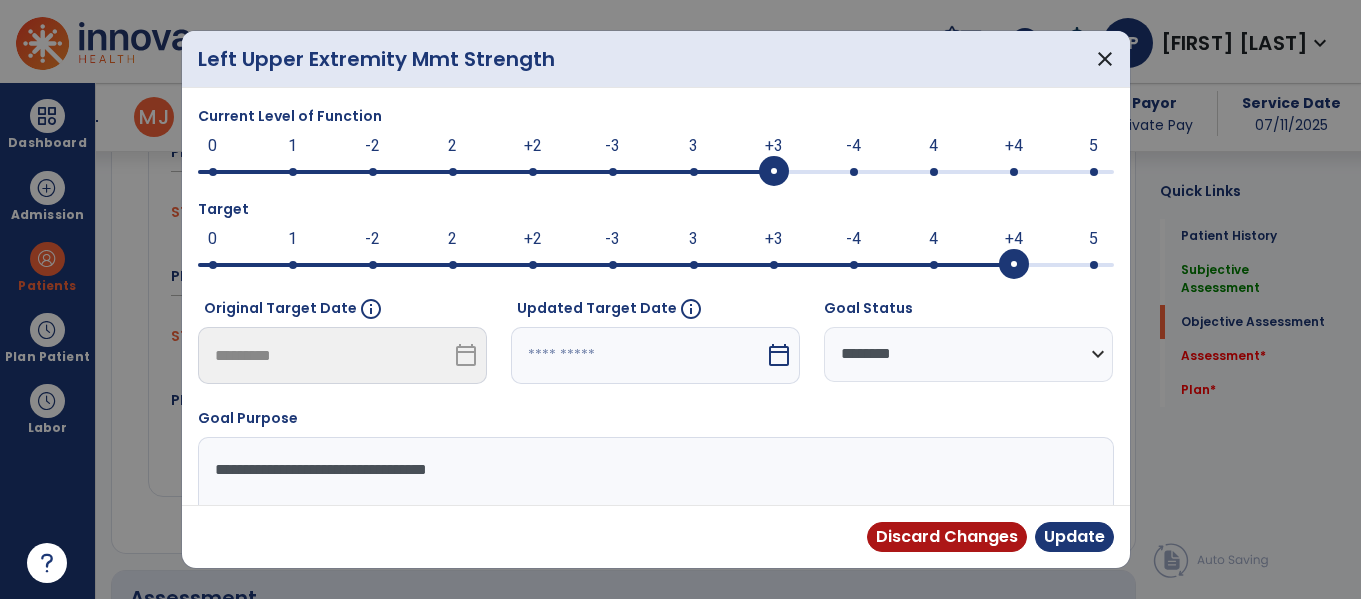 scroll, scrollTop: 1895, scrollLeft: 0, axis: vertical 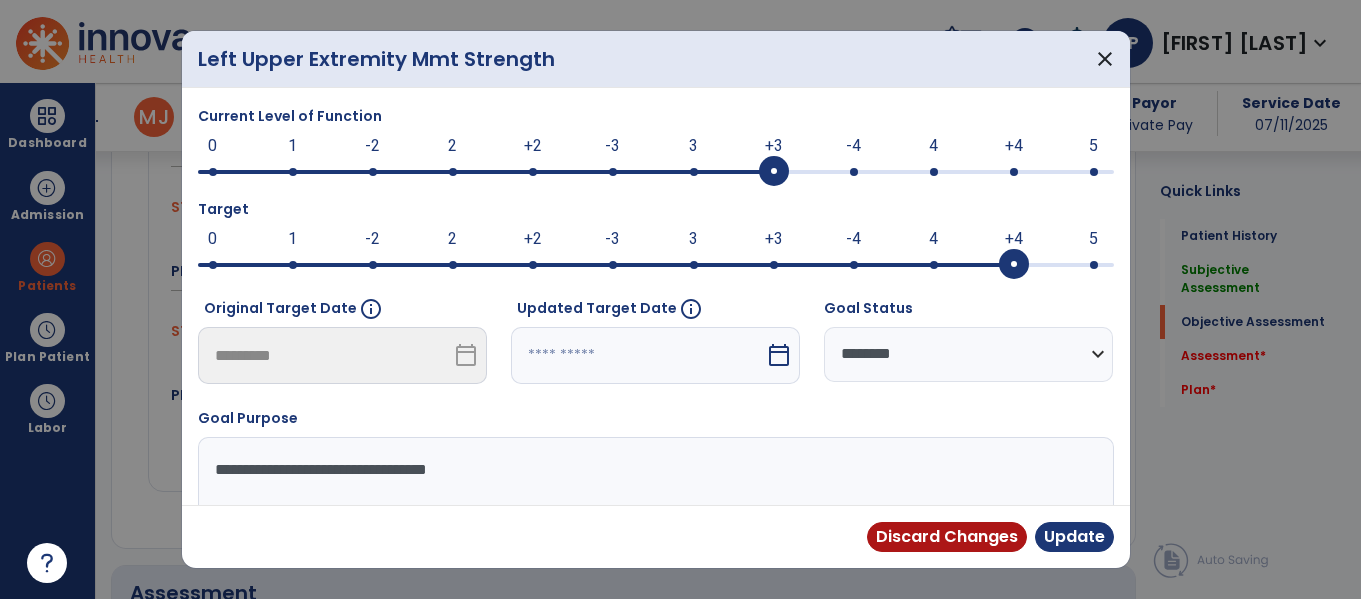 click on "calendar_today" at bounding box center [779, 355] 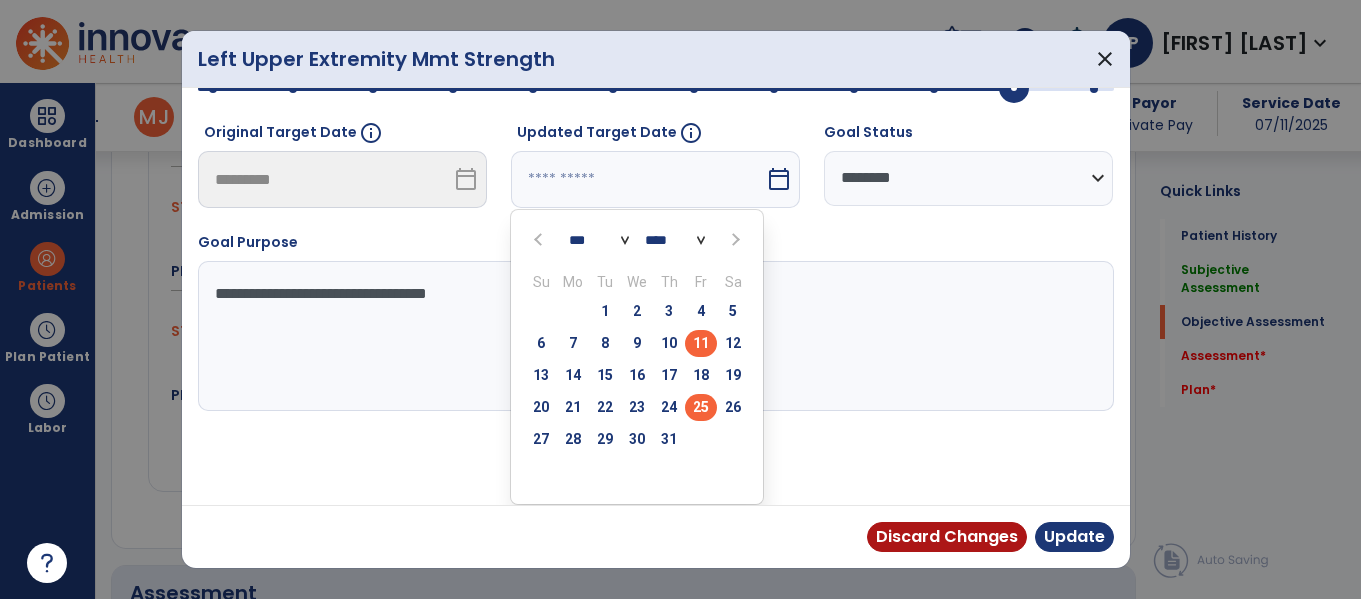 click on "25" at bounding box center (701, 407) 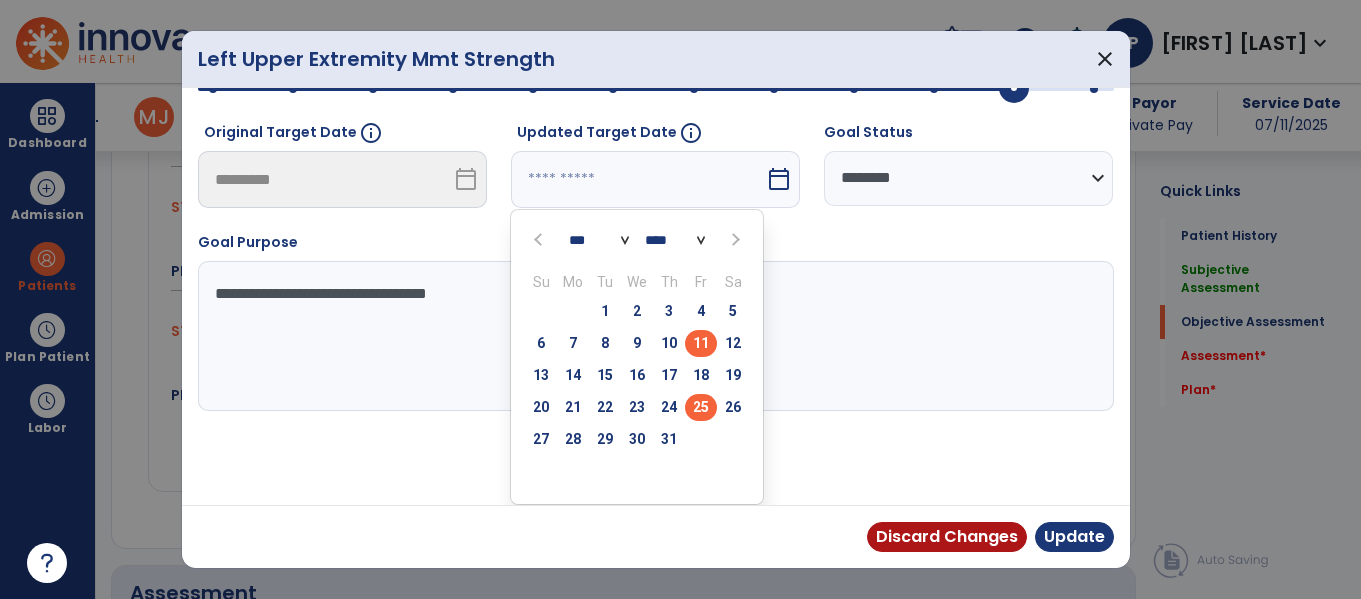 type on "*********" 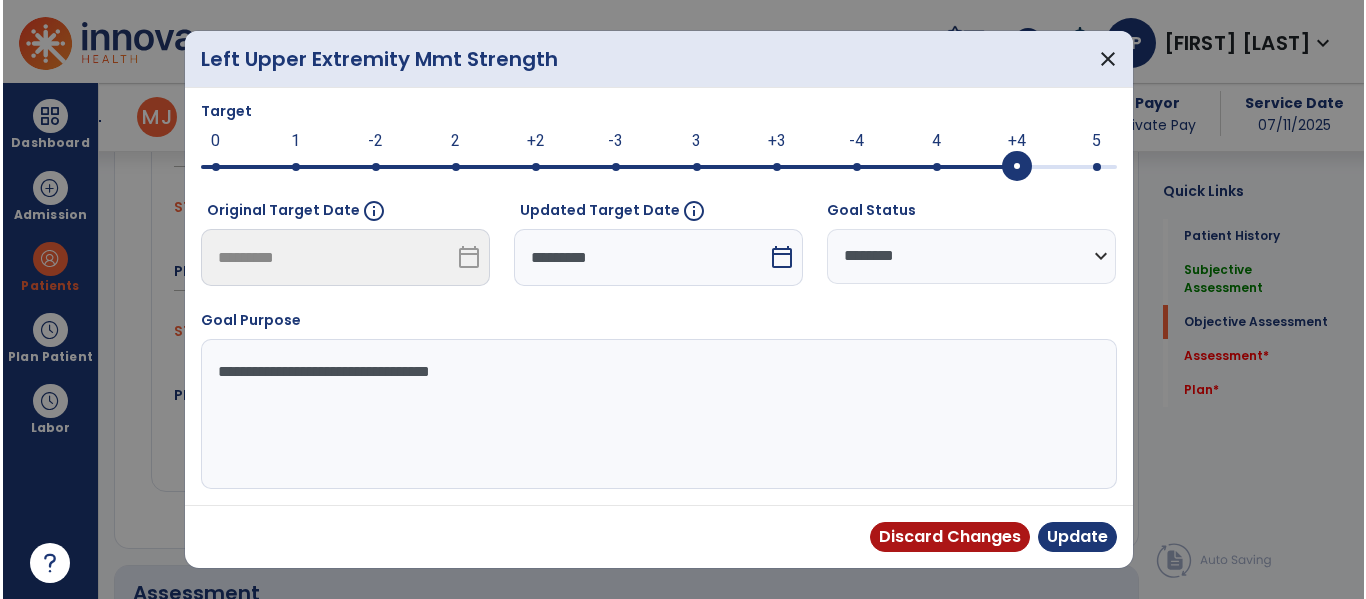 scroll, scrollTop: 98, scrollLeft: 0, axis: vertical 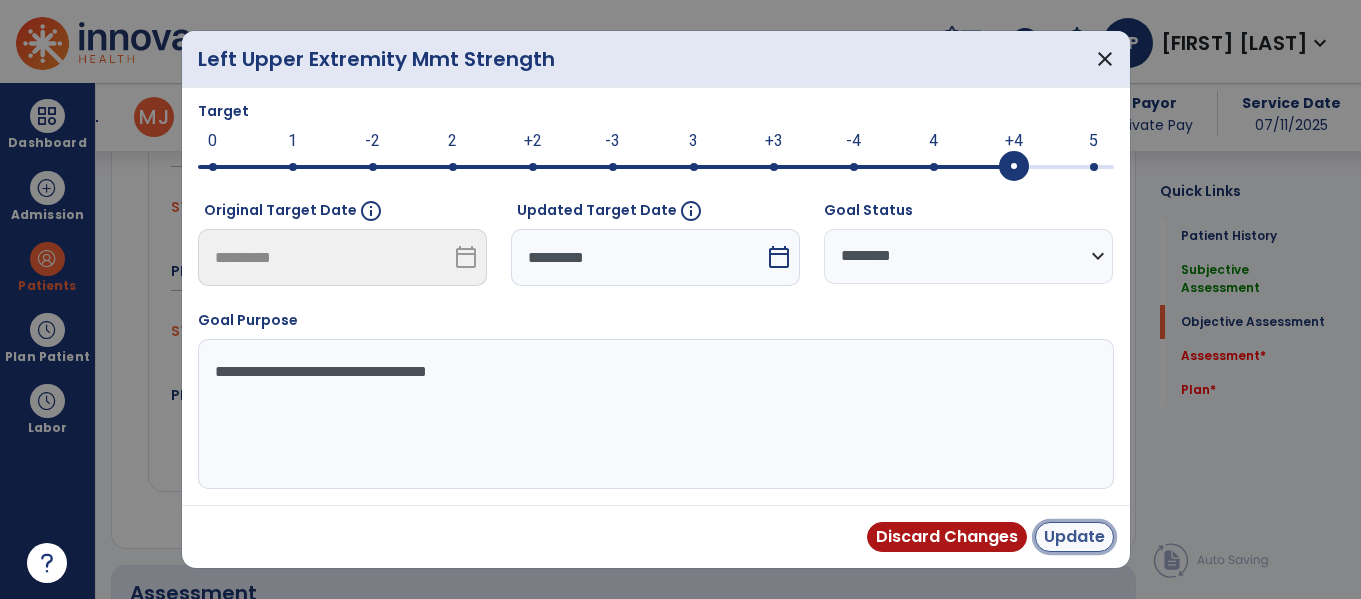 click on "Update" at bounding box center [1074, 537] 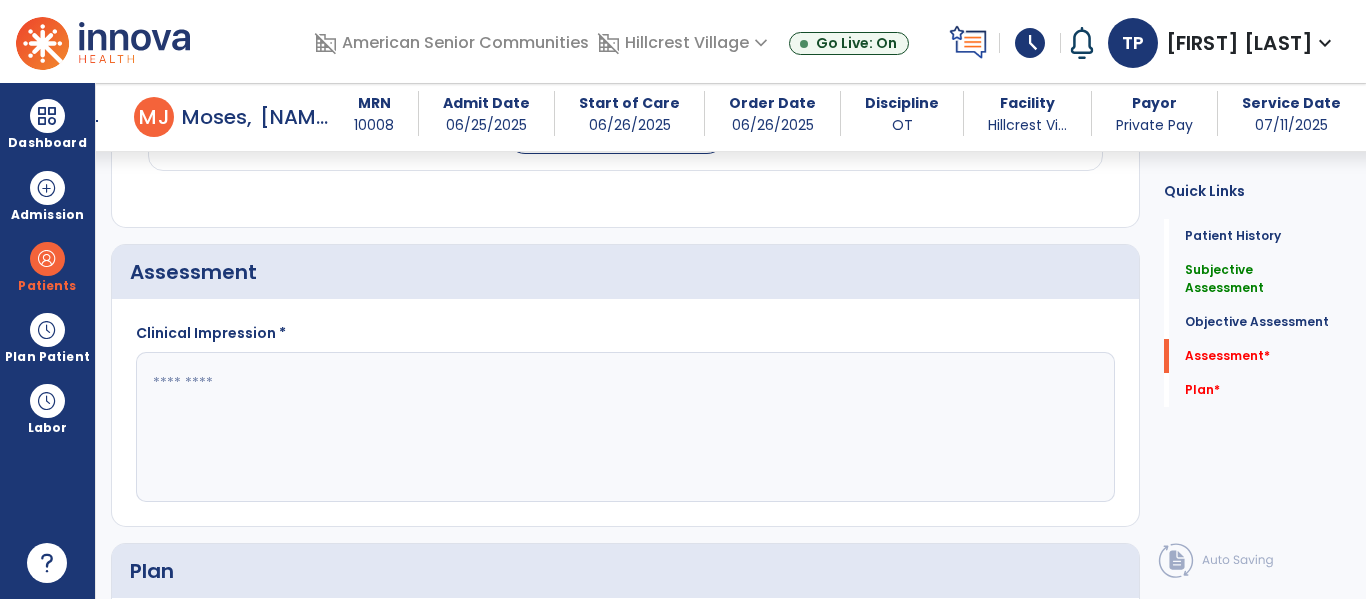 scroll, scrollTop: 2223, scrollLeft: 0, axis: vertical 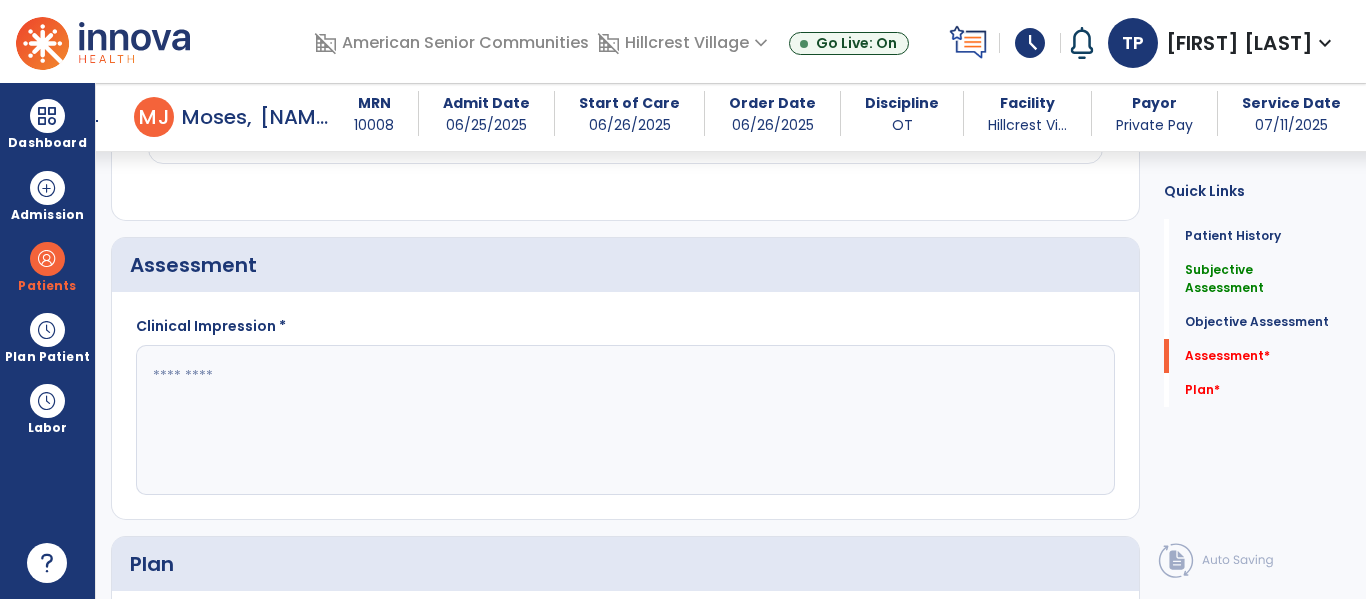 click 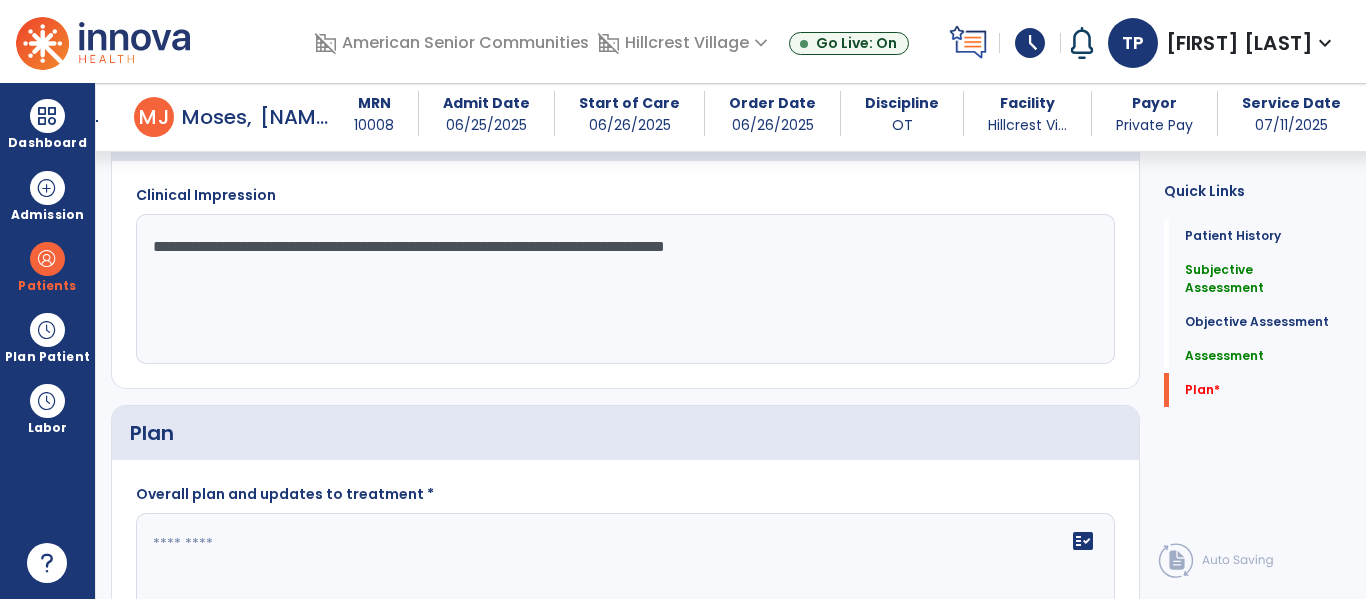 scroll, scrollTop: 2364, scrollLeft: 0, axis: vertical 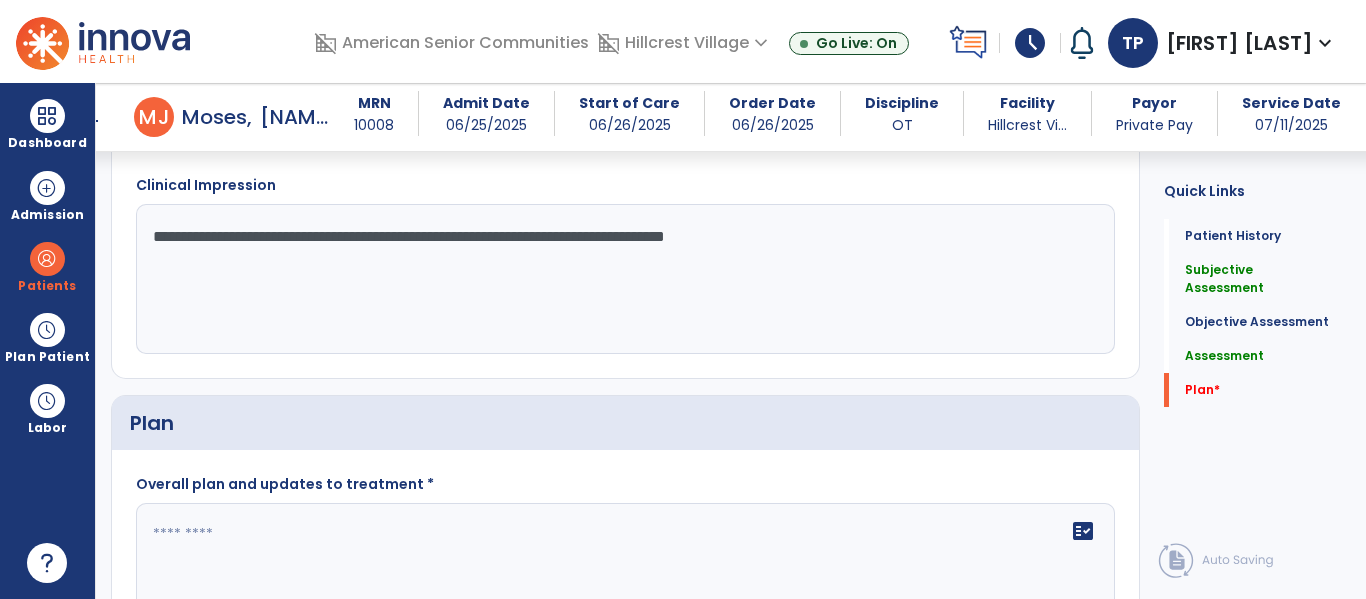type on "**********" 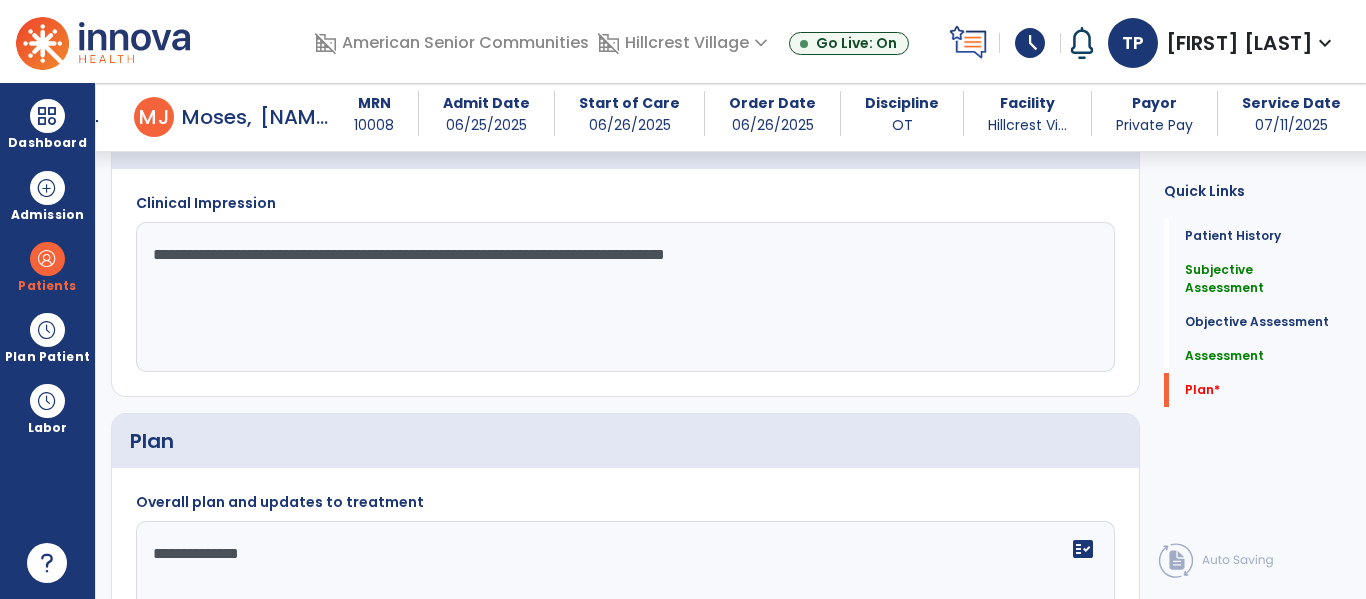 scroll, scrollTop: 2338, scrollLeft: 0, axis: vertical 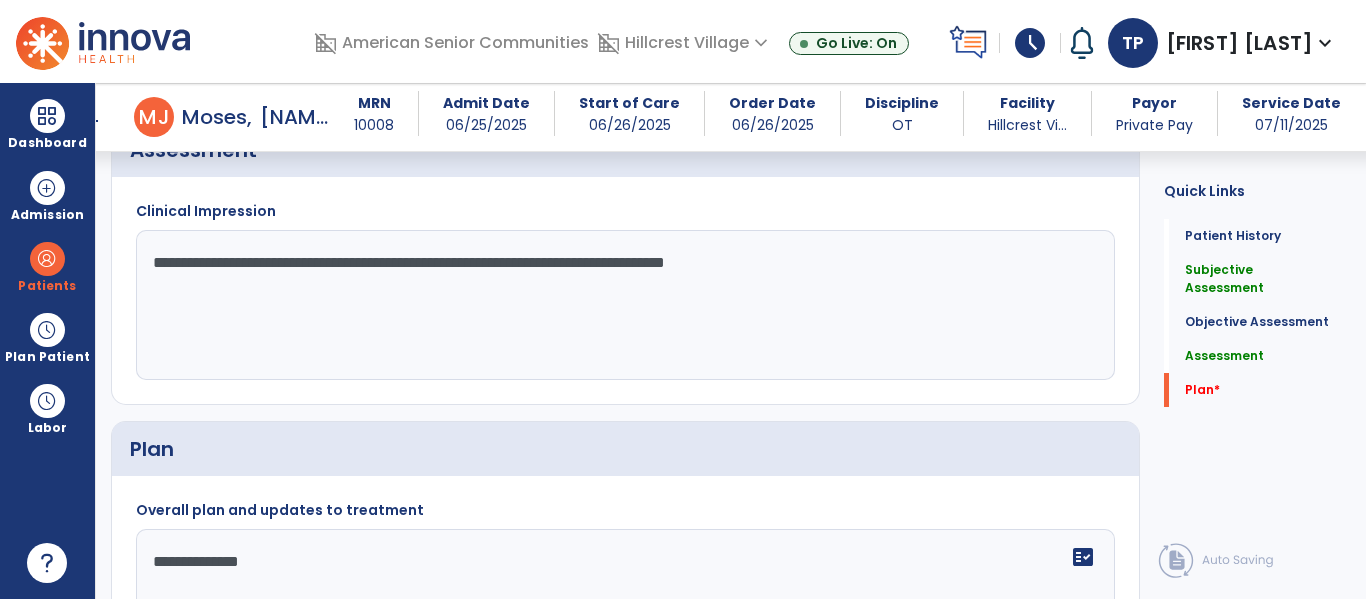 type on "**********" 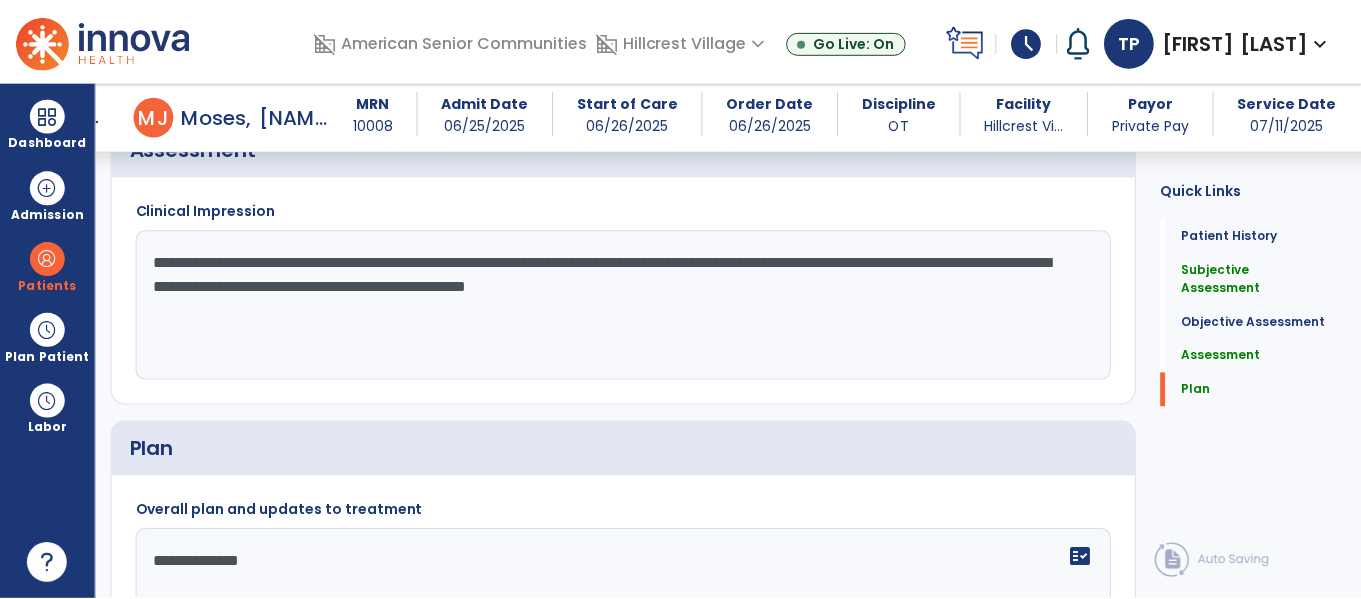 scroll, scrollTop: 2517, scrollLeft: 0, axis: vertical 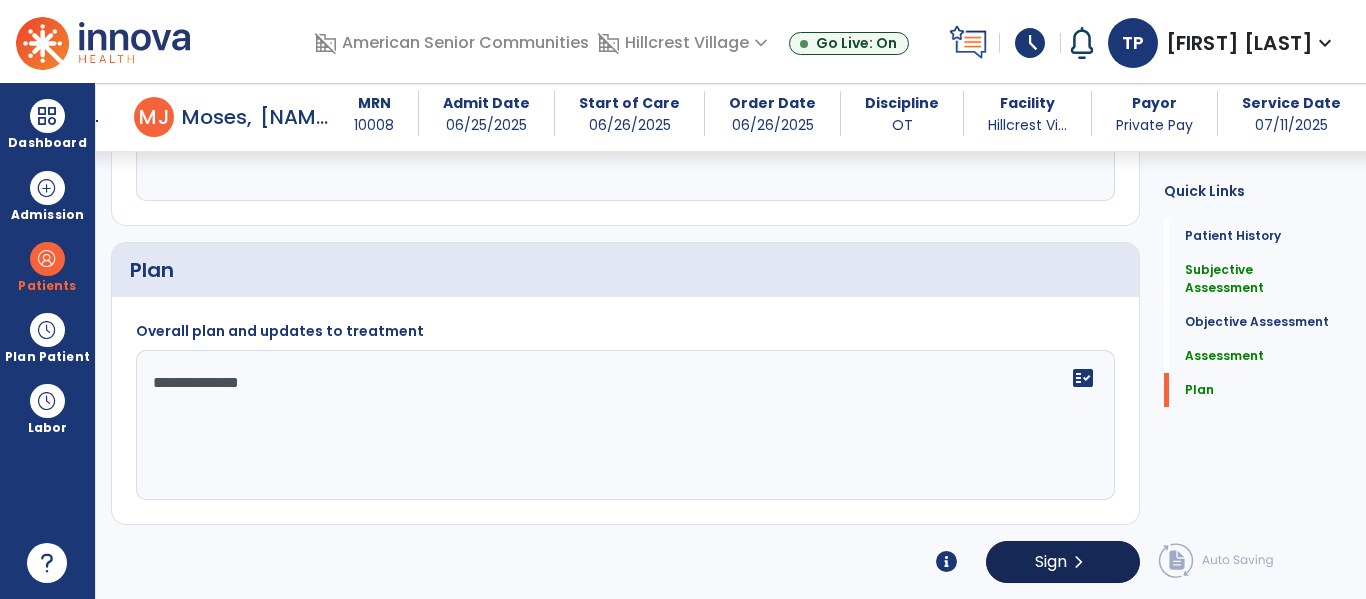 type on "**********" 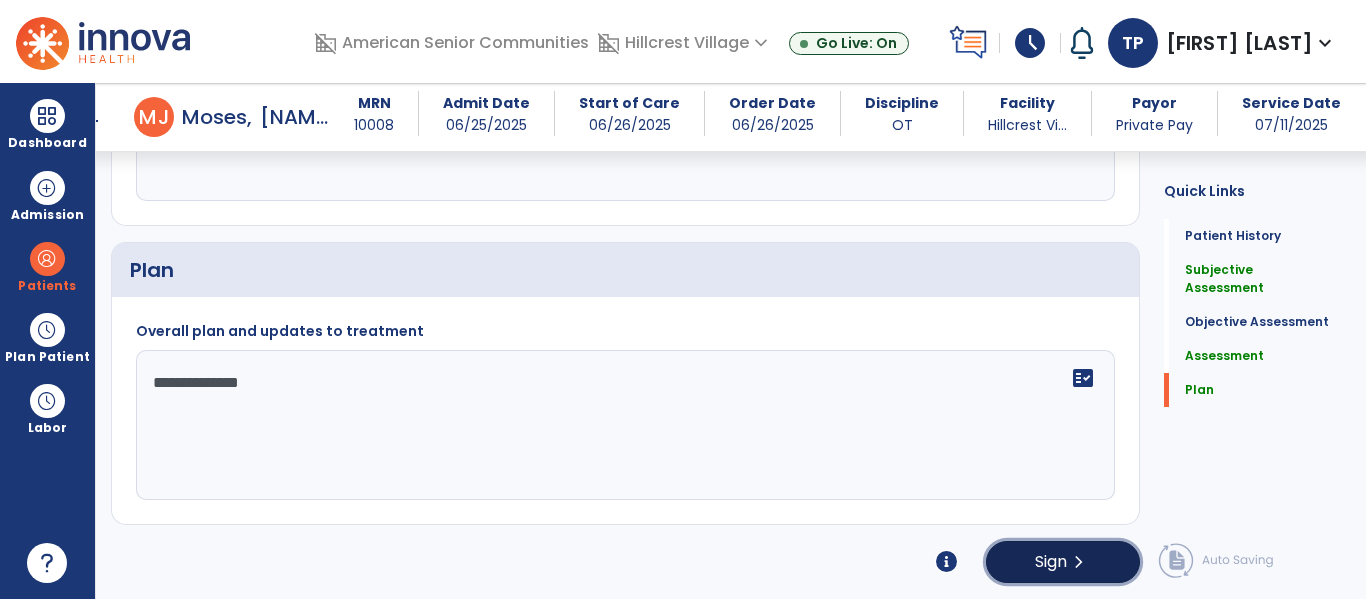 click on "Sign  chevron_right" 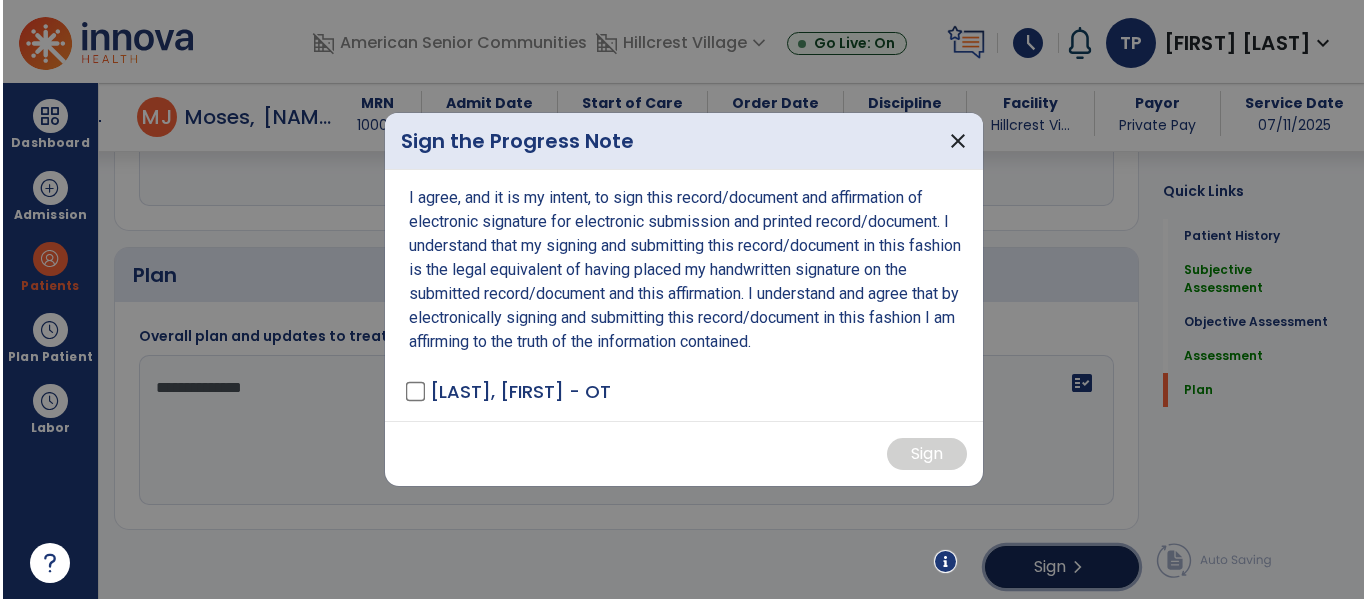 scroll, scrollTop: 2517, scrollLeft: 0, axis: vertical 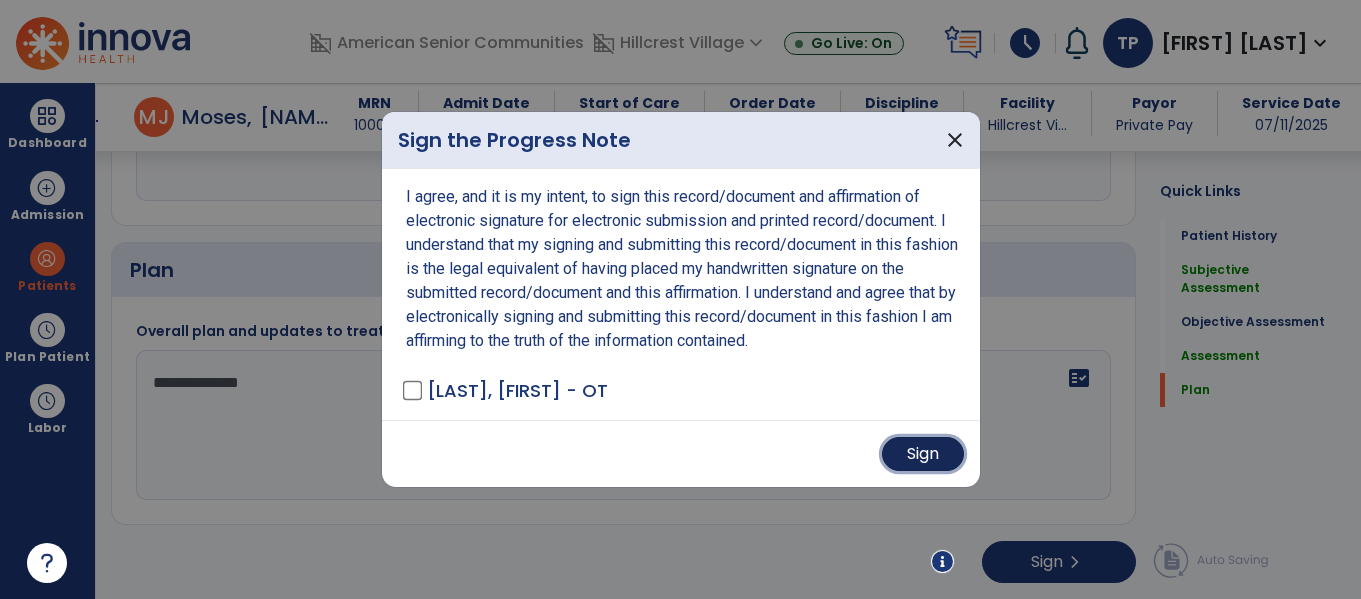 click on "Sign" at bounding box center (923, 454) 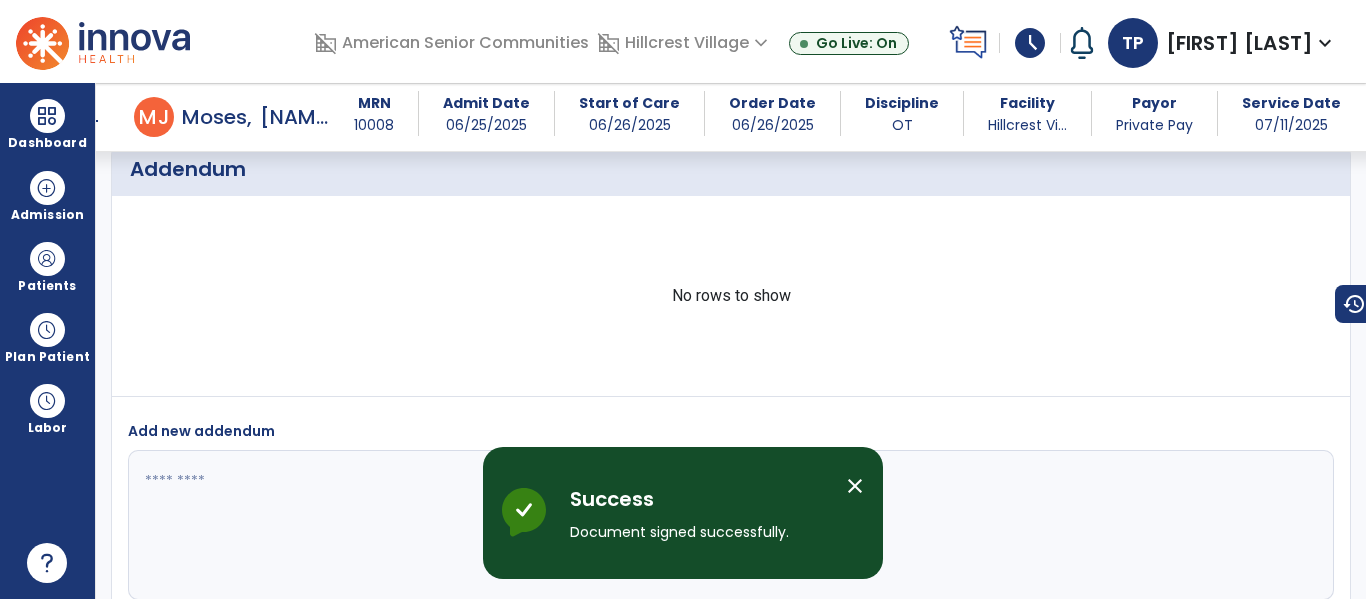 scroll, scrollTop: 3650, scrollLeft: 0, axis: vertical 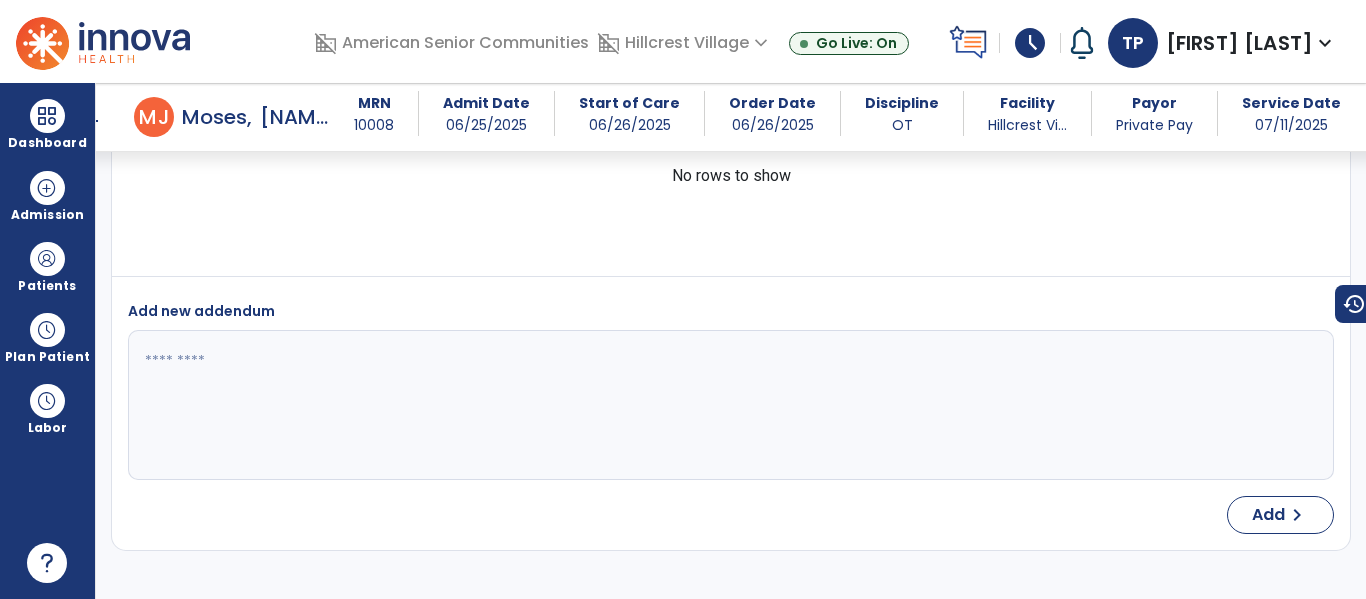 click on "No rows to show" at bounding box center (731, 176) 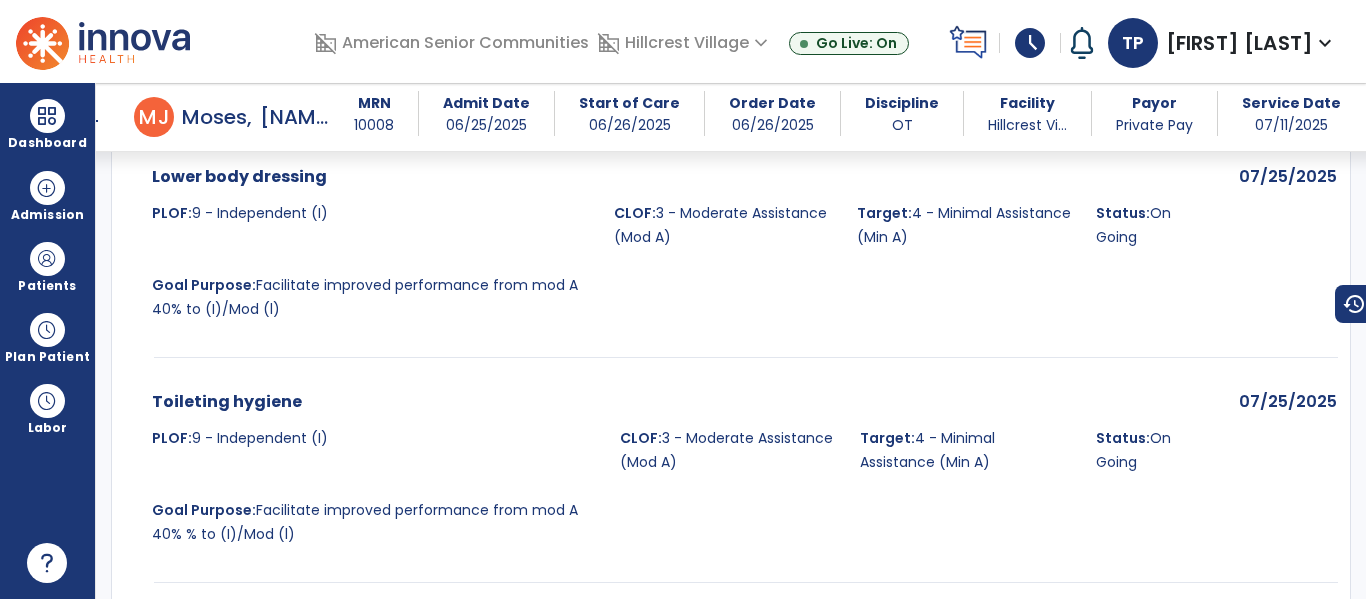 scroll, scrollTop: 0, scrollLeft: 0, axis: both 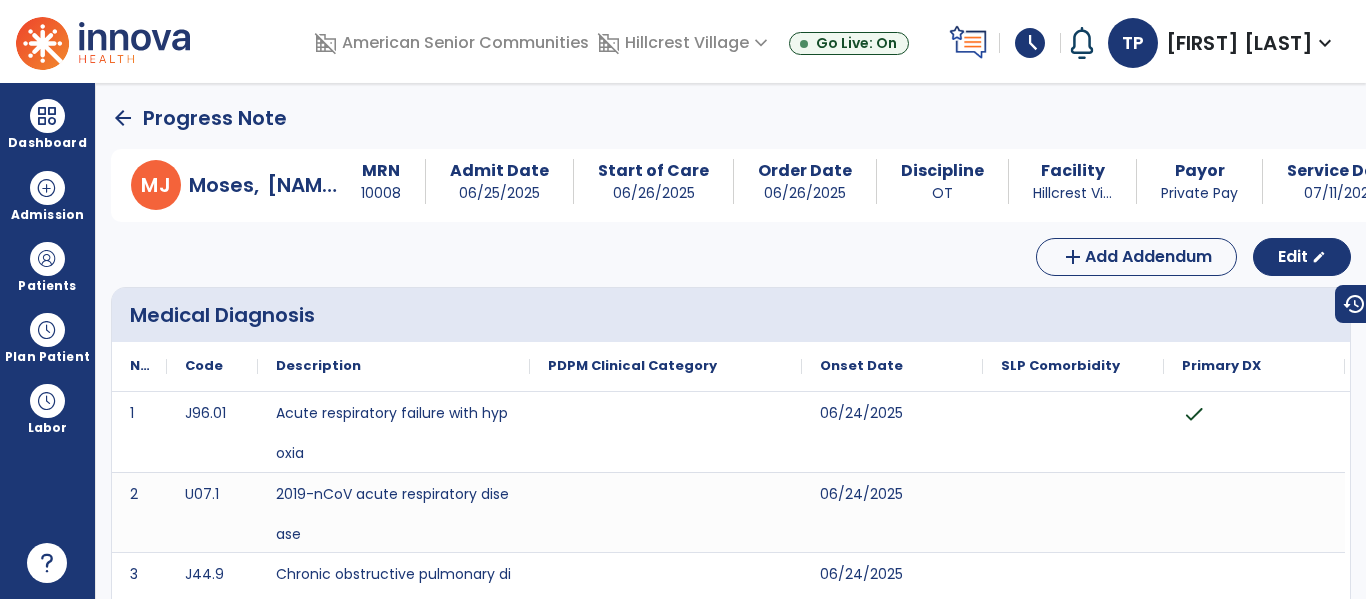 click on "arrow_back" 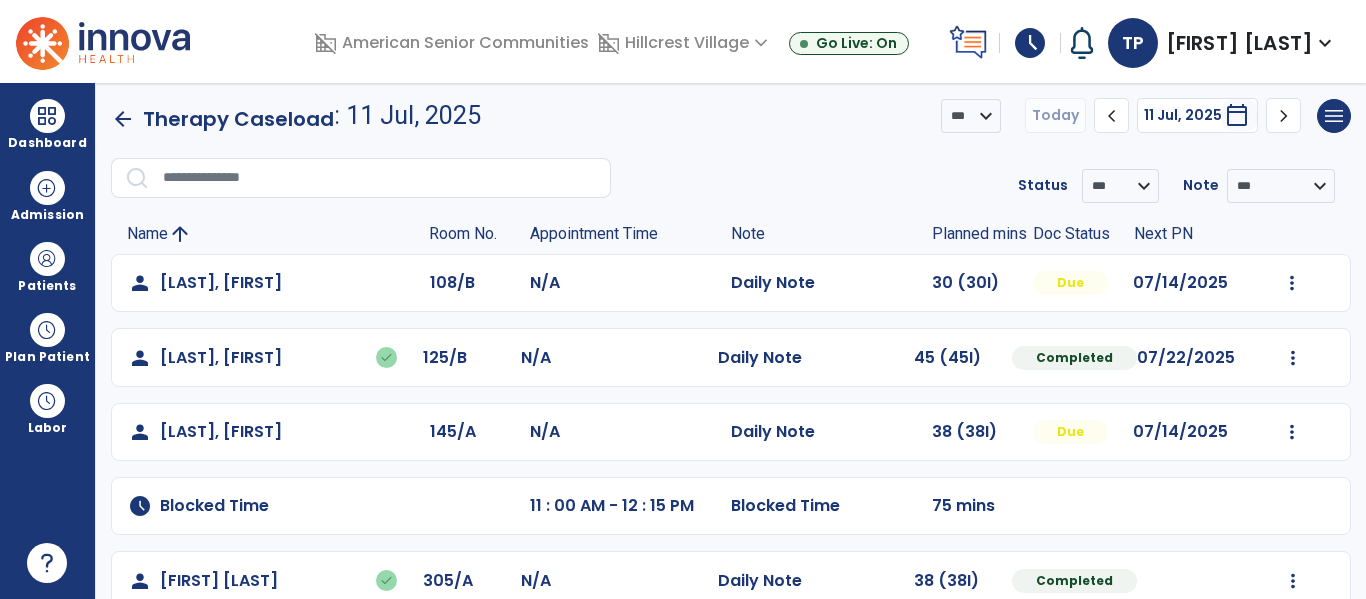 scroll, scrollTop: 0, scrollLeft: 0, axis: both 